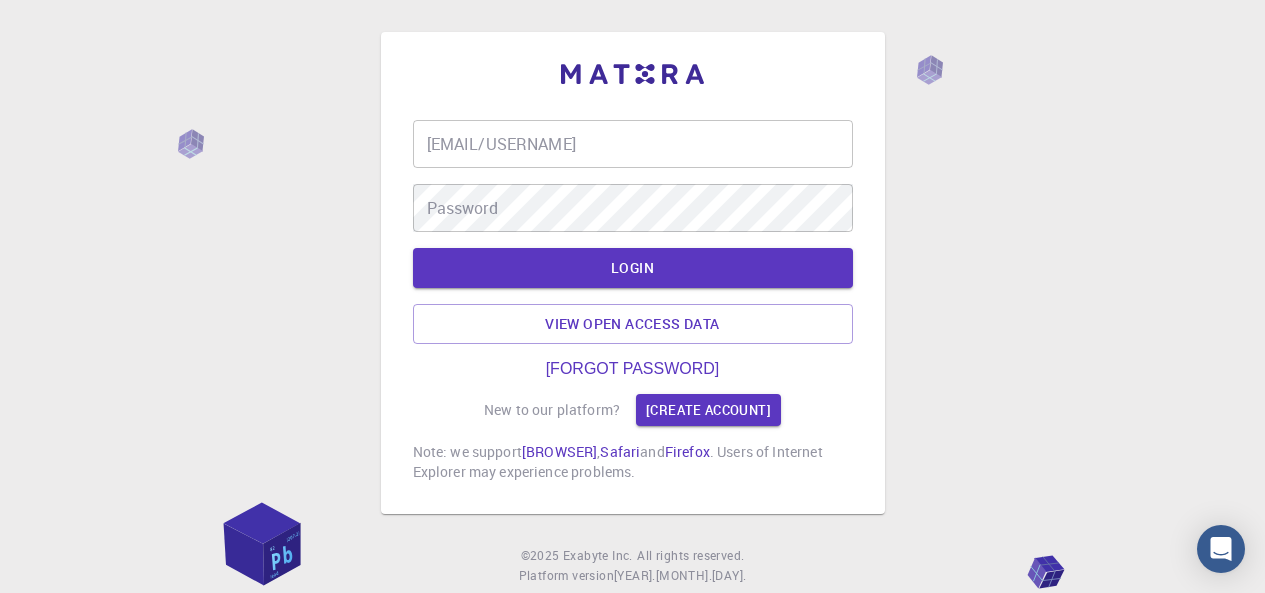 scroll, scrollTop: 0, scrollLeft: 0, axis: both 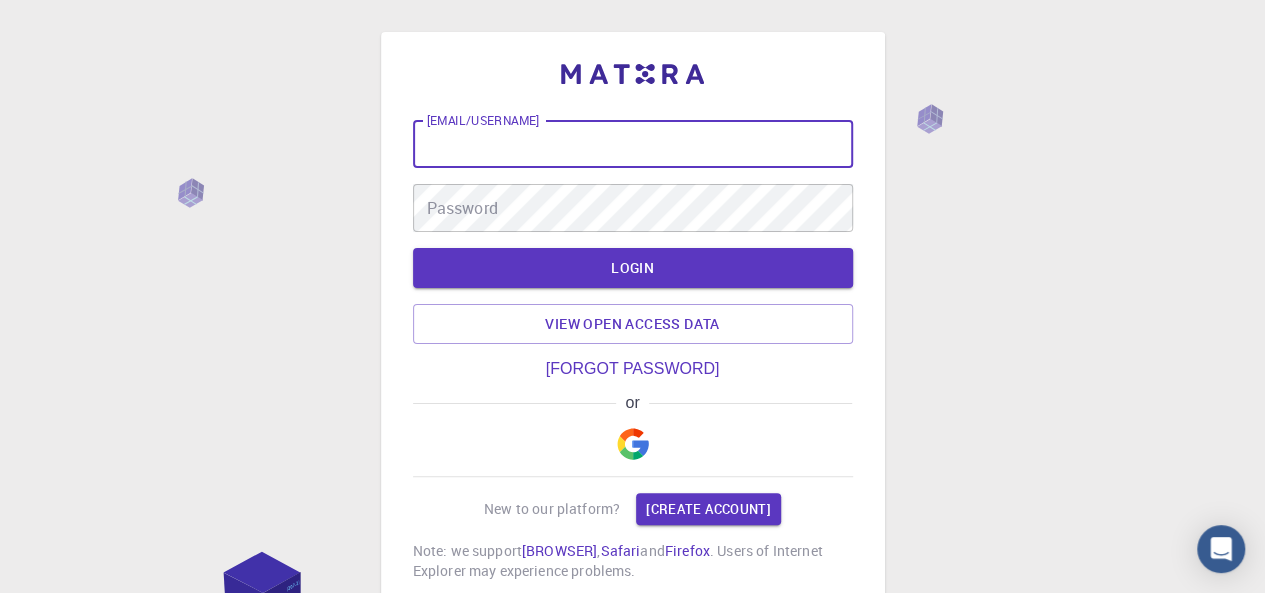 click on "[EMAIL/USERNAME]" at bounding box center [633, 144] 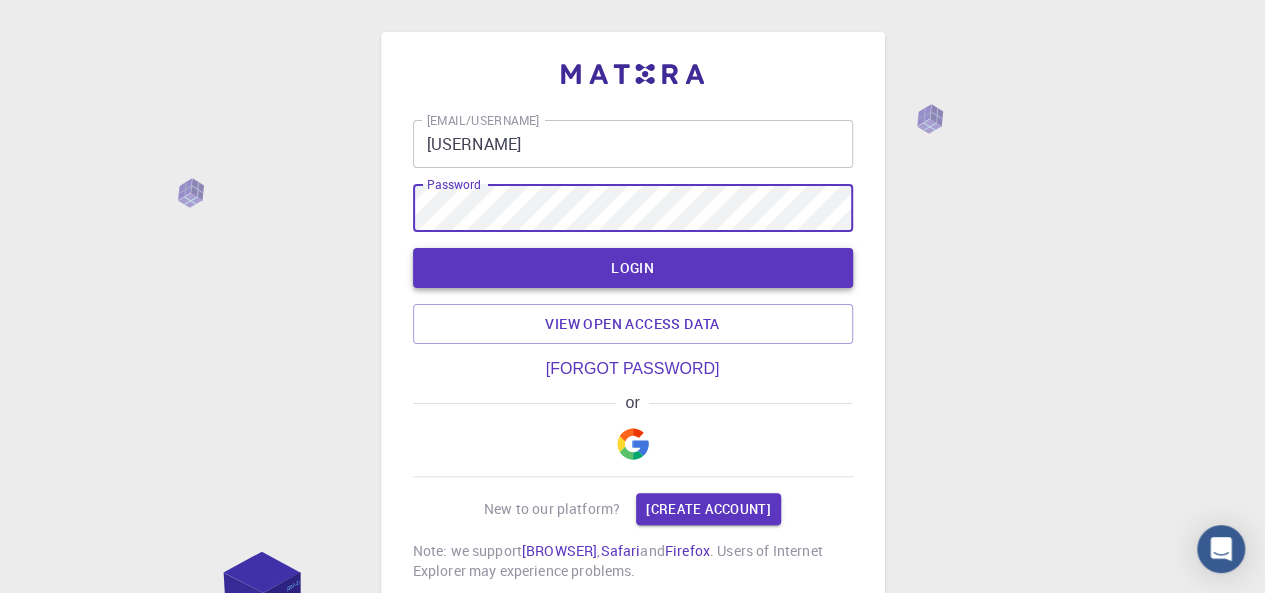 click on "LOGIN" at bounding box center [633, 268] 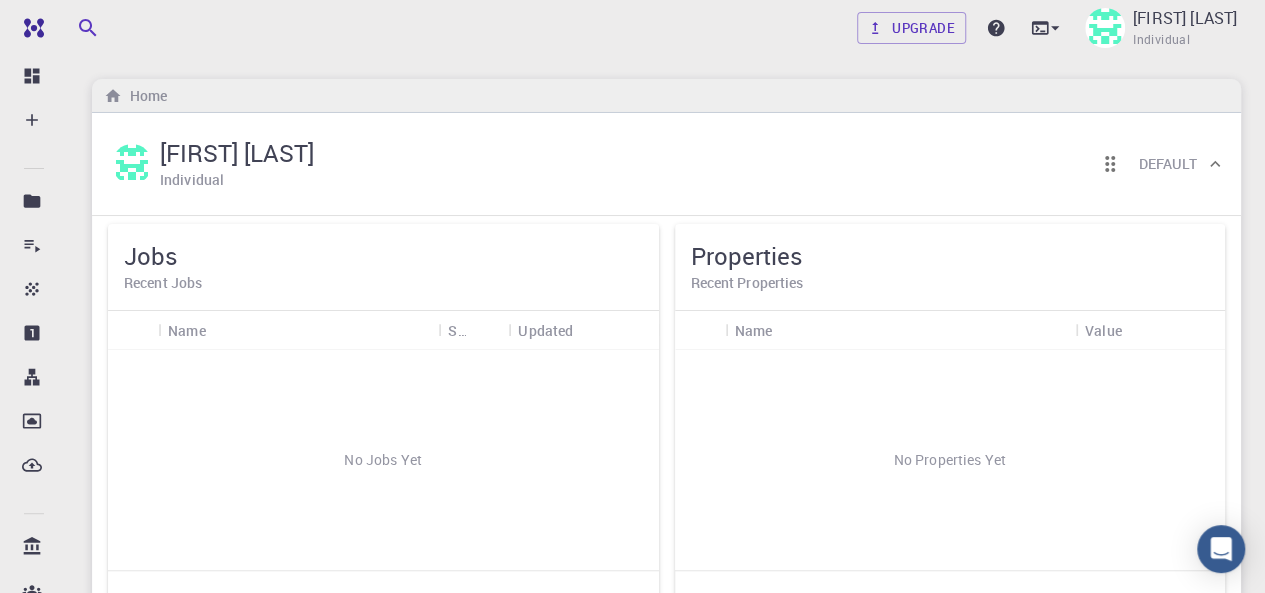 scroll, scrollTop: 0, scrollLeft: 0, axis: both 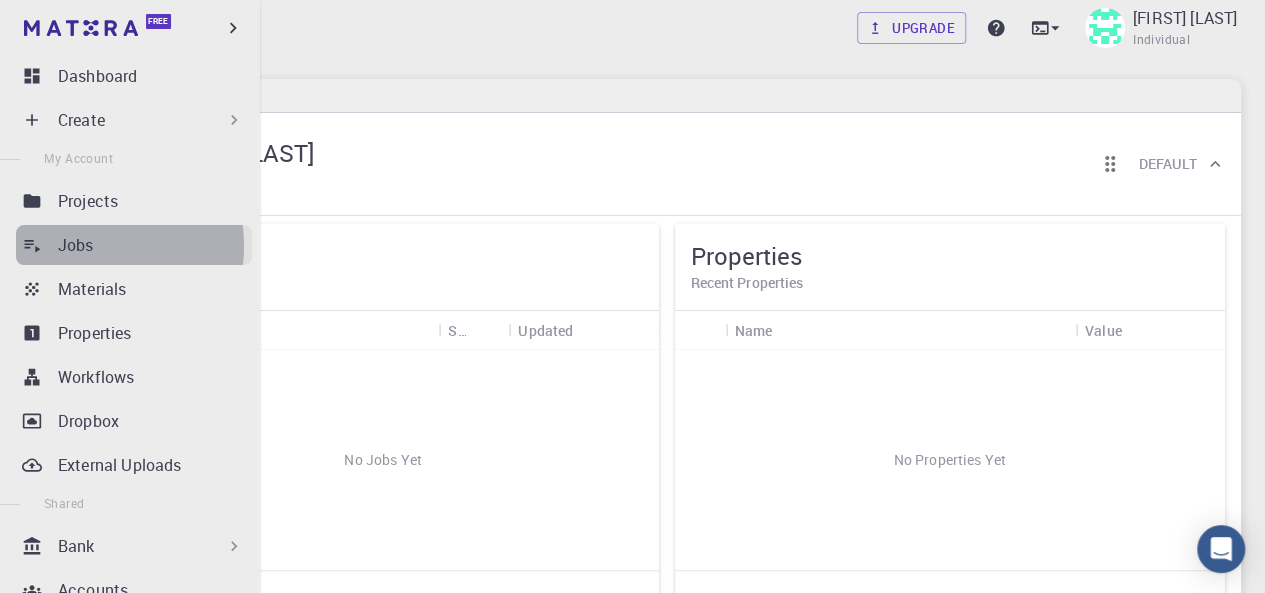 click on "Jobs" at bounding box center [76, 245] 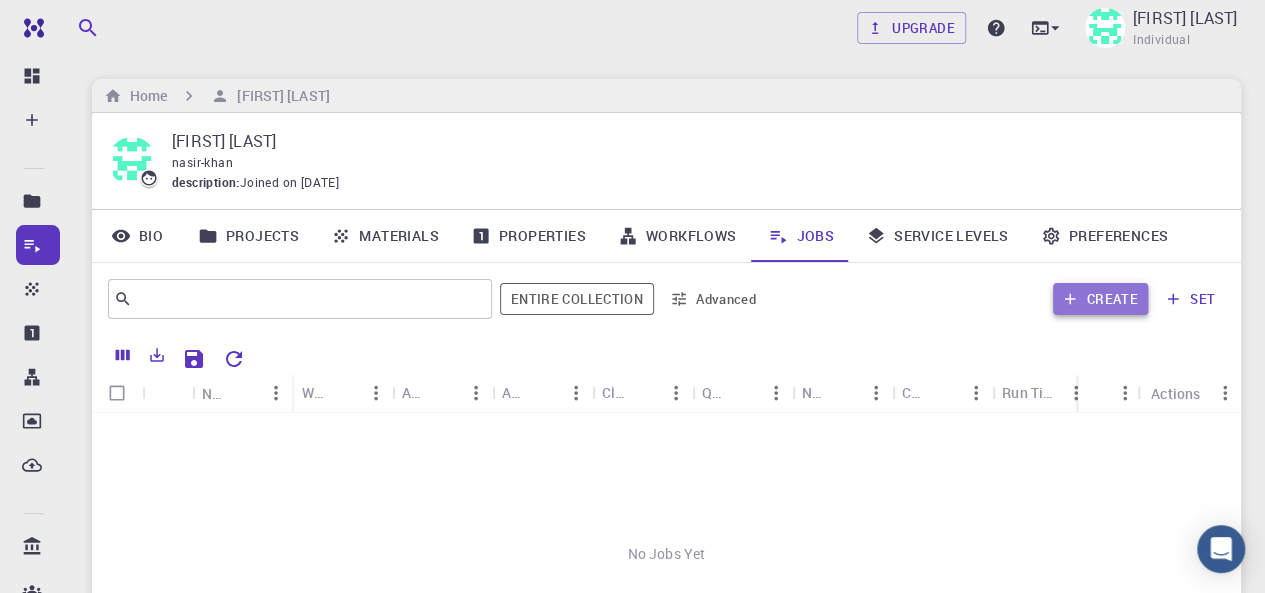 click on "Create" at bounding box center [1100, 299] 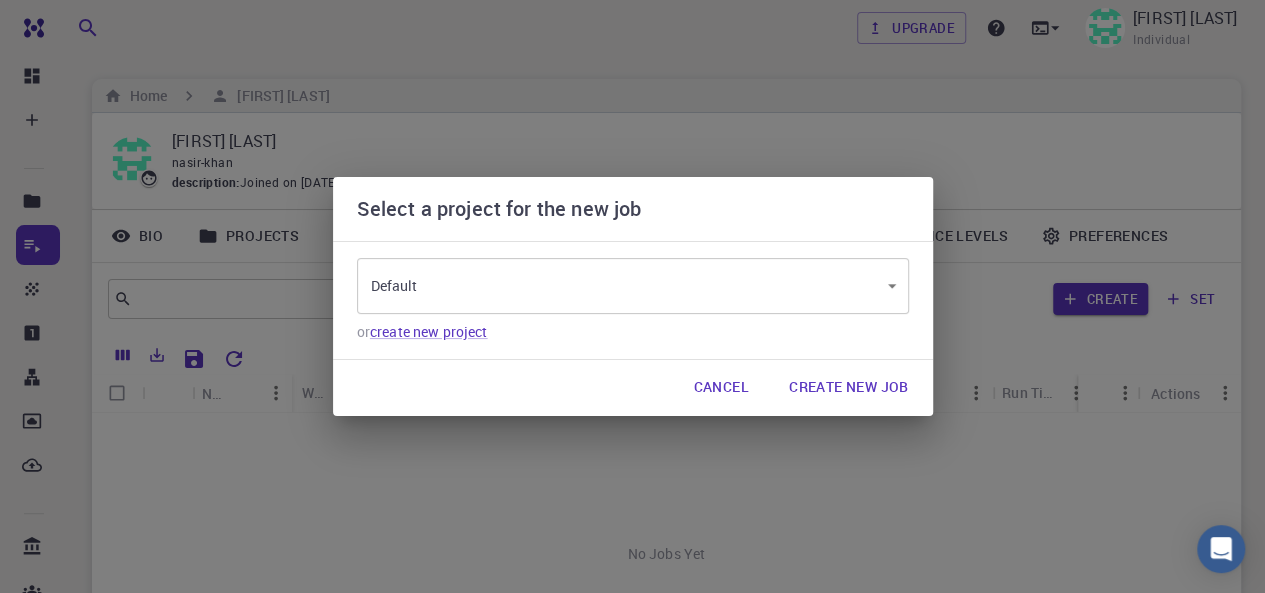 click on "Cancel" at bounding box center (720, 388) 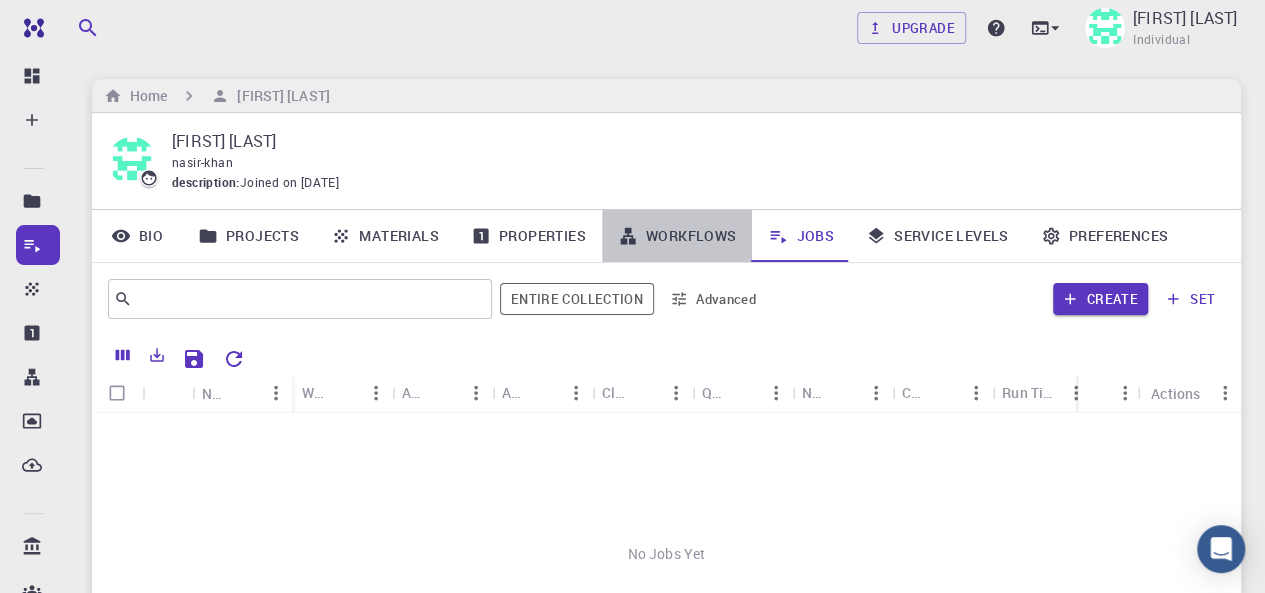 click on "Workflows" at bounding box center (677, 236) 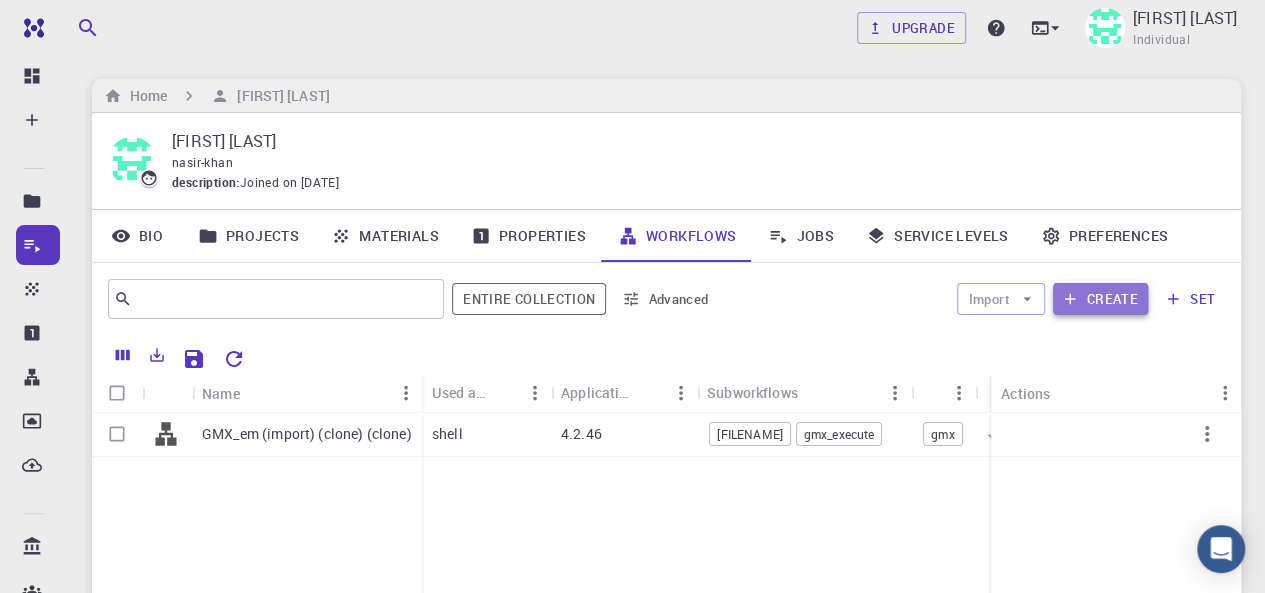 click at bounding box center (1070, 299) 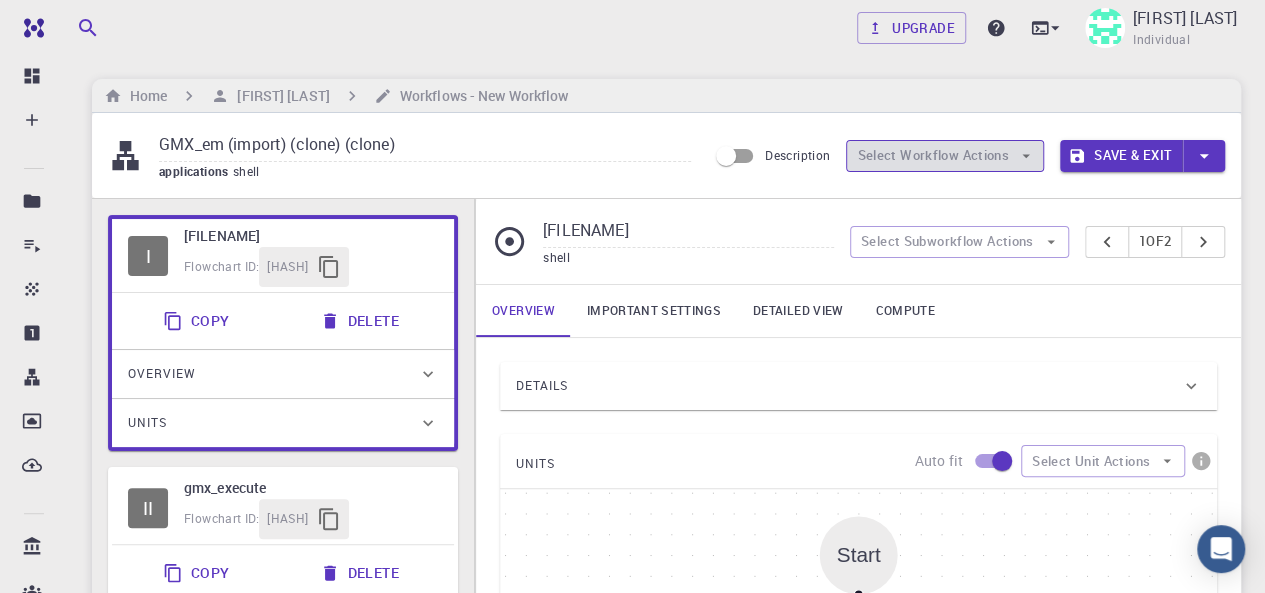 click on "Select Workflow Actions" at bounding box center [945, 156] 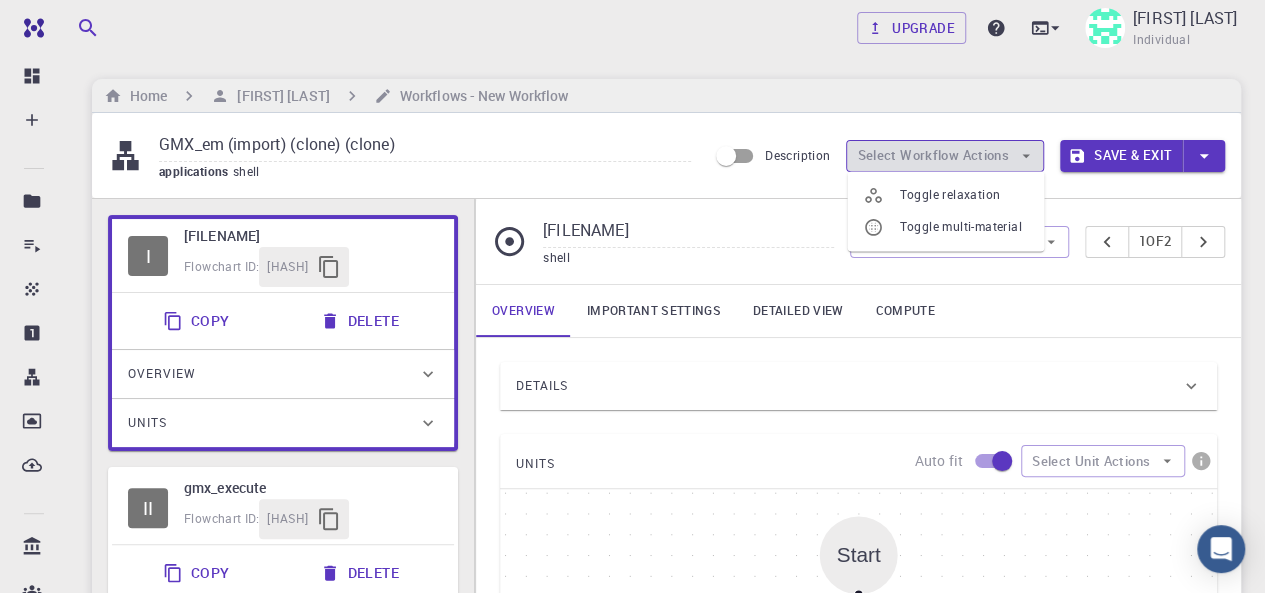 click on "Select Workflow Actions" at bounding box center [945, 156] 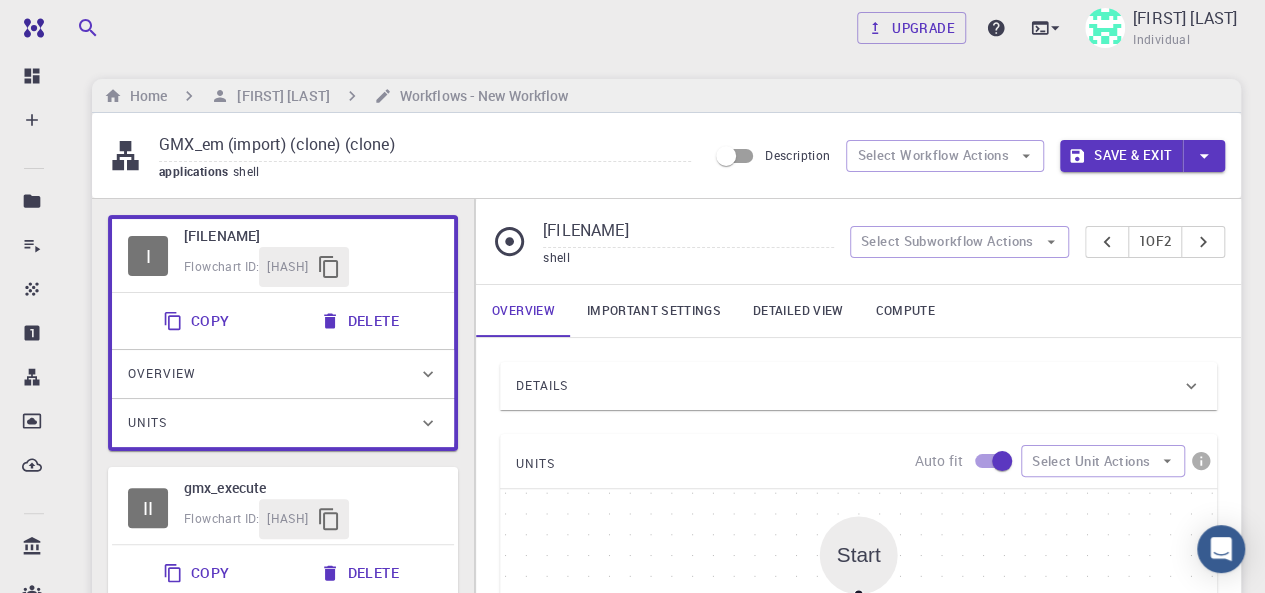 click on "Save & Exit" at bounding box center [1121, 156] 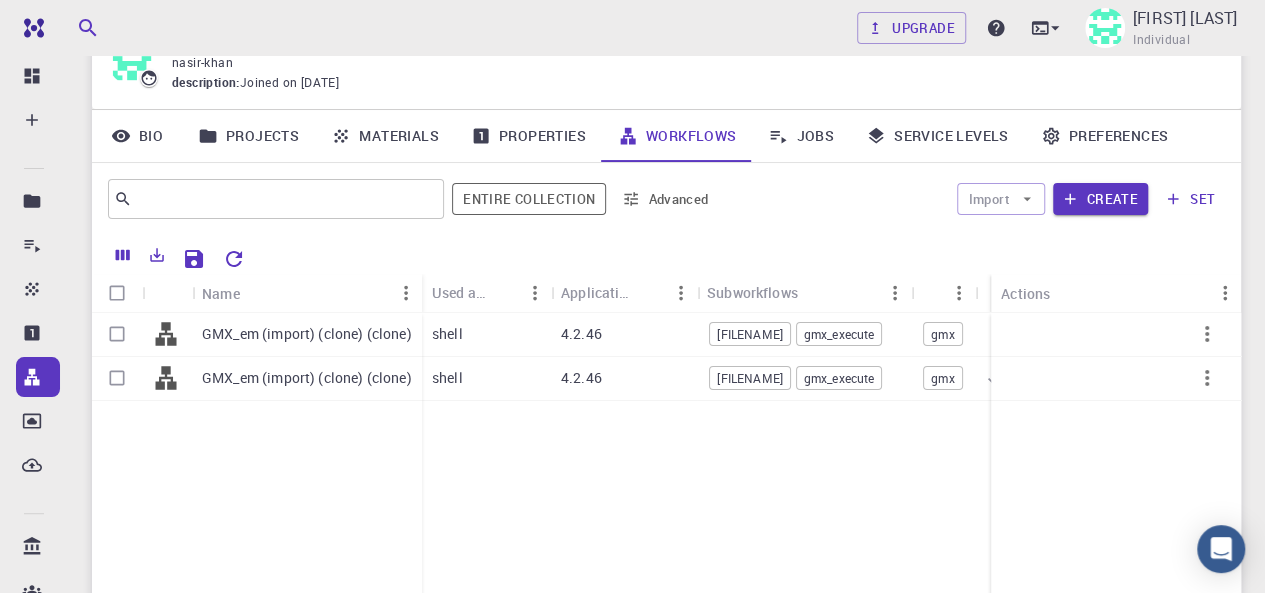 scroll, scrollTop: 127, scrollLeft: 0, axis: vertical 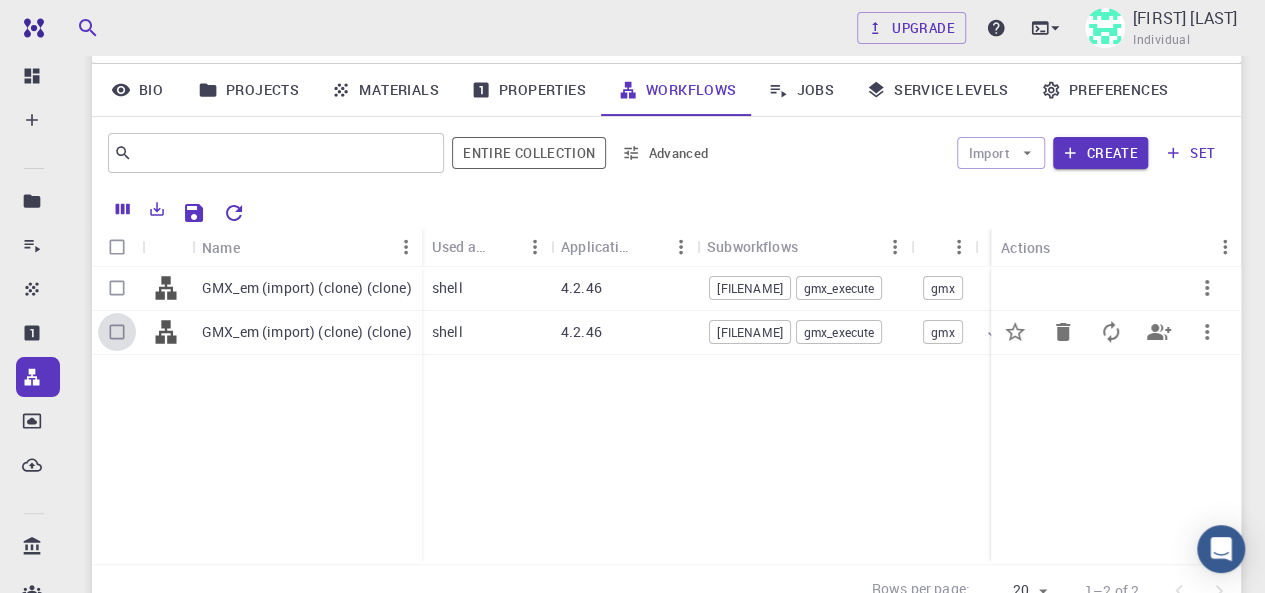 click at bounding box center [117, 332] 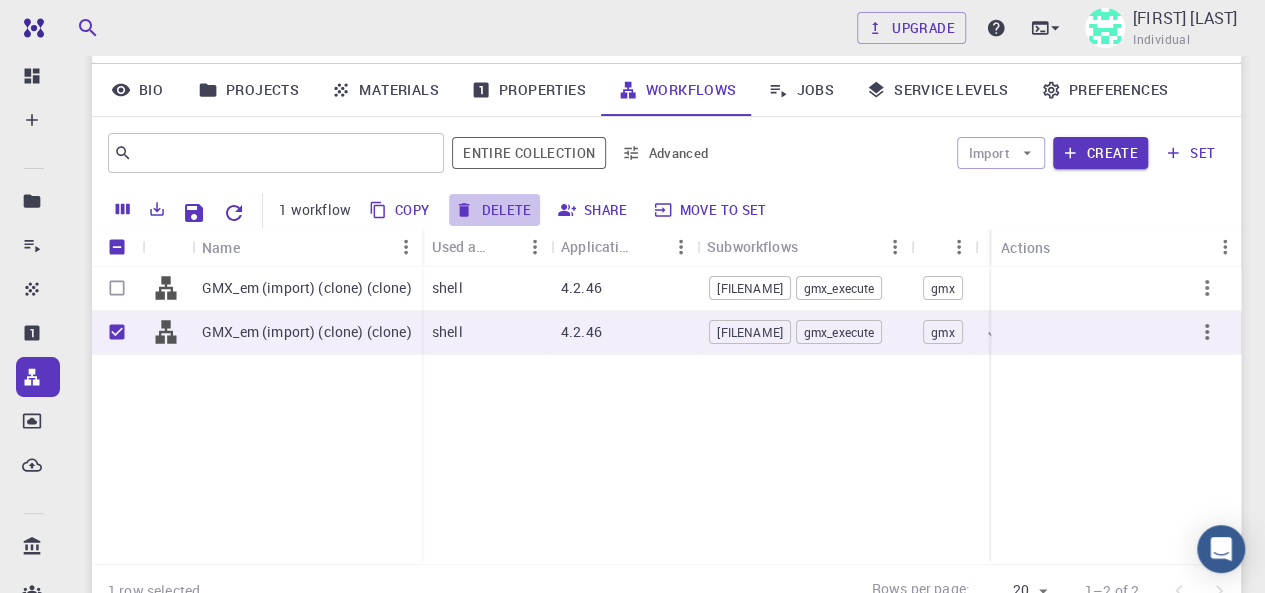 click on "Delete" at bounding box center [494, 210] 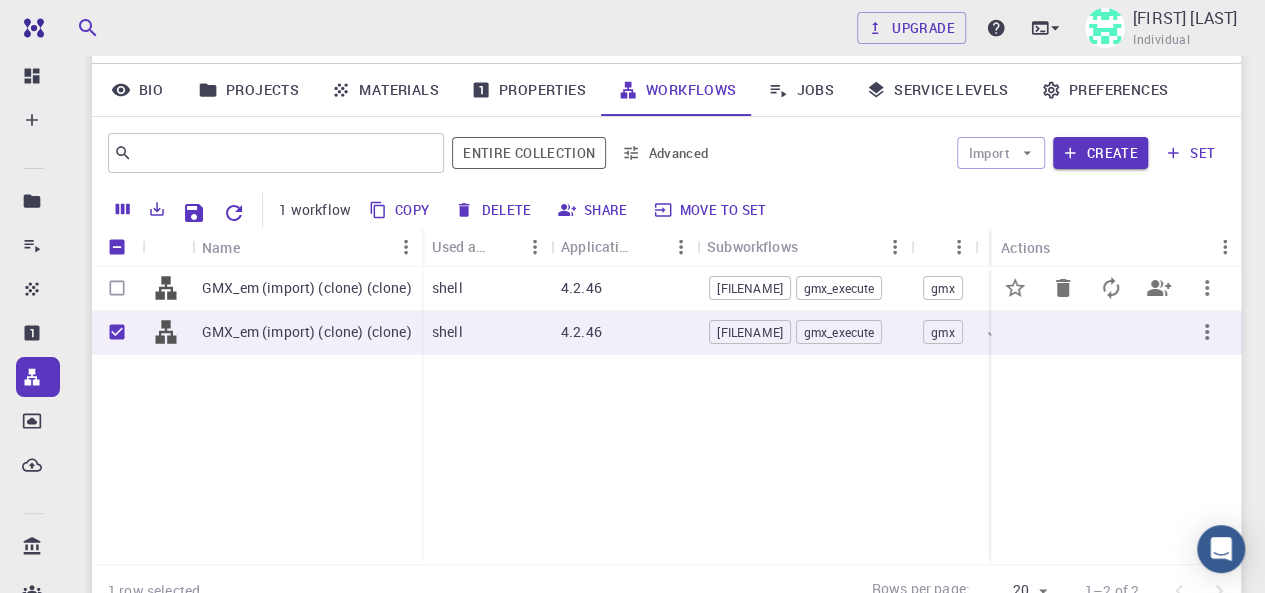 click at bounding box center [117, 288] 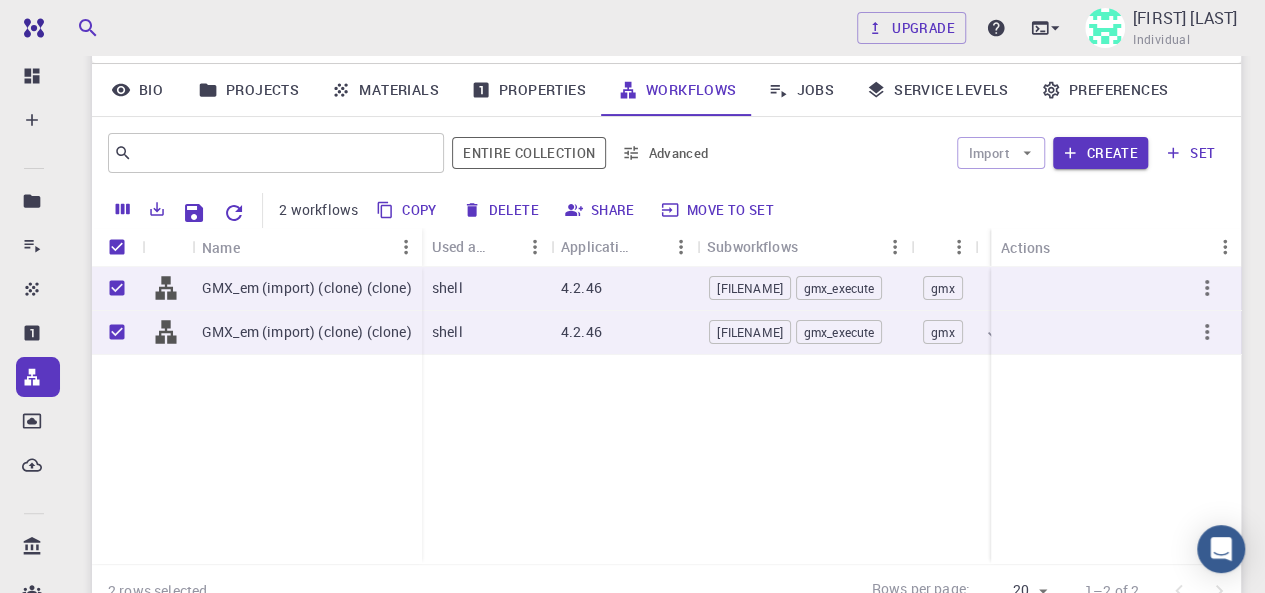 click on "Delete" at bounding box center (502, 210) 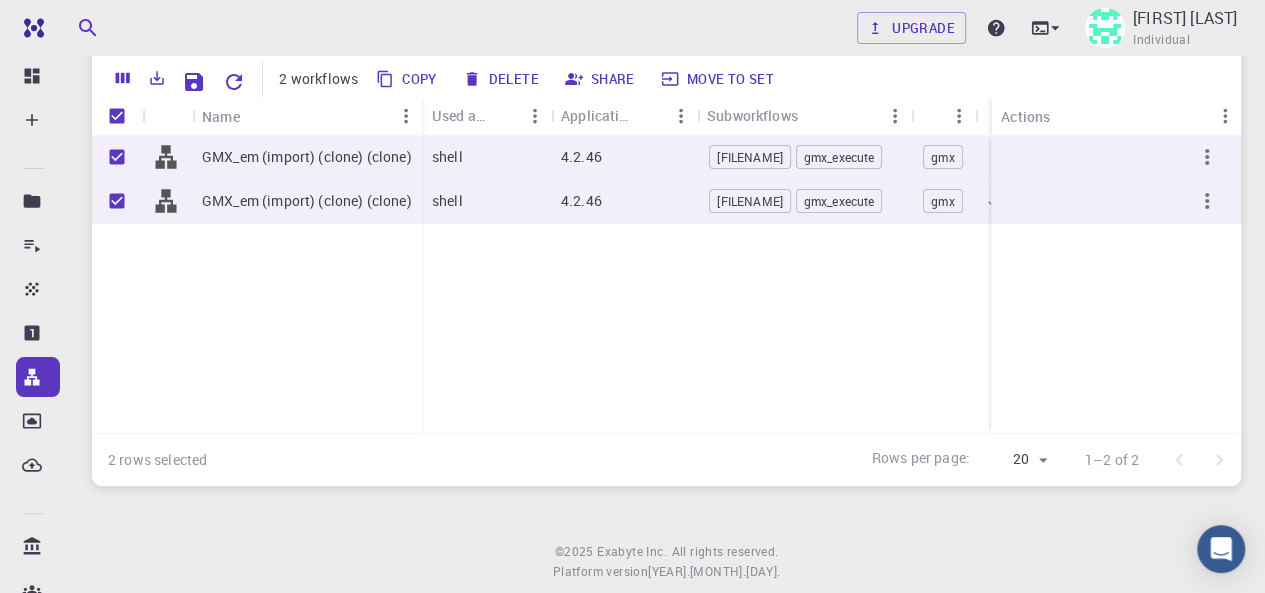 scroll, scrollTop: 1, scrollLeft: 0, axis: vertical 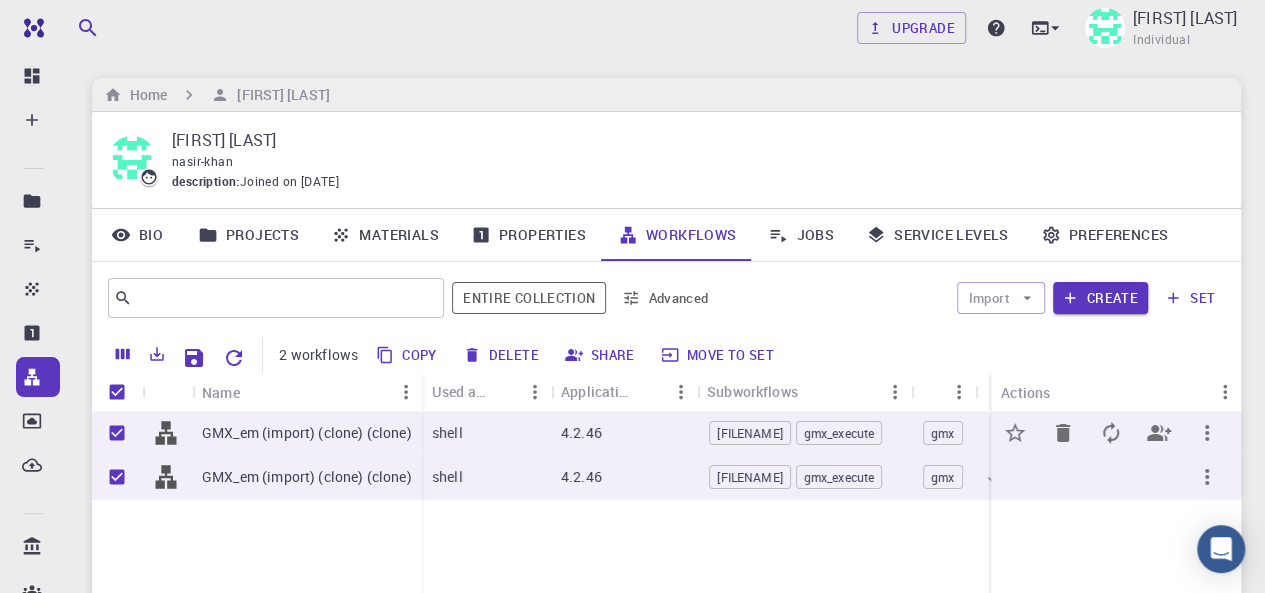 click at bounding box center (117, 433) 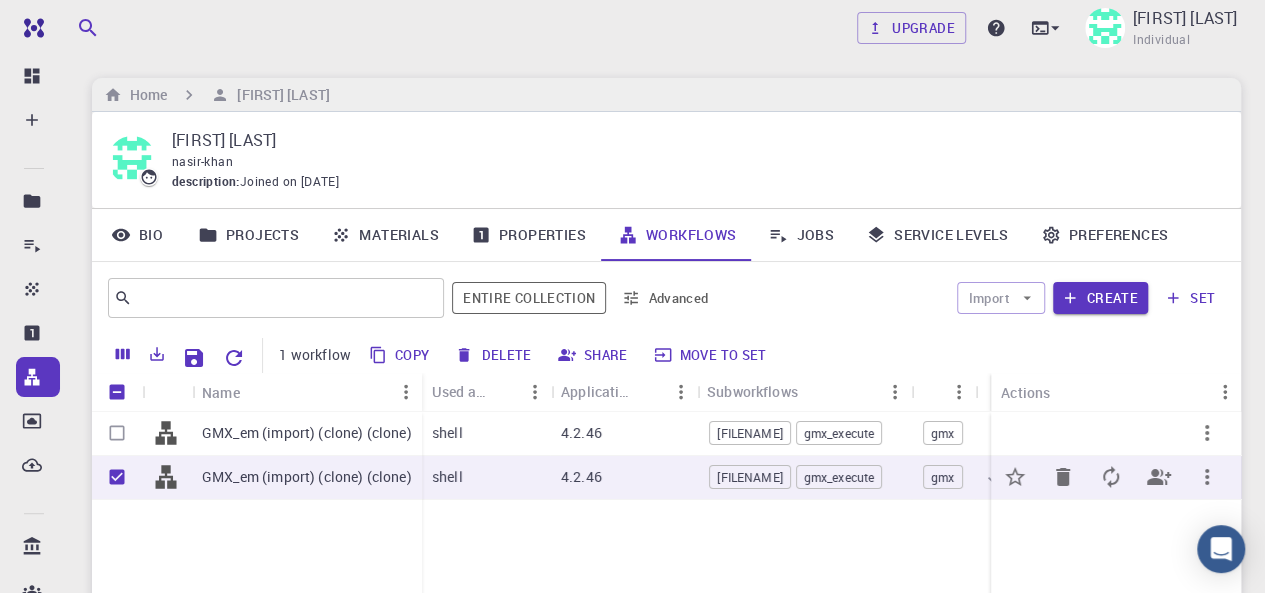 click at bounding box center (117, 477) 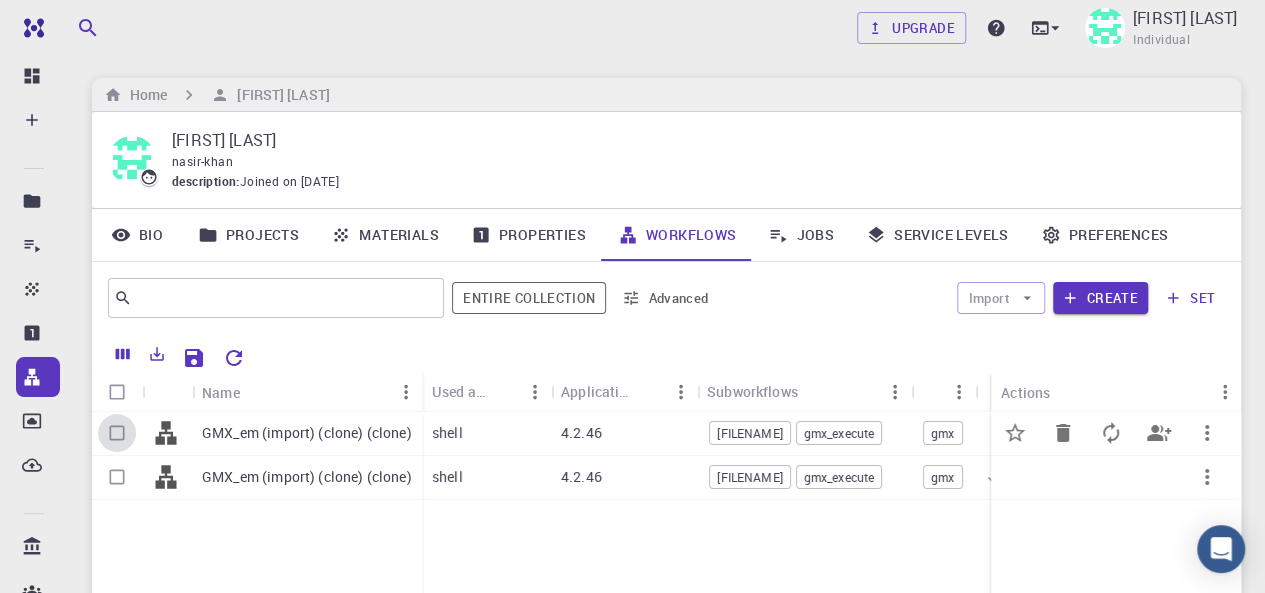 click at bounding box center (117, 433) 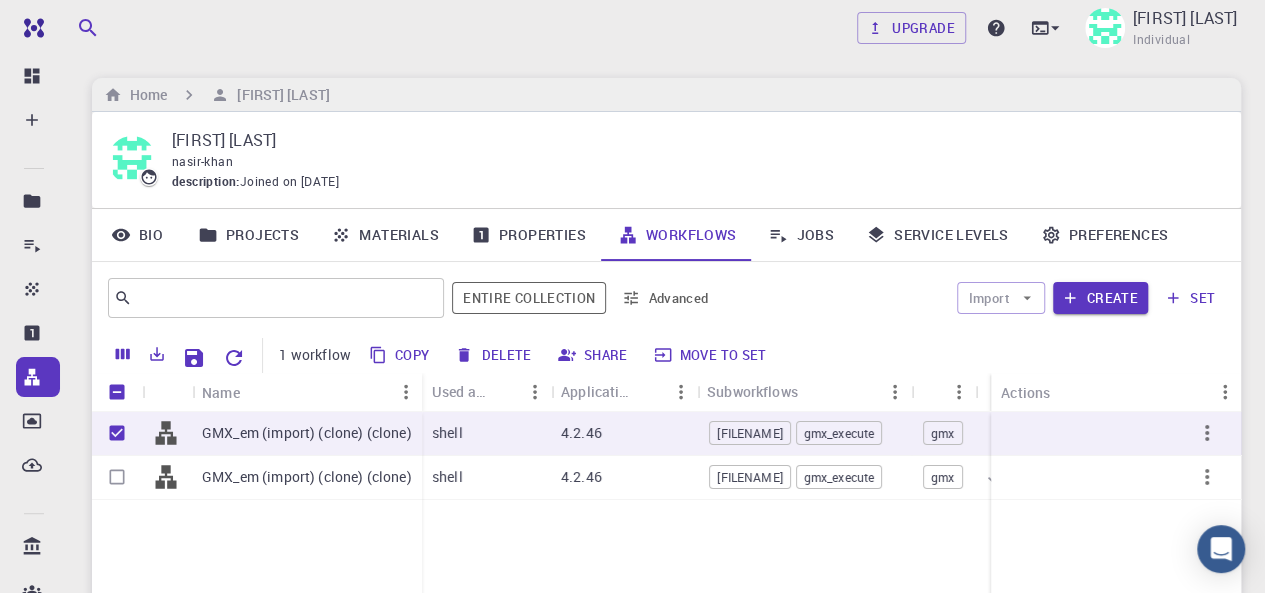 click on "Delete" at bounding box center [494, 355] 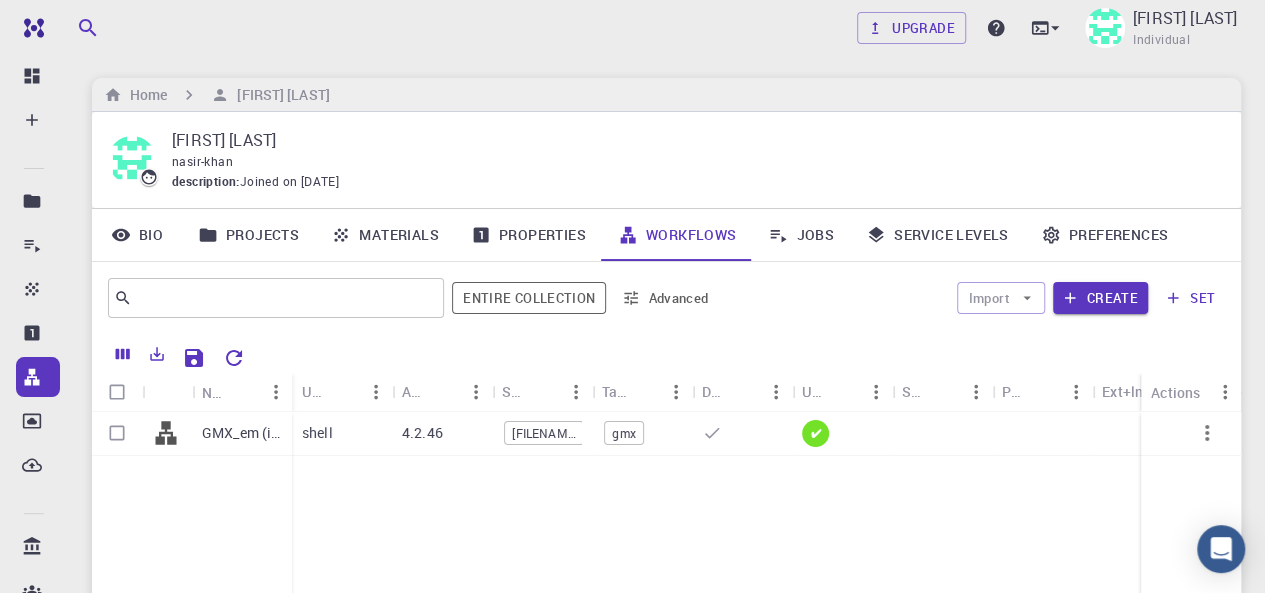 click on "Projects" at bounding box center [248, 235] 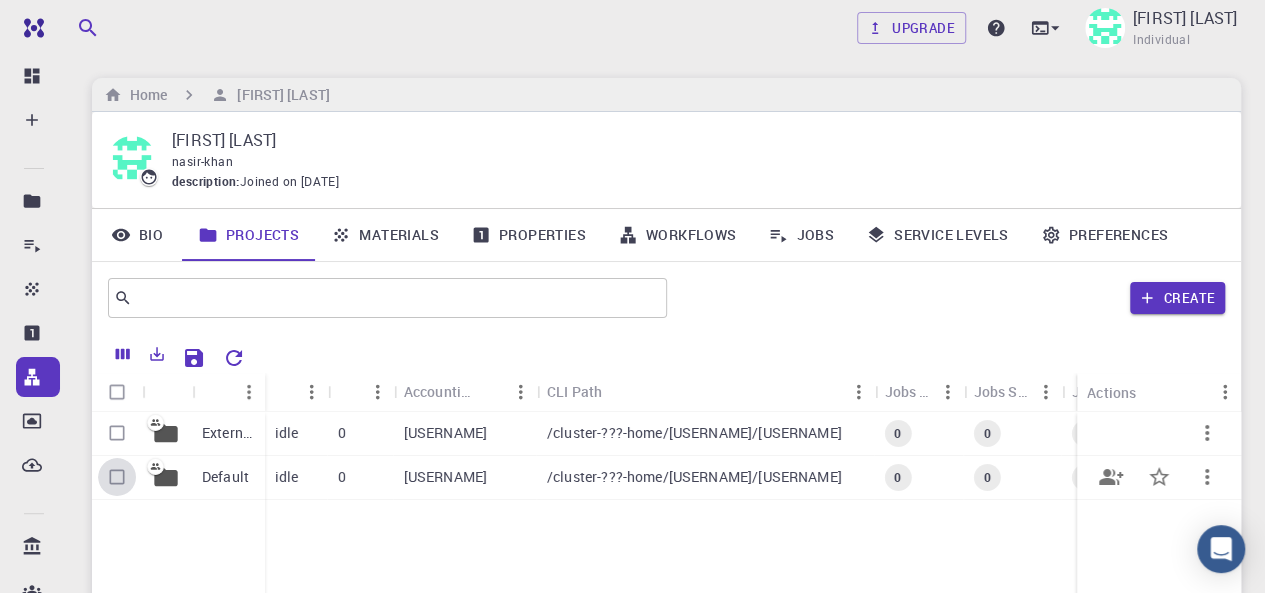 click at bounding box center (117, 477) 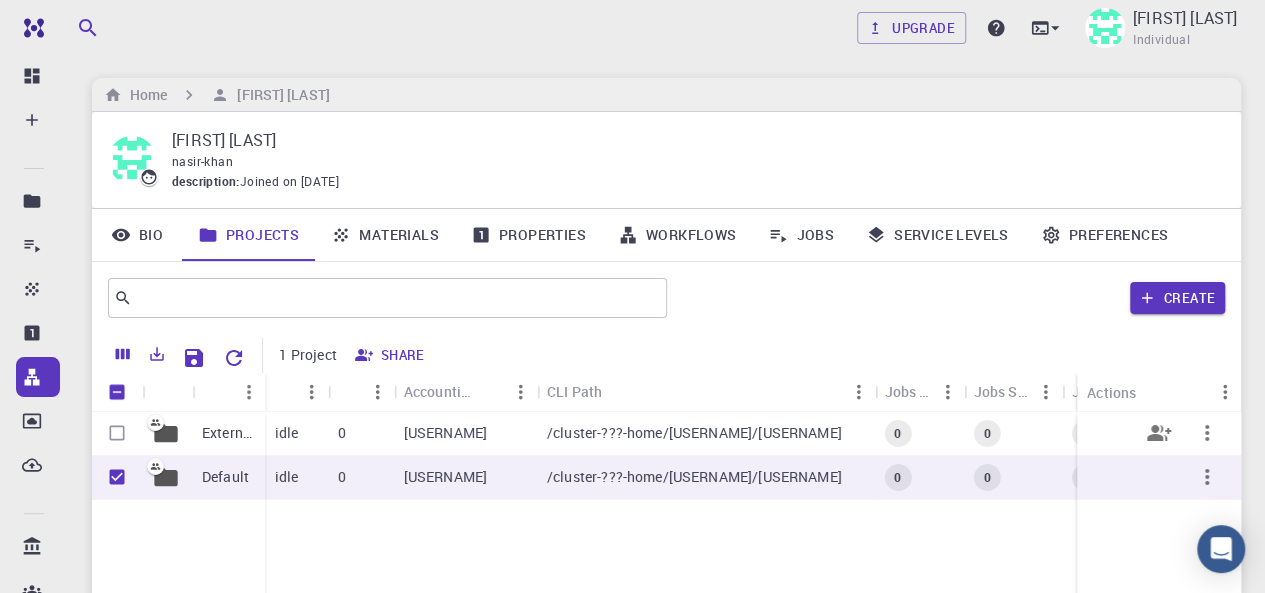 click at bounding box center (117, 433) 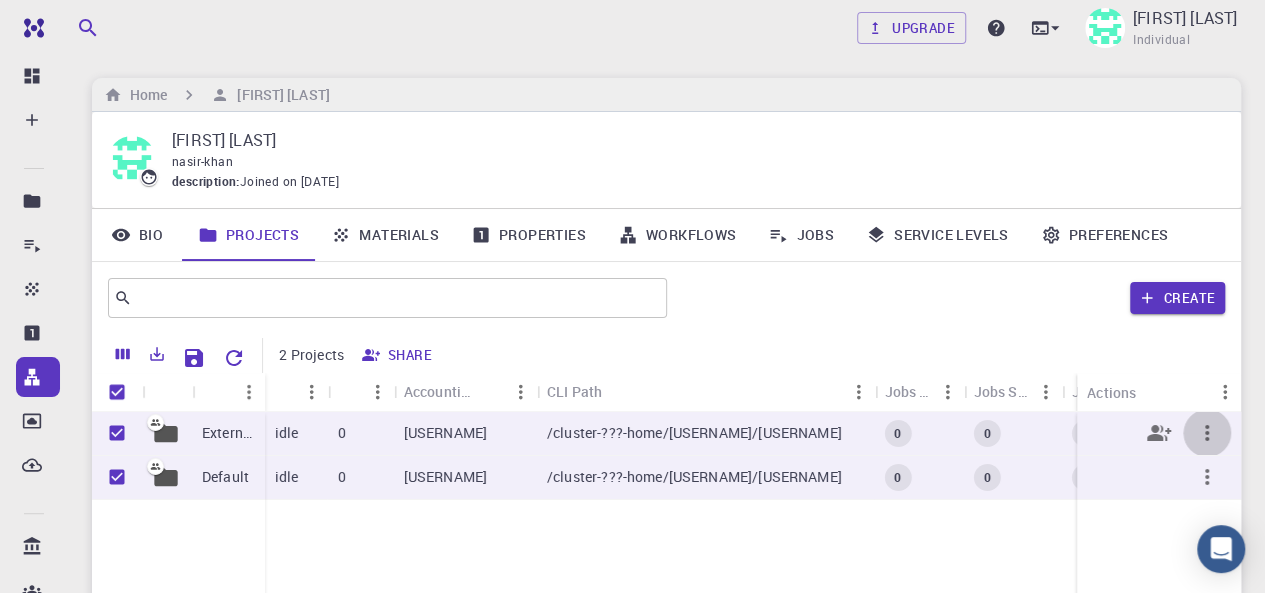 click at bounding box center (1207, 433) 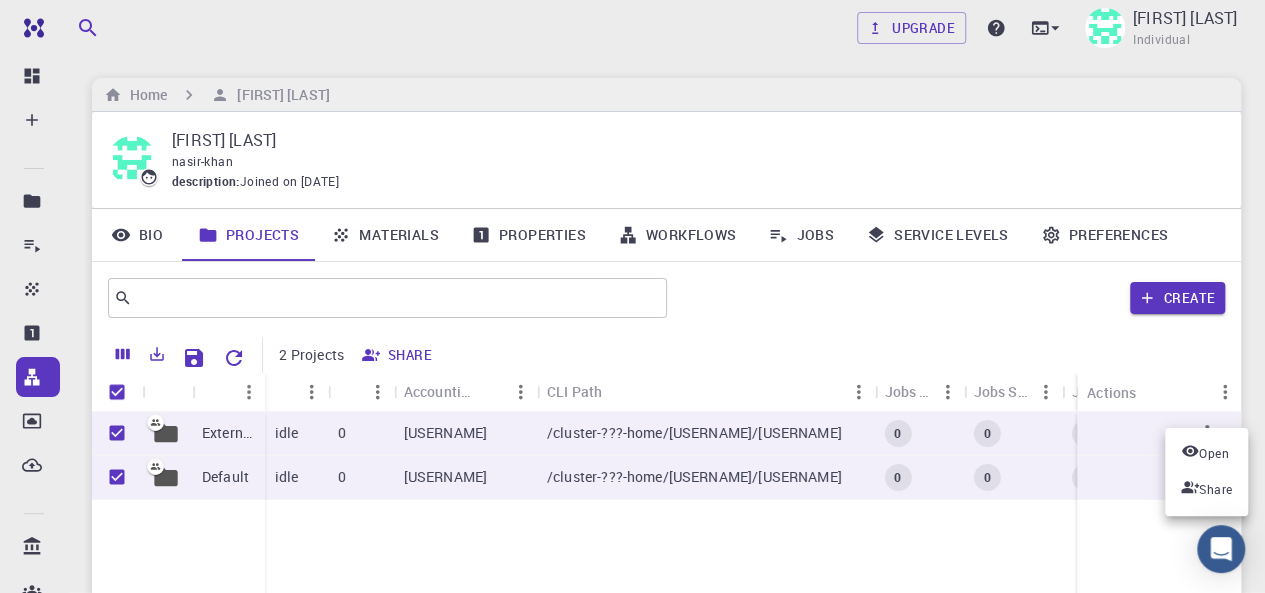 click on "Open Share" at bounding box center [1206, 472] 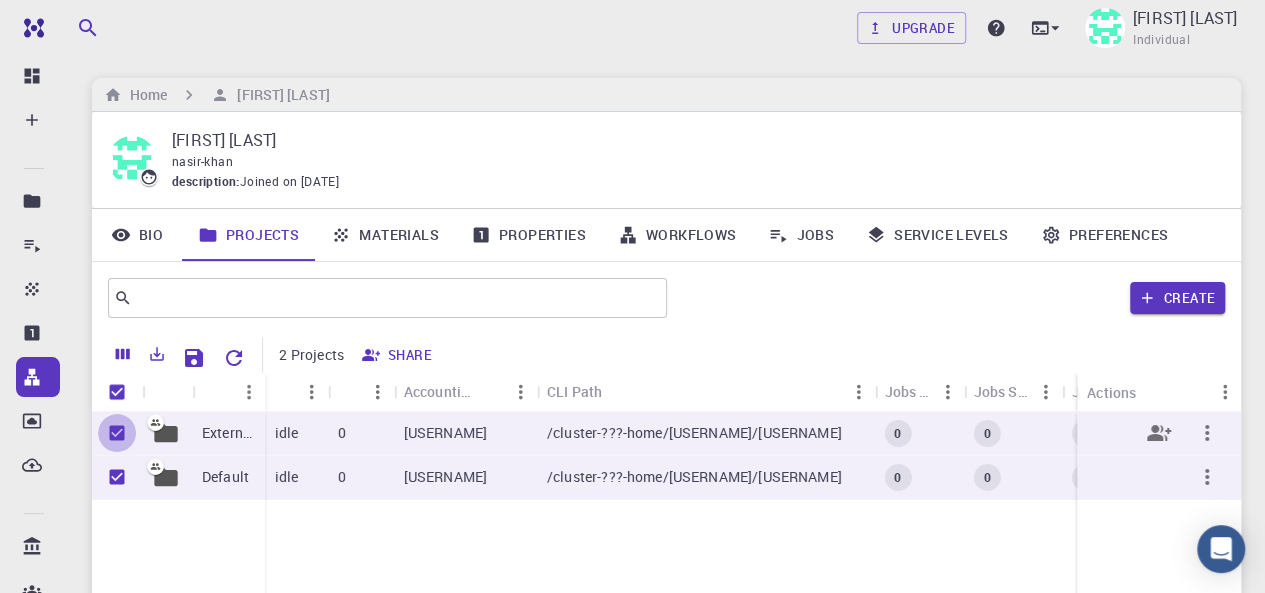 click at bounding box center [117, 433] 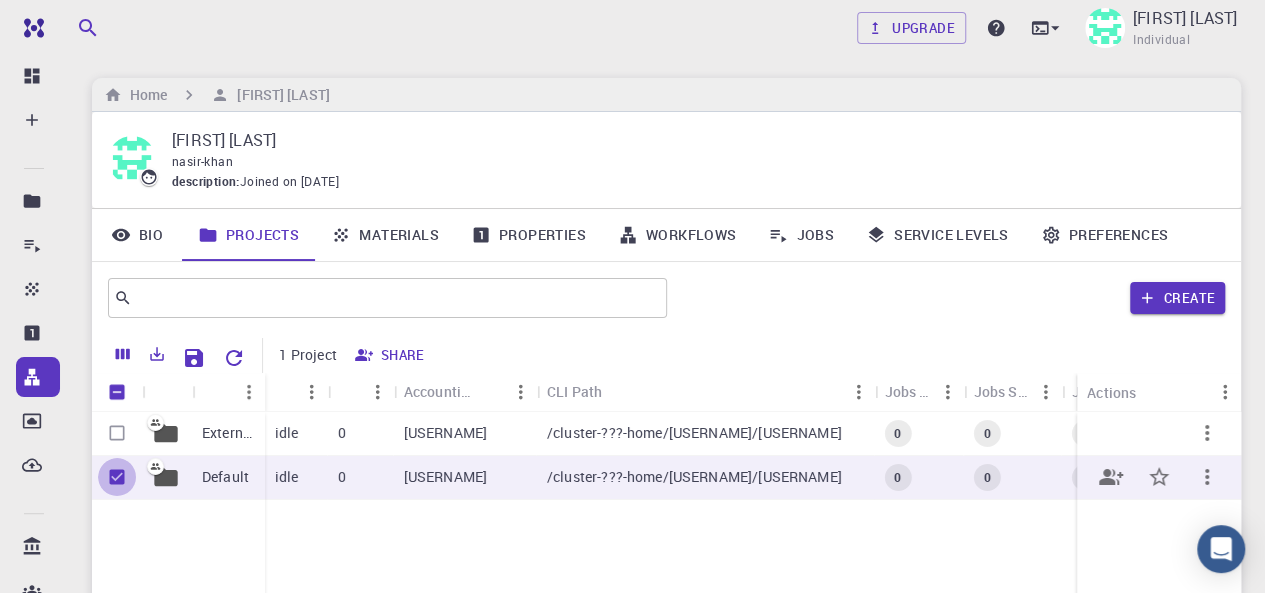 click at bounding box center [117, 477] 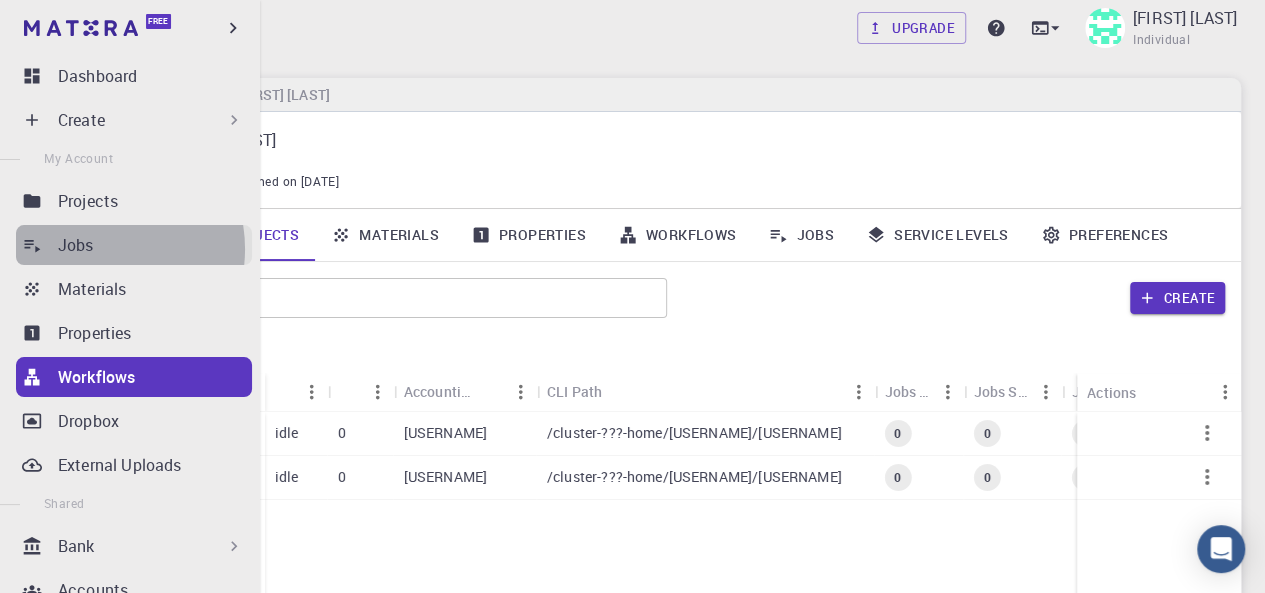 click on "Jobs" at bounding box center (155, 245) 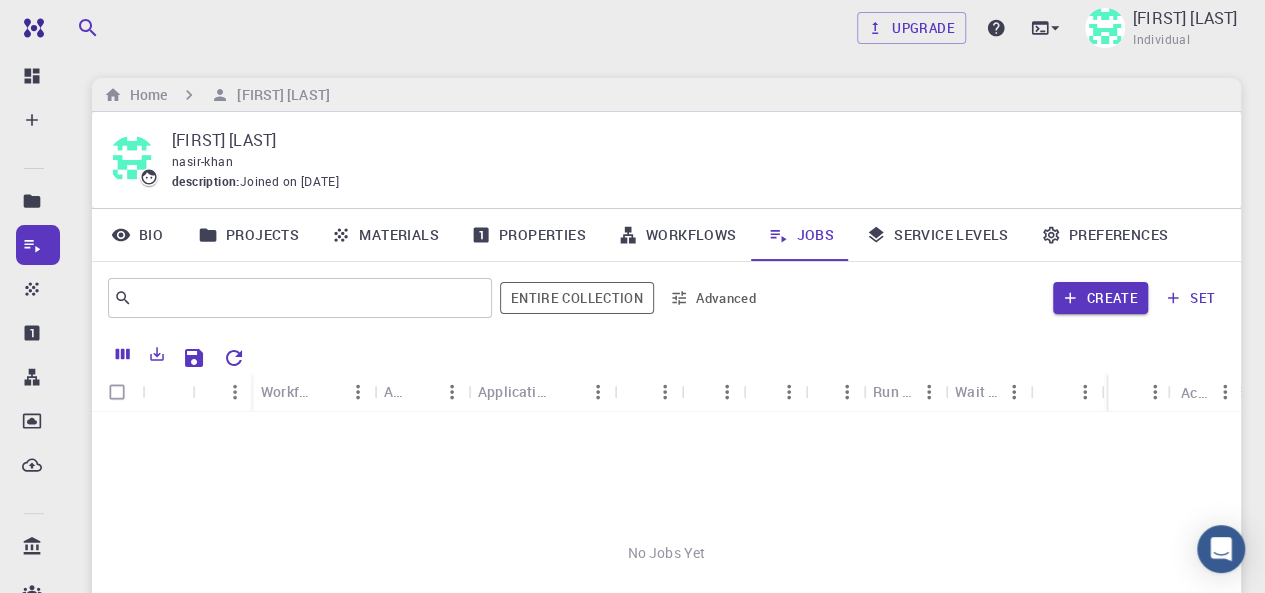 click on "Workflows" at bounding box center [677, 235] 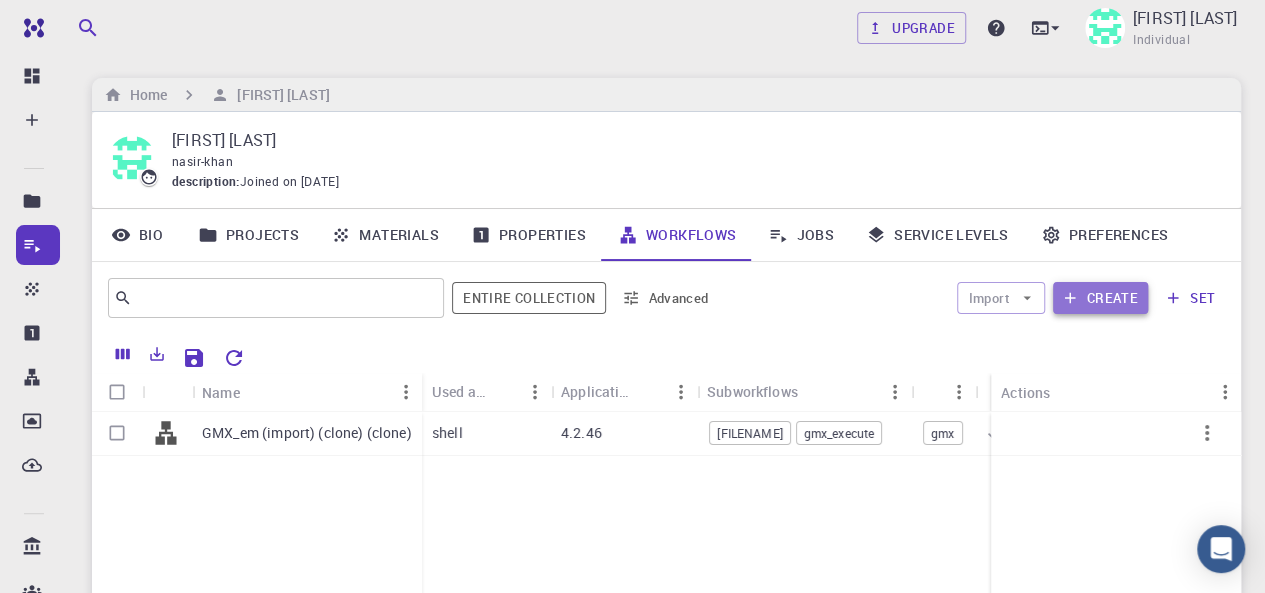 click on "Create" at bounding box center (1100, 298) 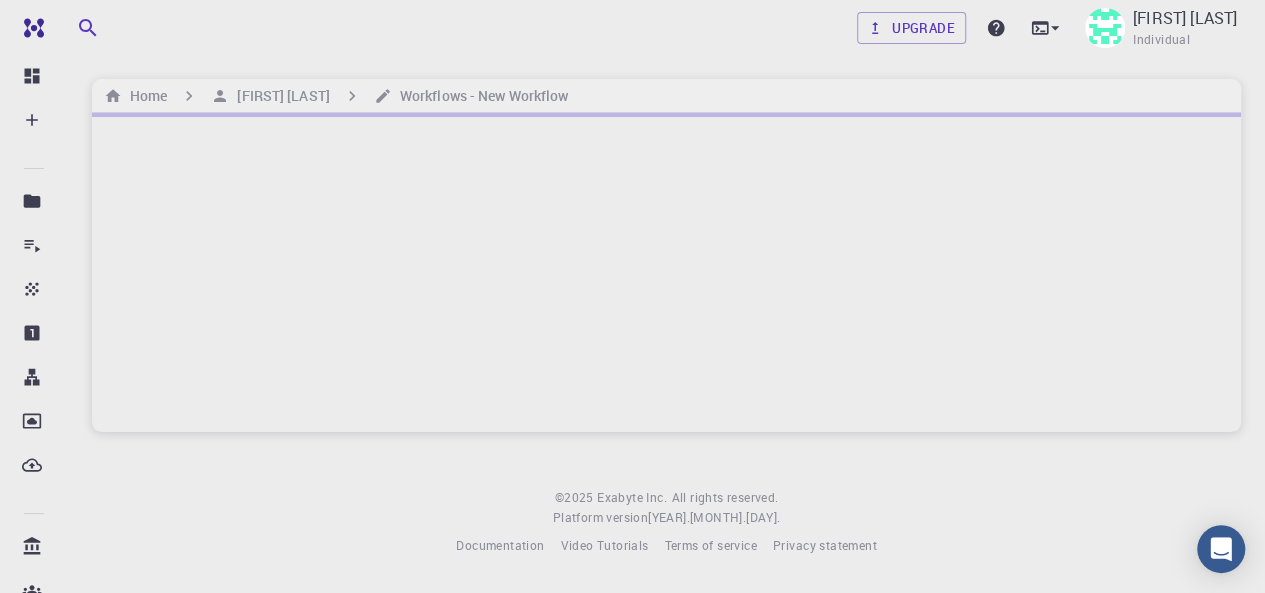 scroll, scrollTop: 0, scrollLeft: 0, axis: both 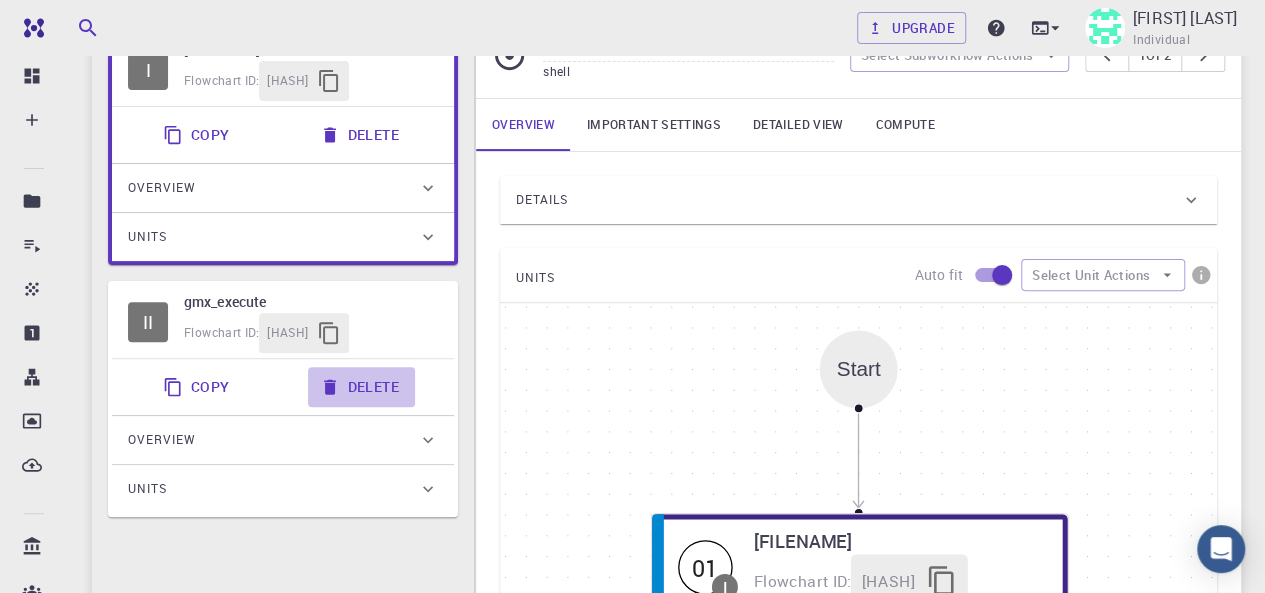 click on "Delete" at bounding box center (361, 387) 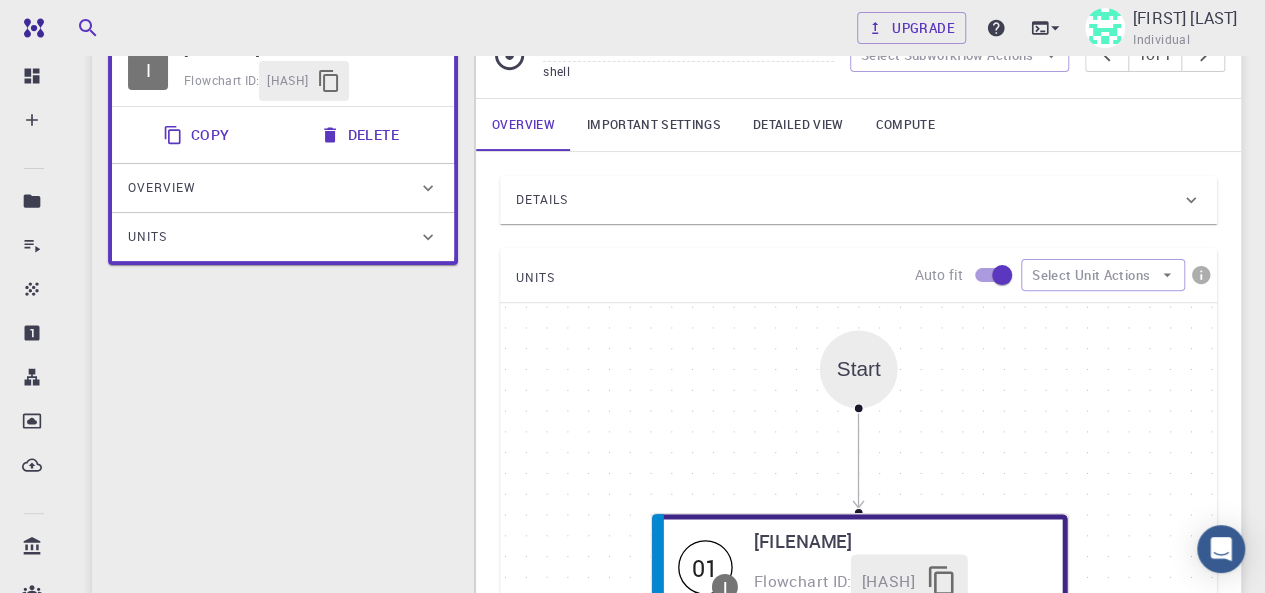 click on "Delete" at bounding box center (361, 135) 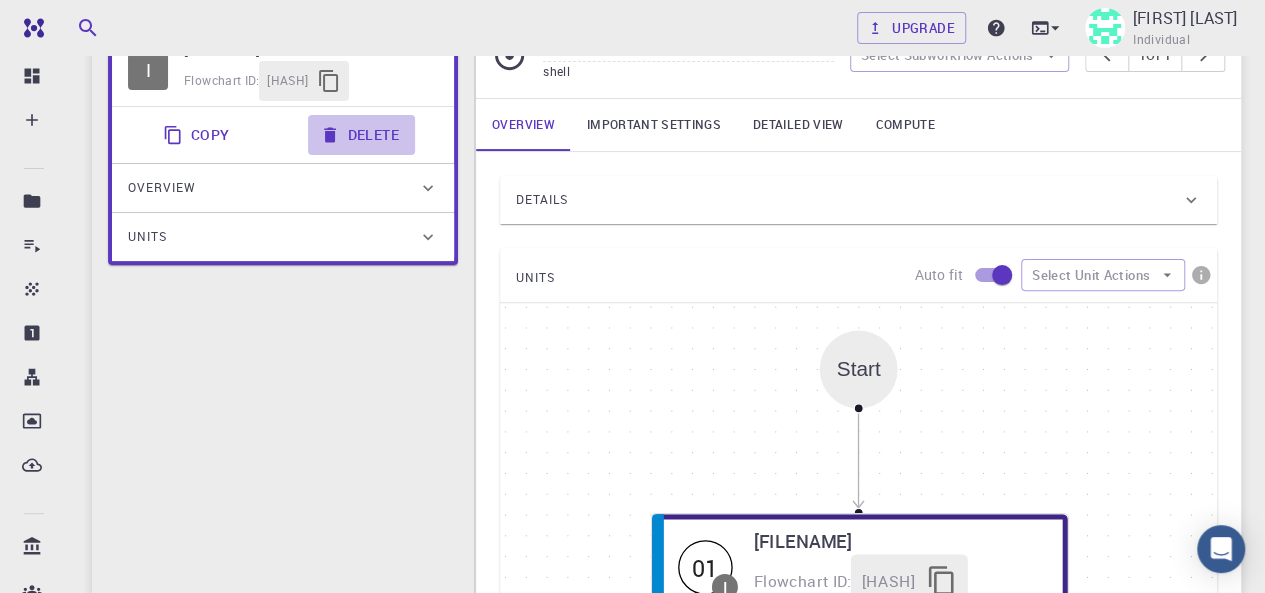 click on "Delete" at bounding box center (361, 135) 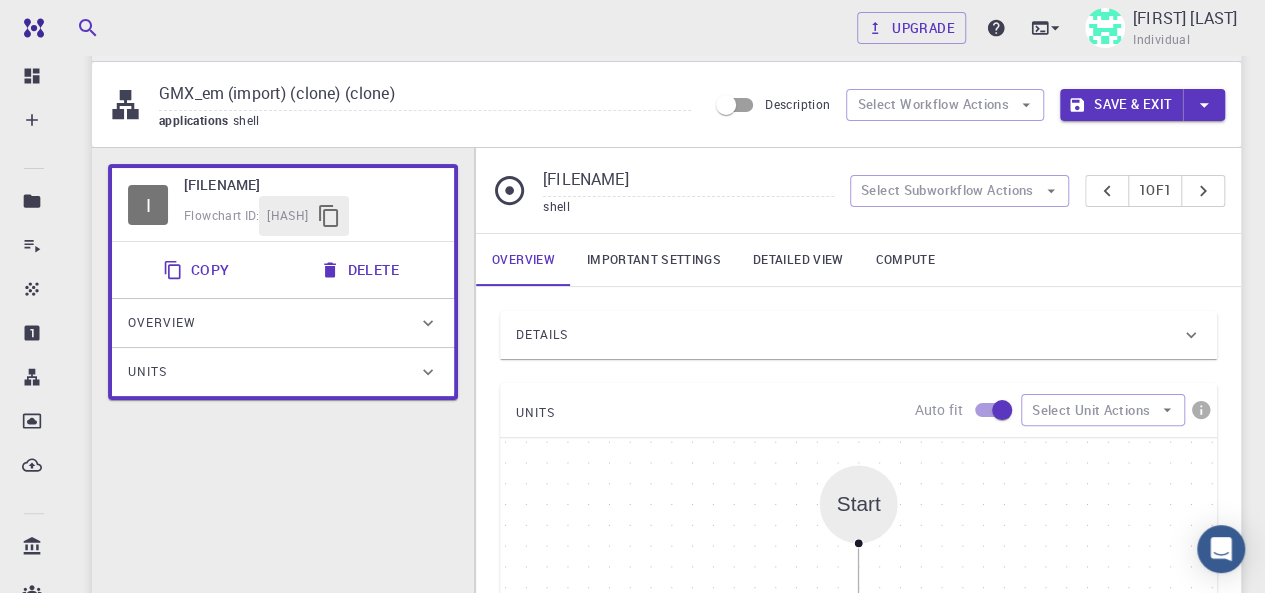 scroll, scrollTop: 46, scrollLeft: 0, axis: vertical 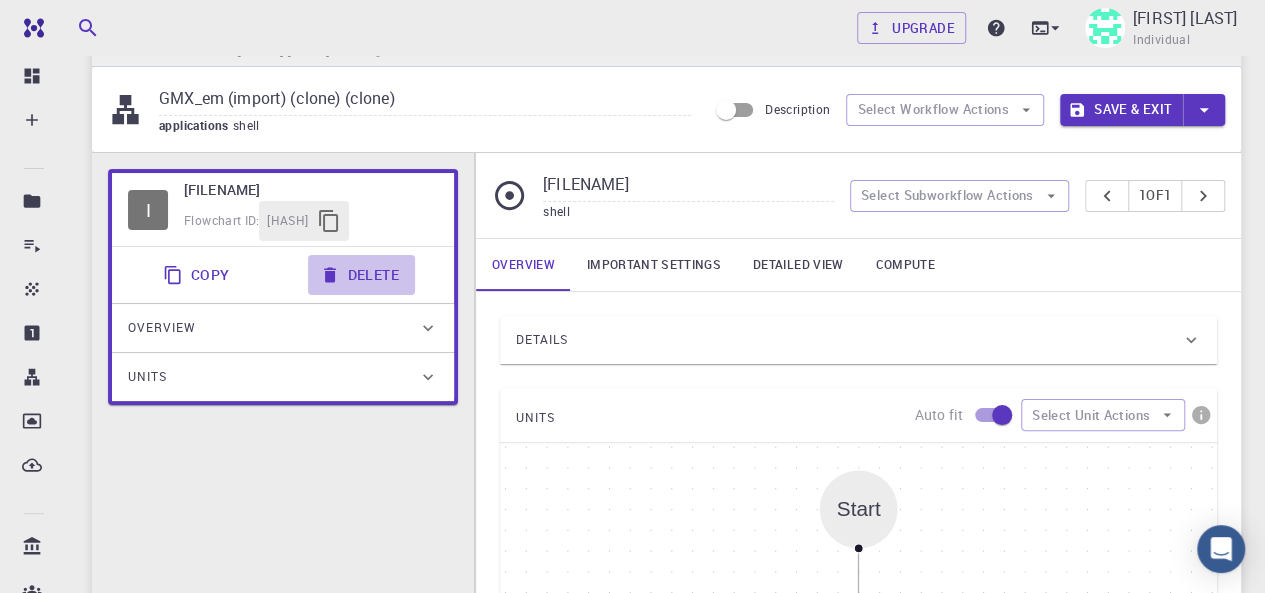 click on "Delete" at bounding box center [361, 275] 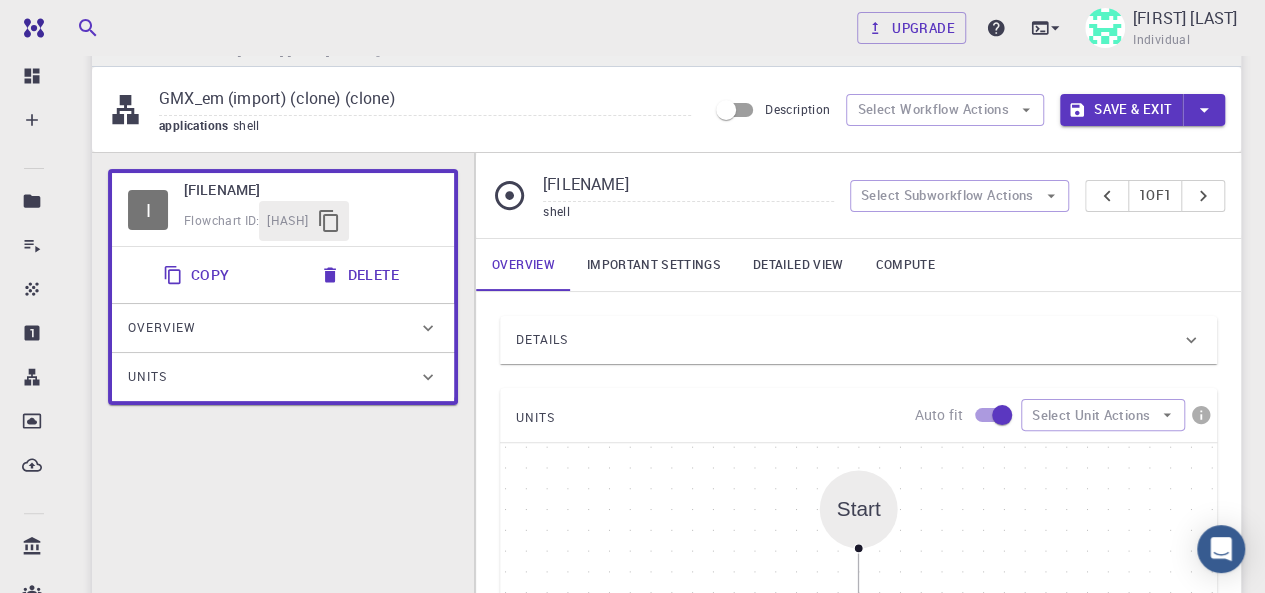 click on "Delete" at bounding box center (361, 275) 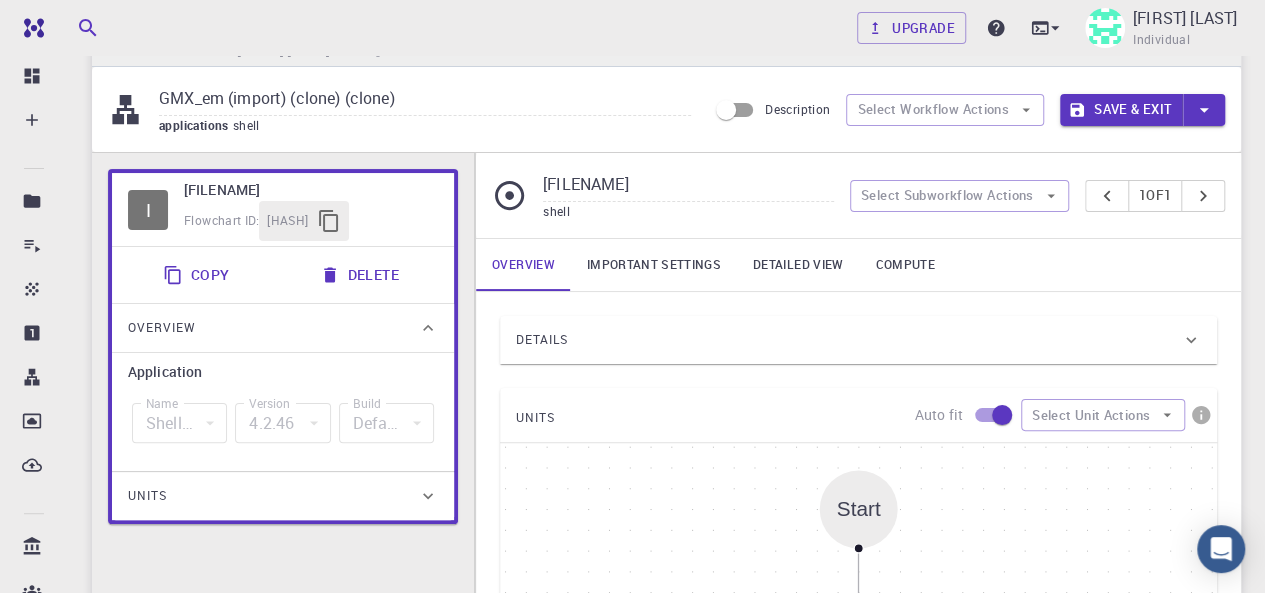 click at bounding box center [428, 328] 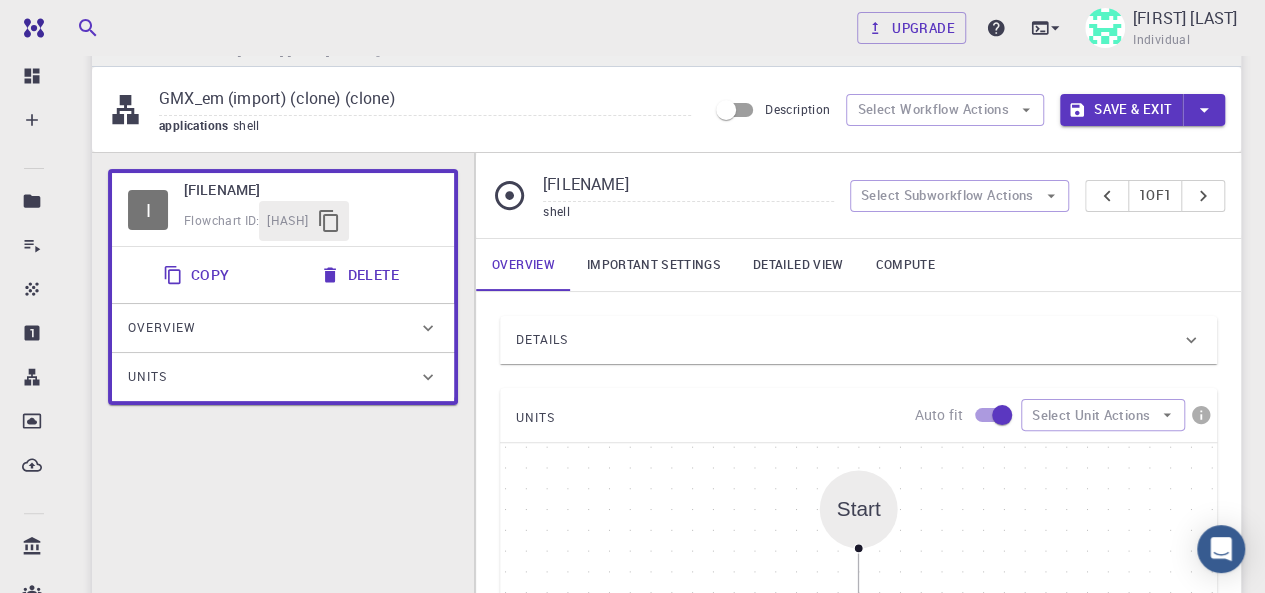 click at bounding box center (428, 328) 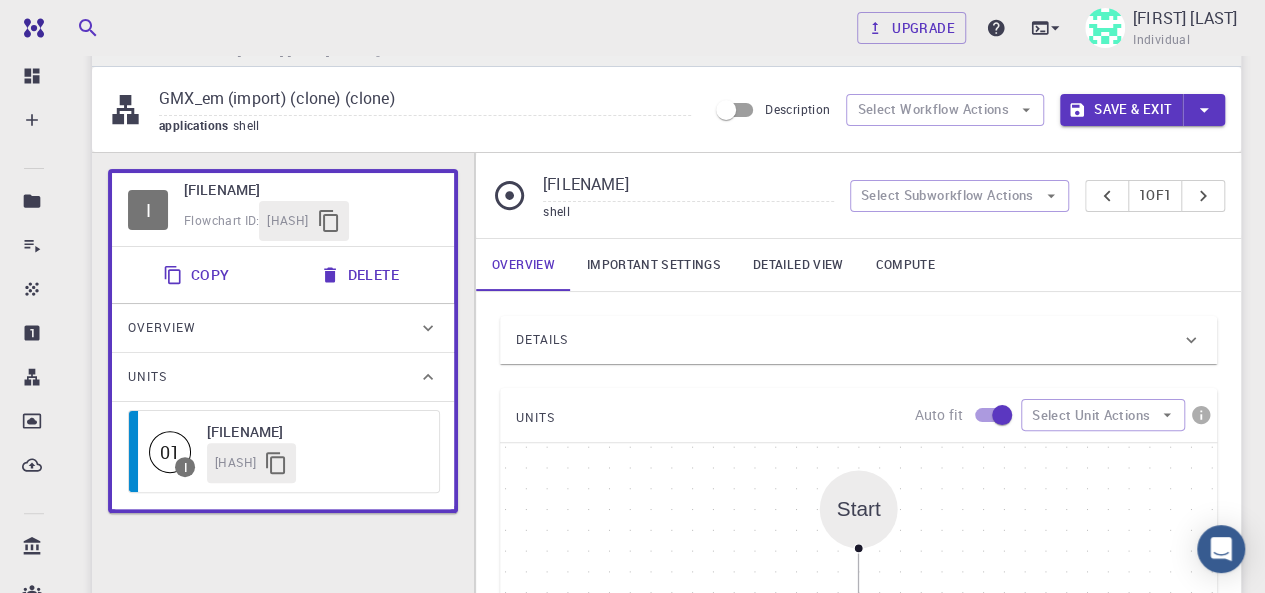 click at bounding box center (428, 377) 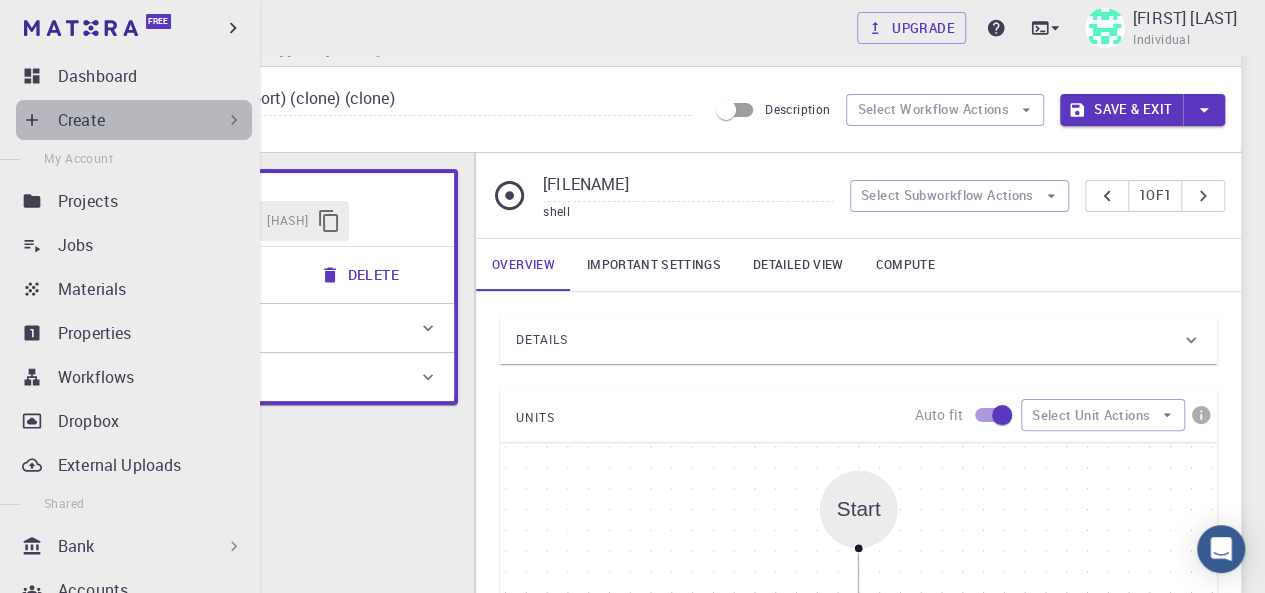 click at bounding box center (234, 120) 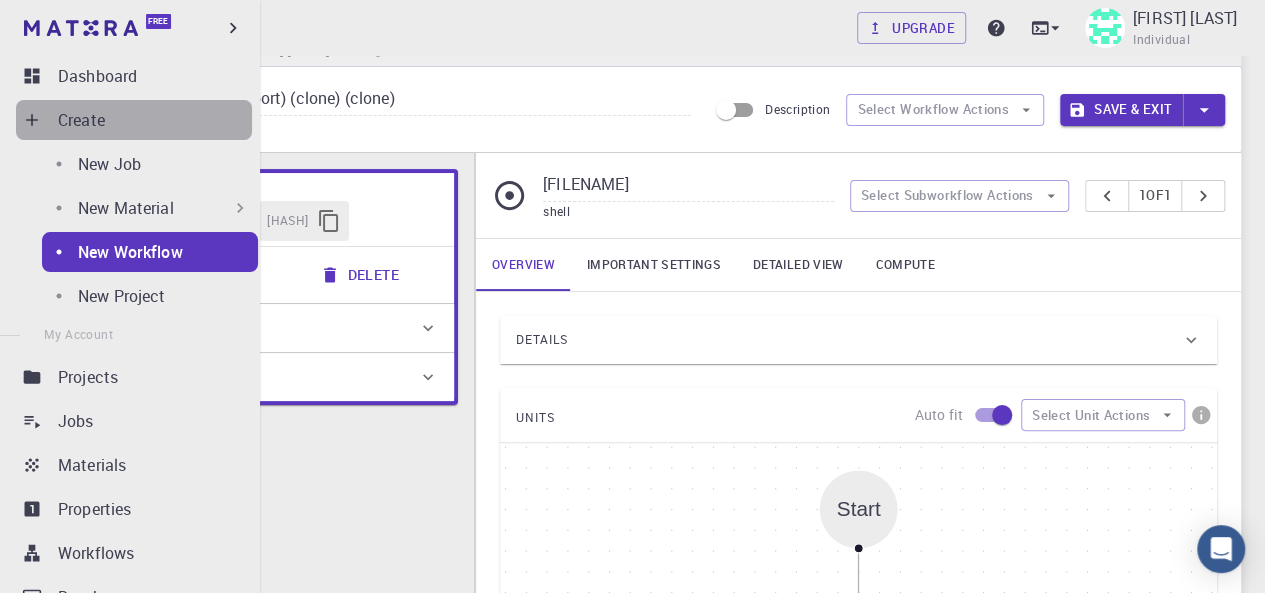 click at bounding box center (244, 120) 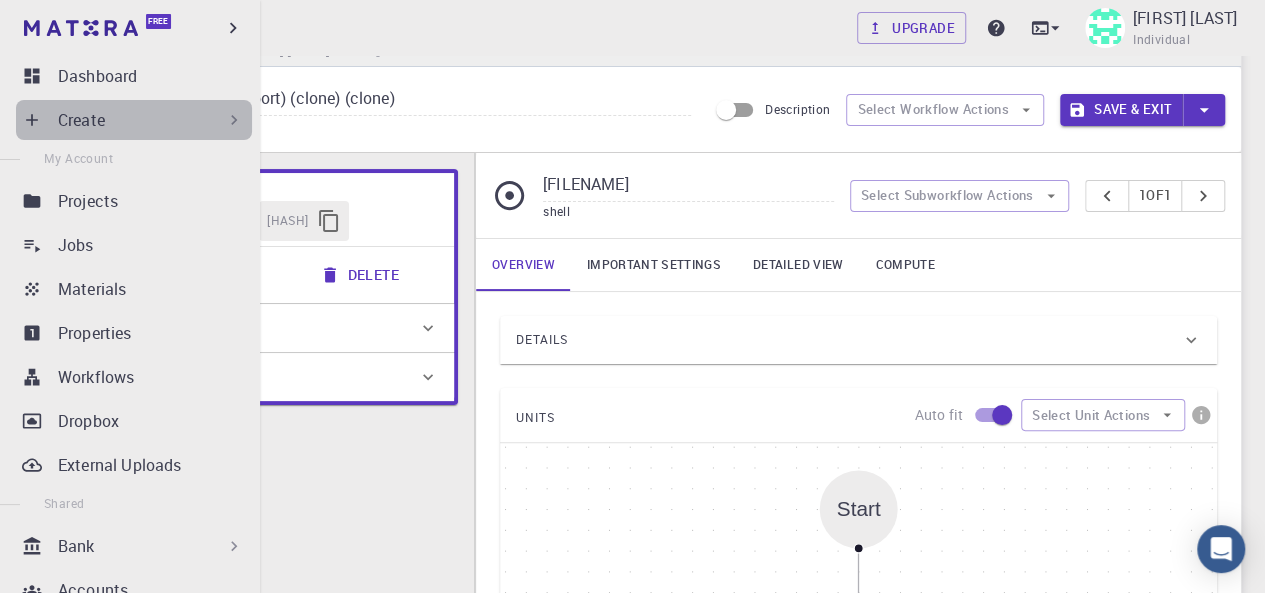 click at bounding box center (234, 120) 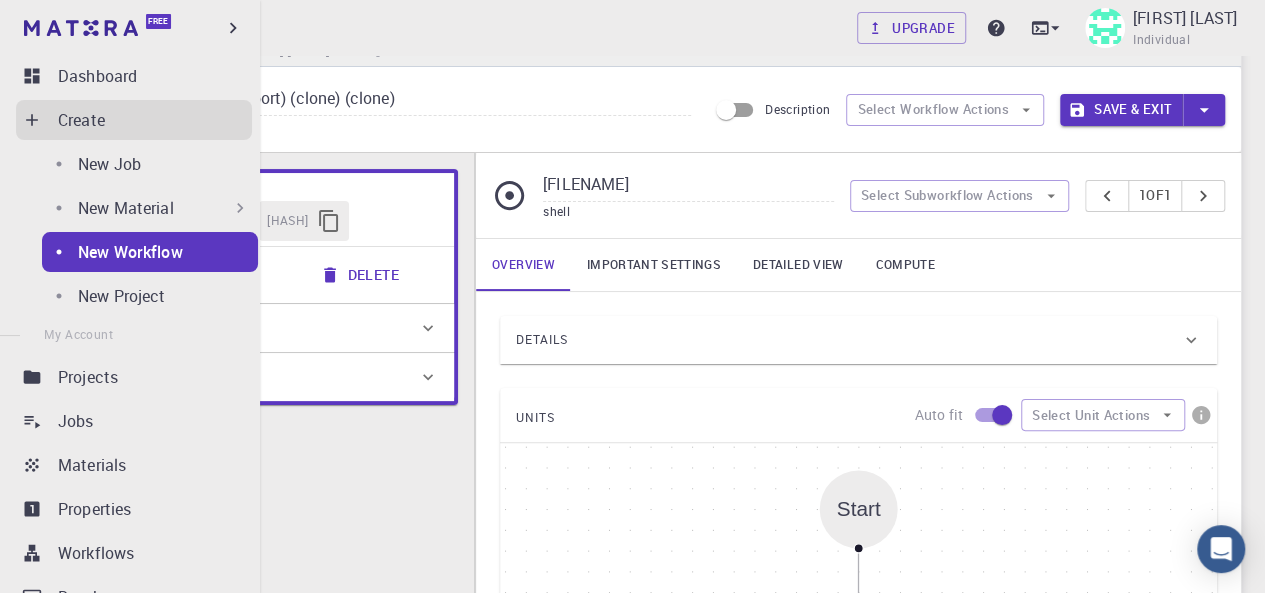 click on "New Workflow" at bounding box center [168, 252] 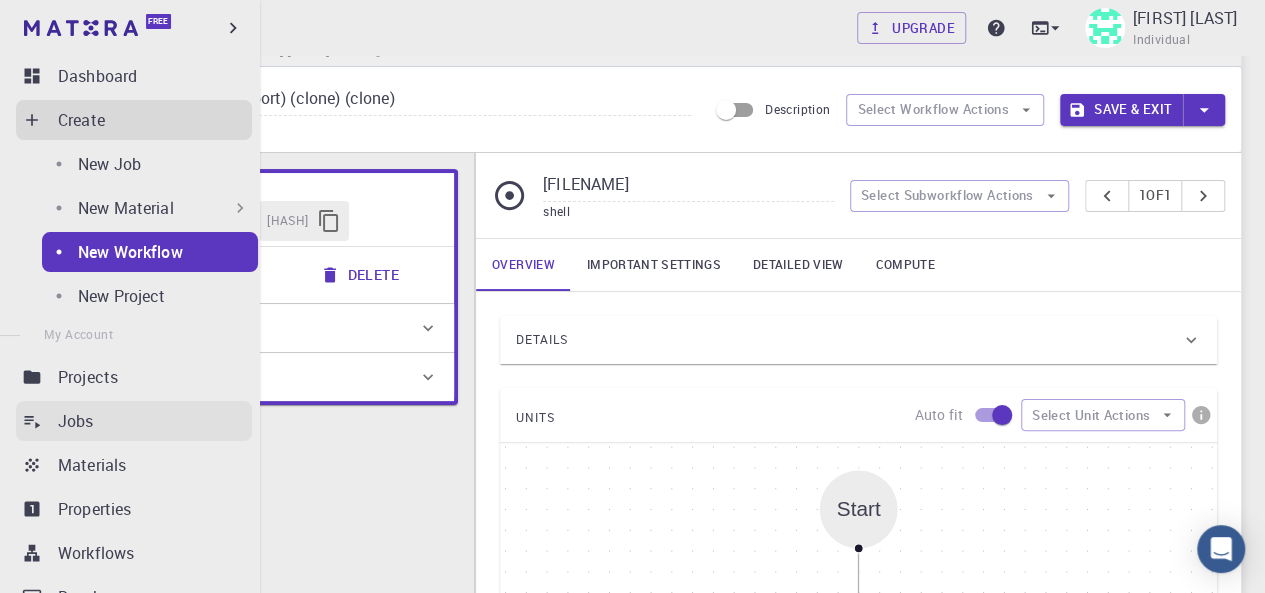 click on "Jobs" at bounding box center [76, 421] 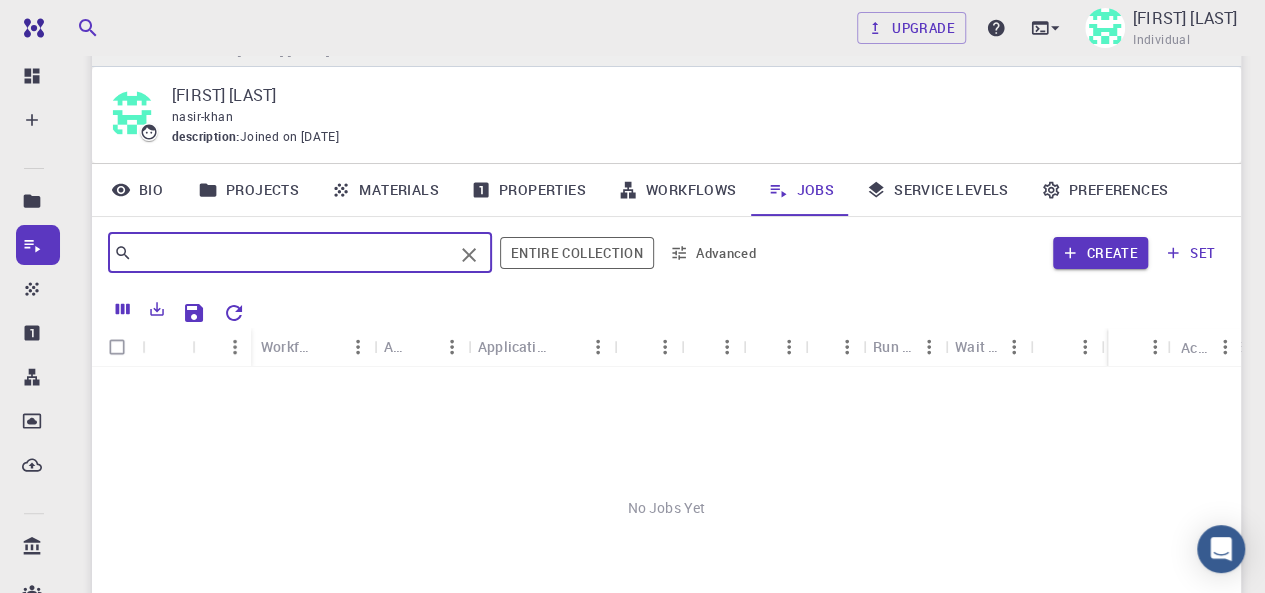 click at bounding box center (292, 253) 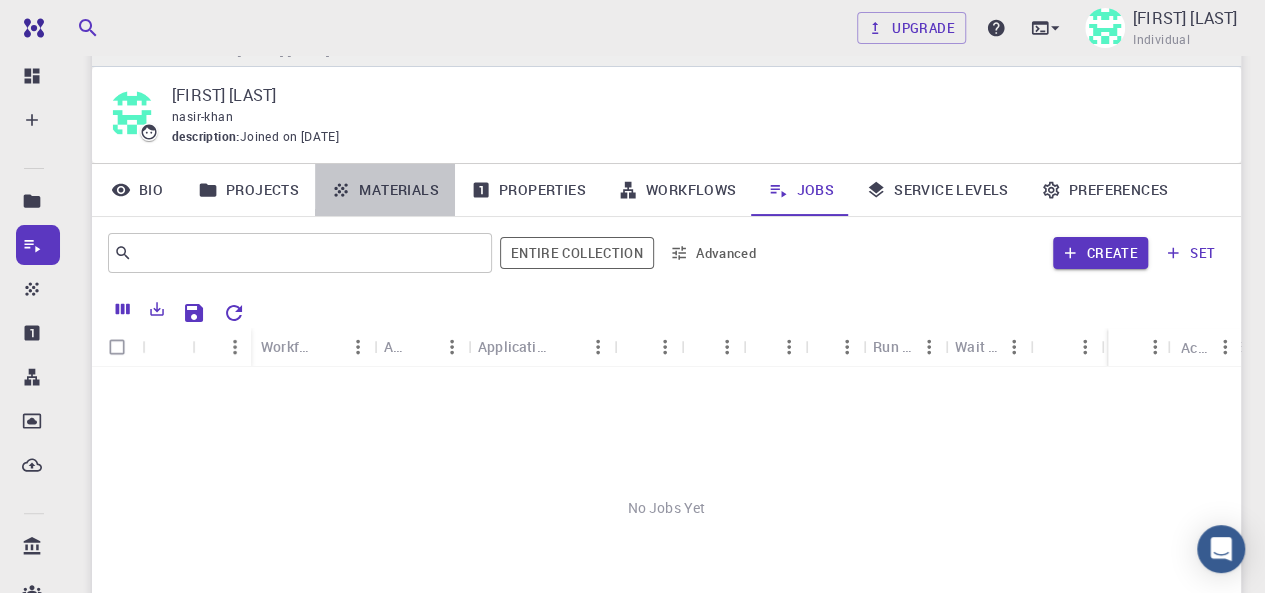 click on "Materials" at bounding box center [385, 190] 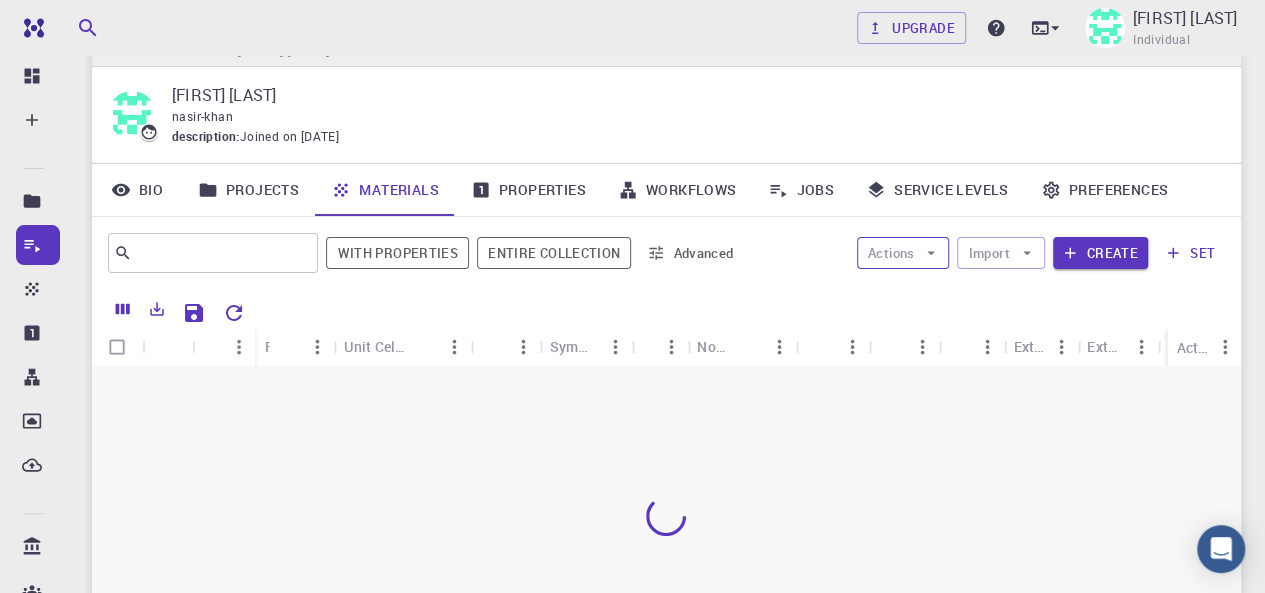click at bounding box center [931, 253] 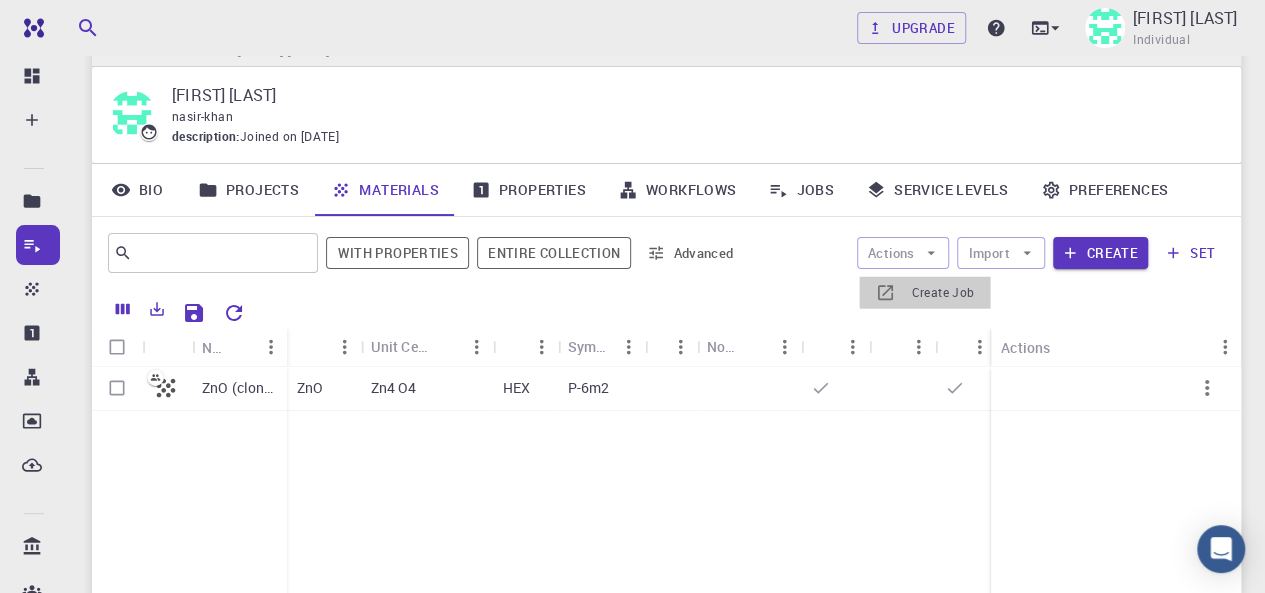 click on "Create Job" at bounding box center (942, 293) 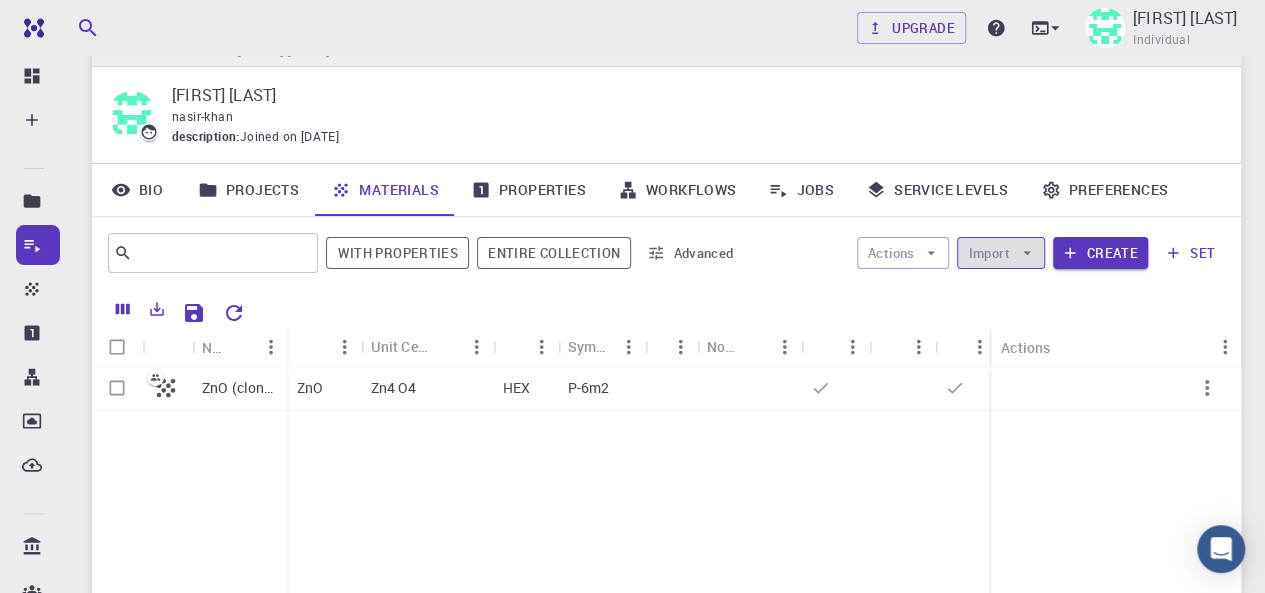 click on "Import" at bounding box center (1000, 253) 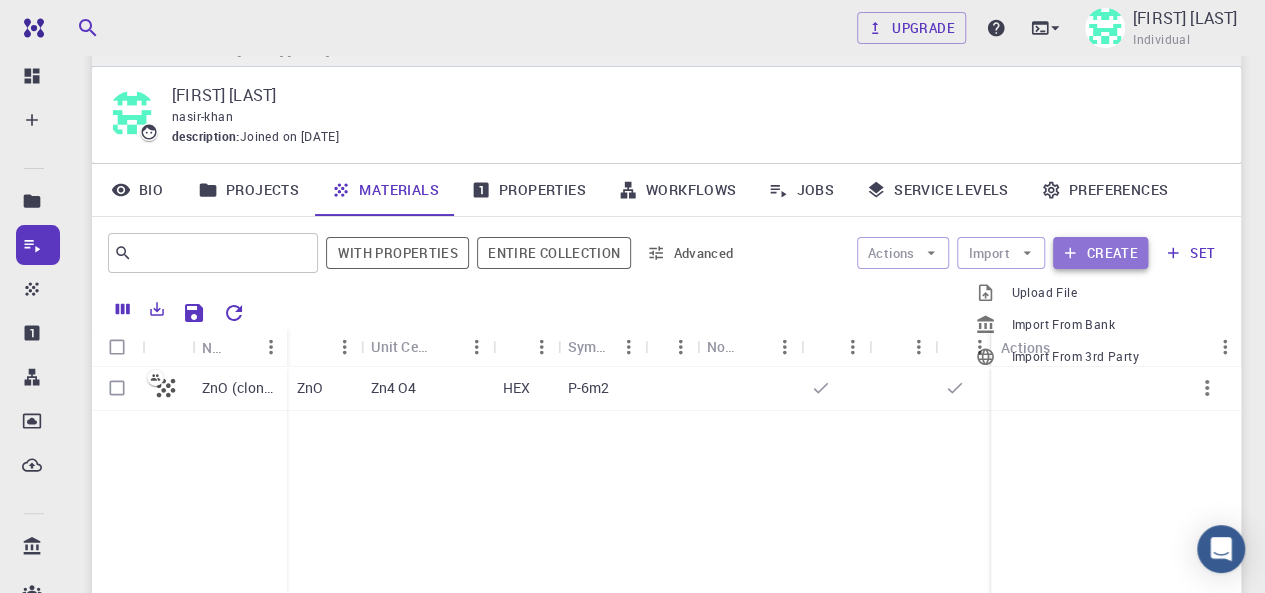click on "Create" at bounding box center (1100, 253) 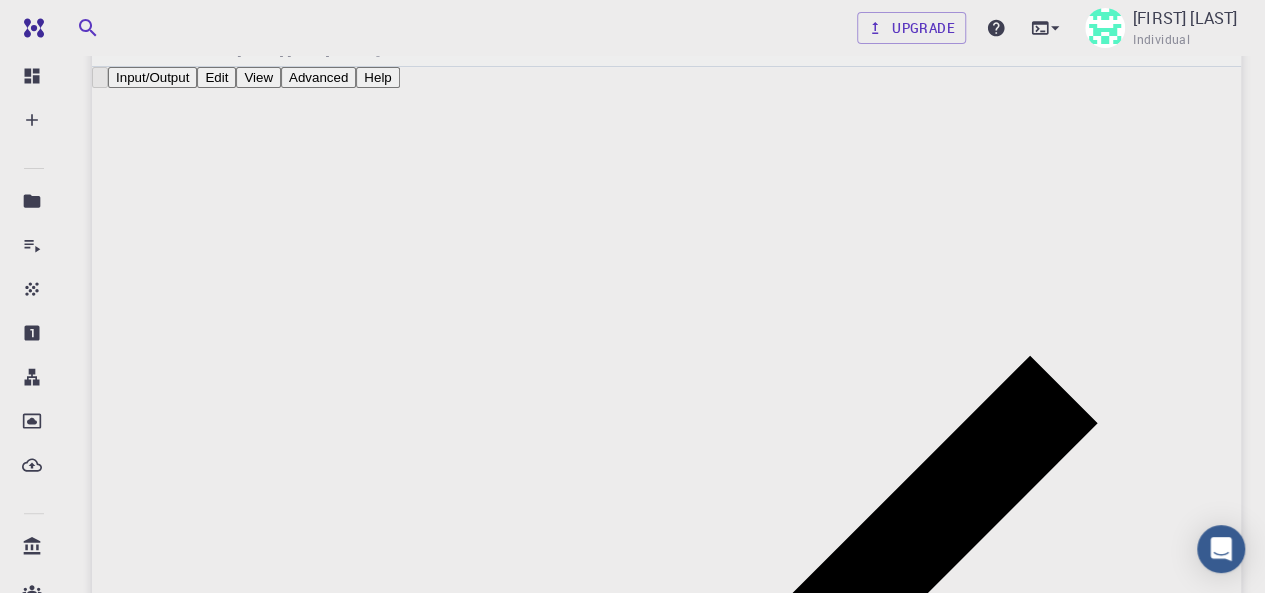 click on "Crystal Lattice" at bounding box center [666, 1390] 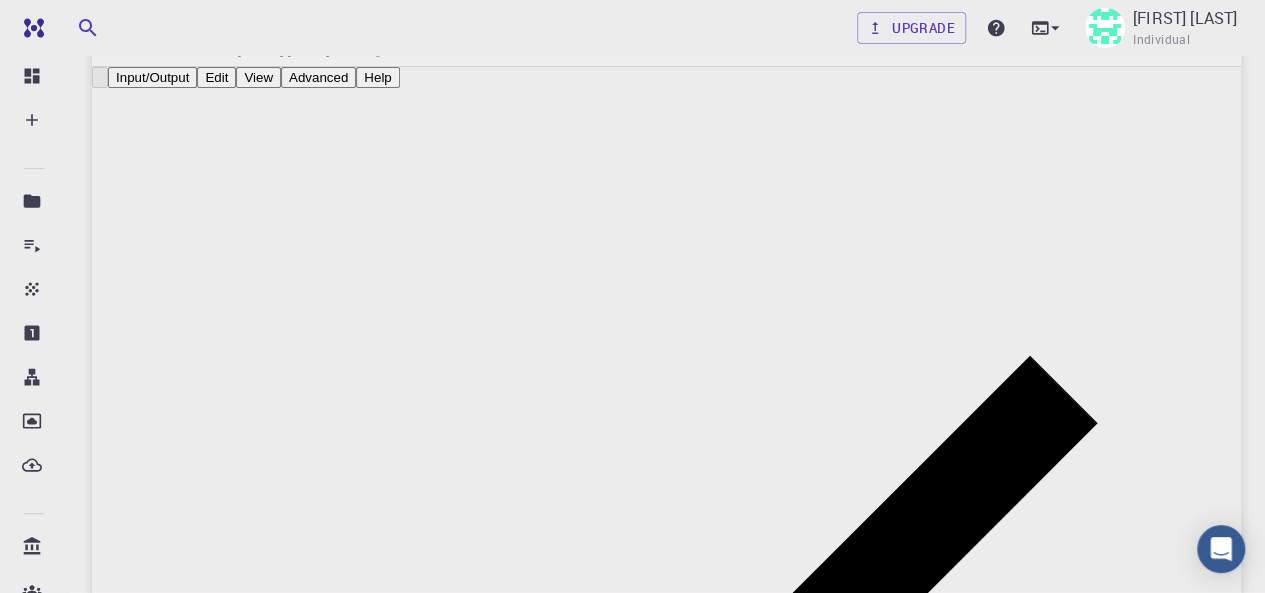 click on "Clone" at bounding box center [632, 1960] 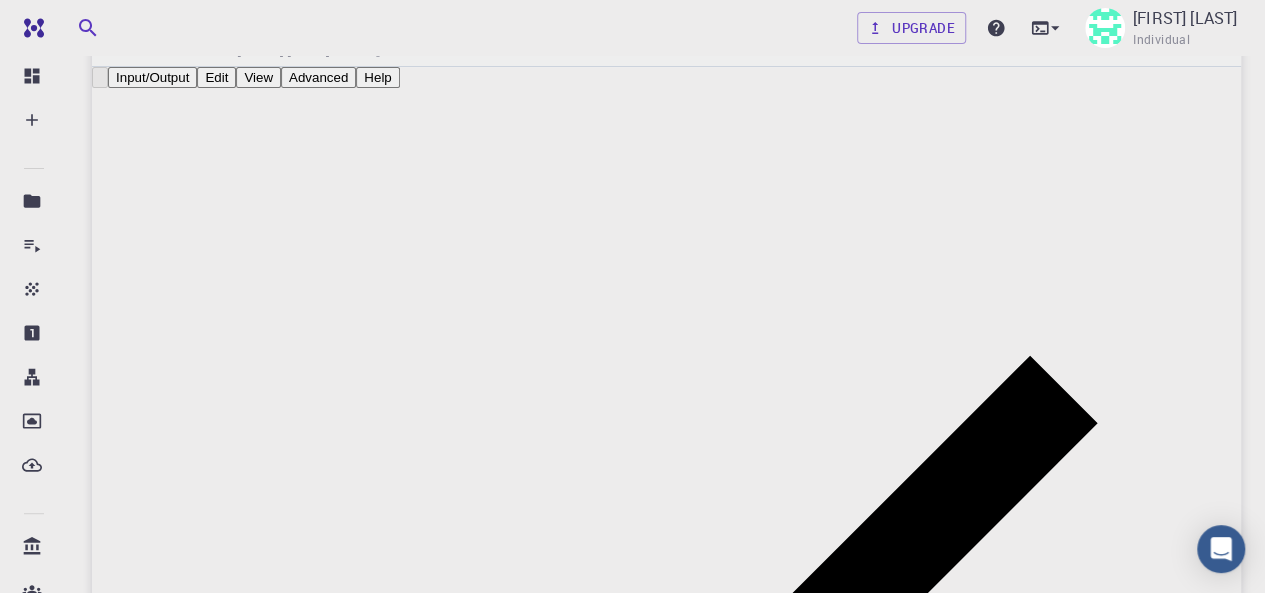 click on "New Material" at bounding box center (220, 1386) 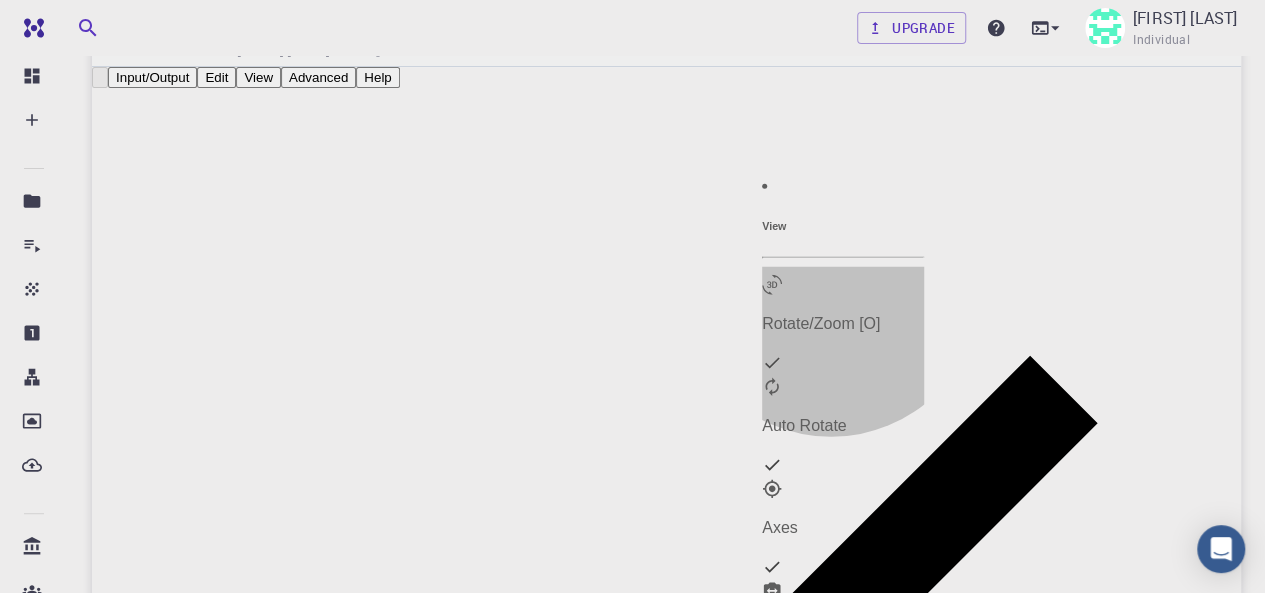 click on "Rotate/Zoom [O]" at bounding box center (843, 324) 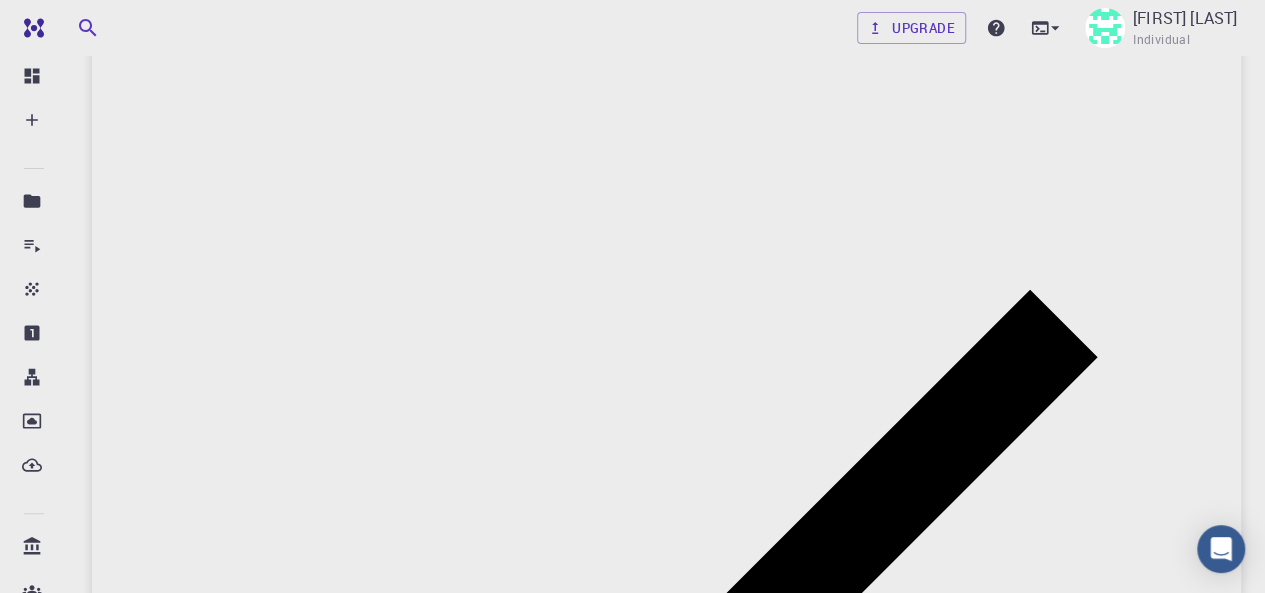 scroll, scrollTop: 92, scrollLeft: 0, axis: vertical 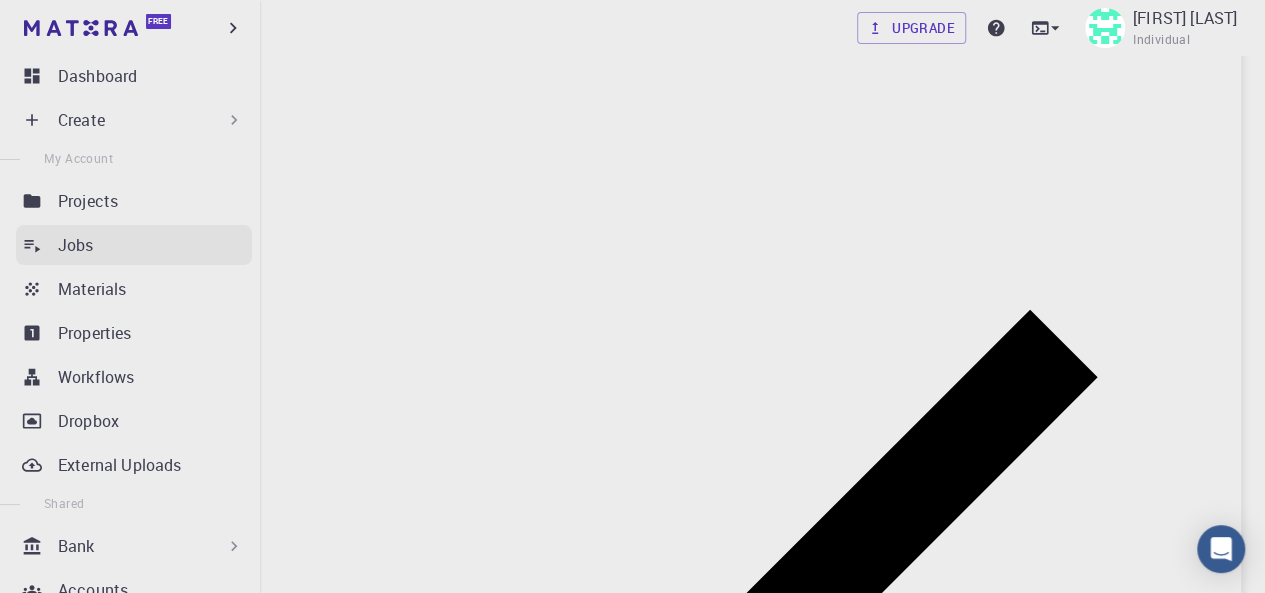click on "Jobs" at bounding box center (76, 245) 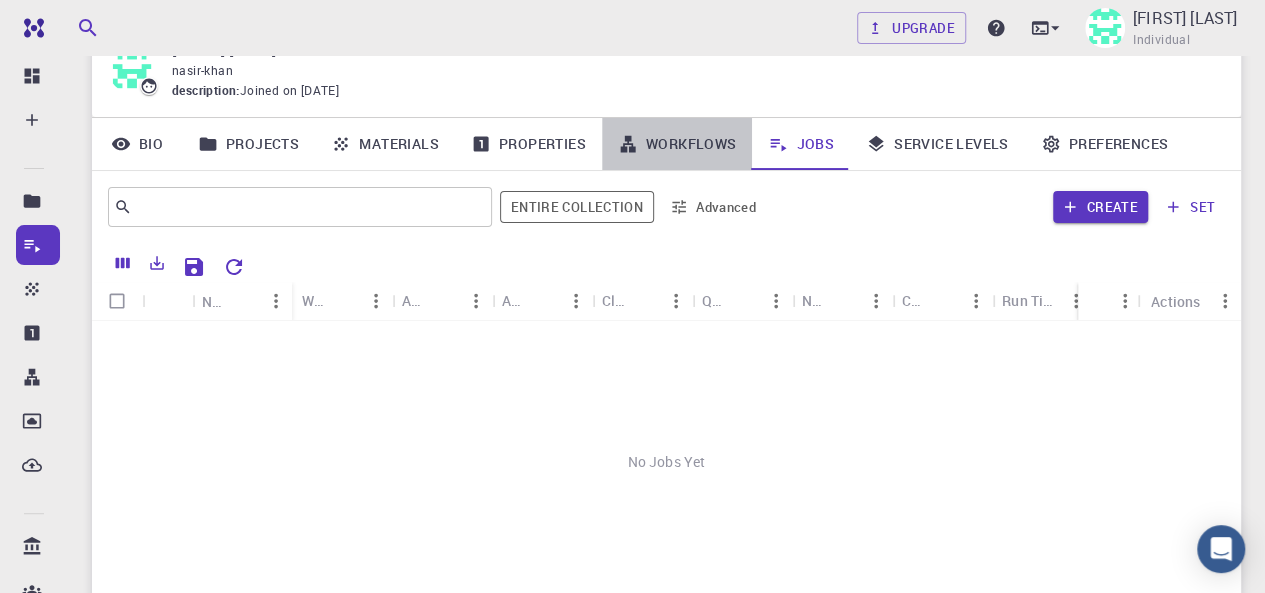 click on "Workflows" at bounding box center (677, 144) 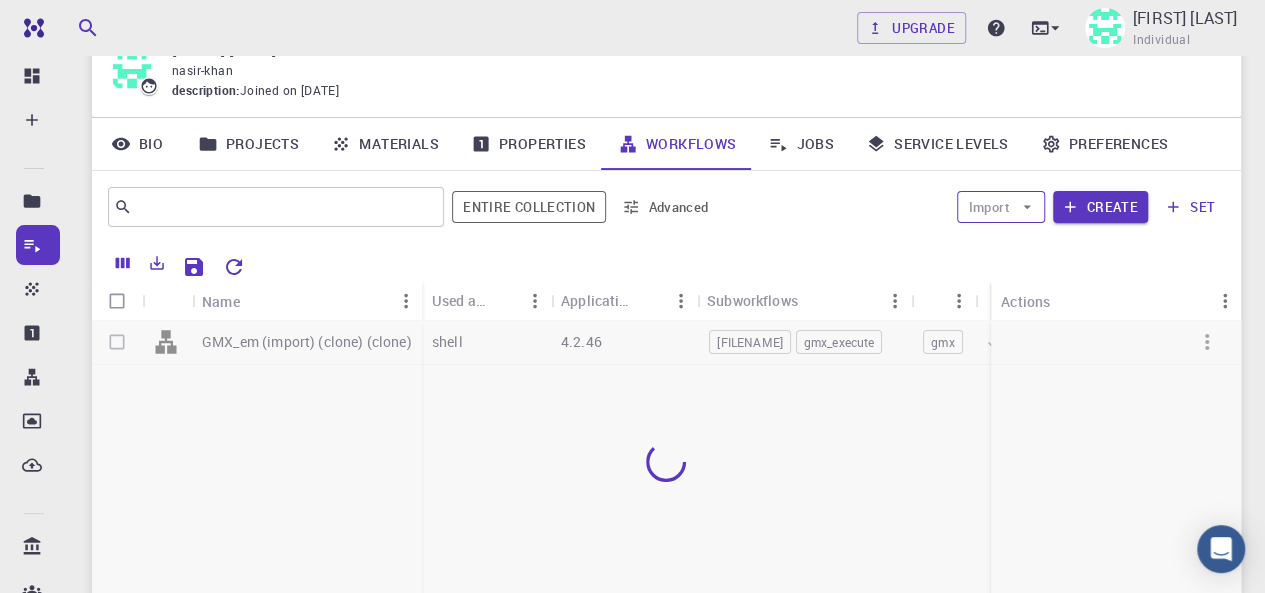 click at bounding box center (1027, 207) 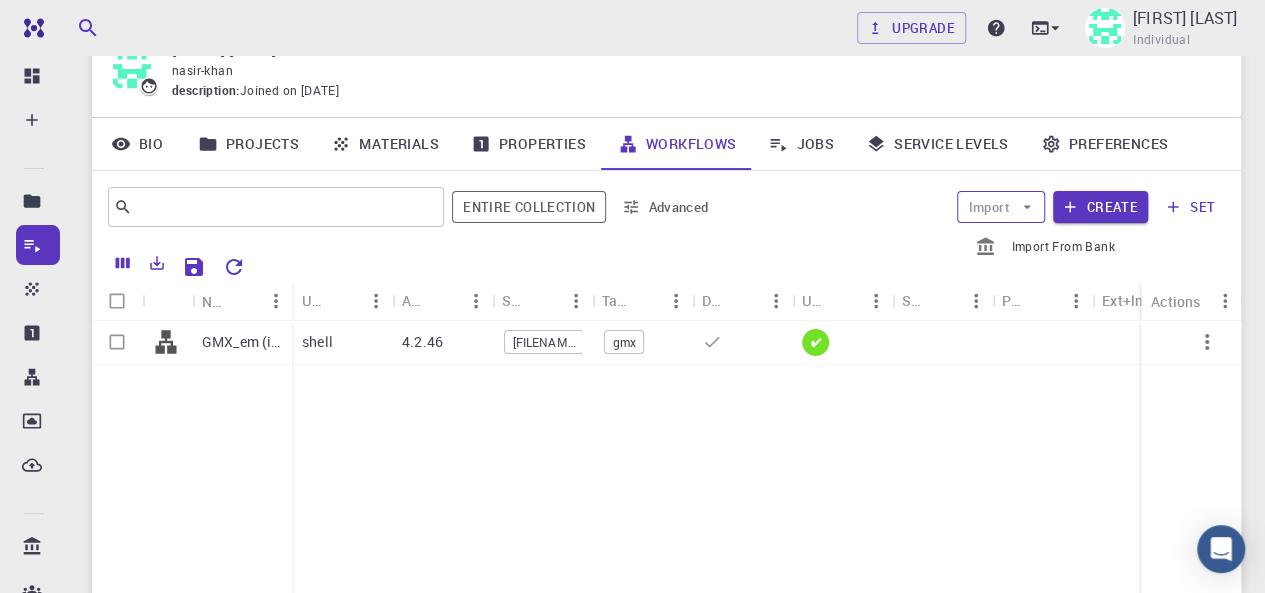 click at bounding box center (1027, 207) 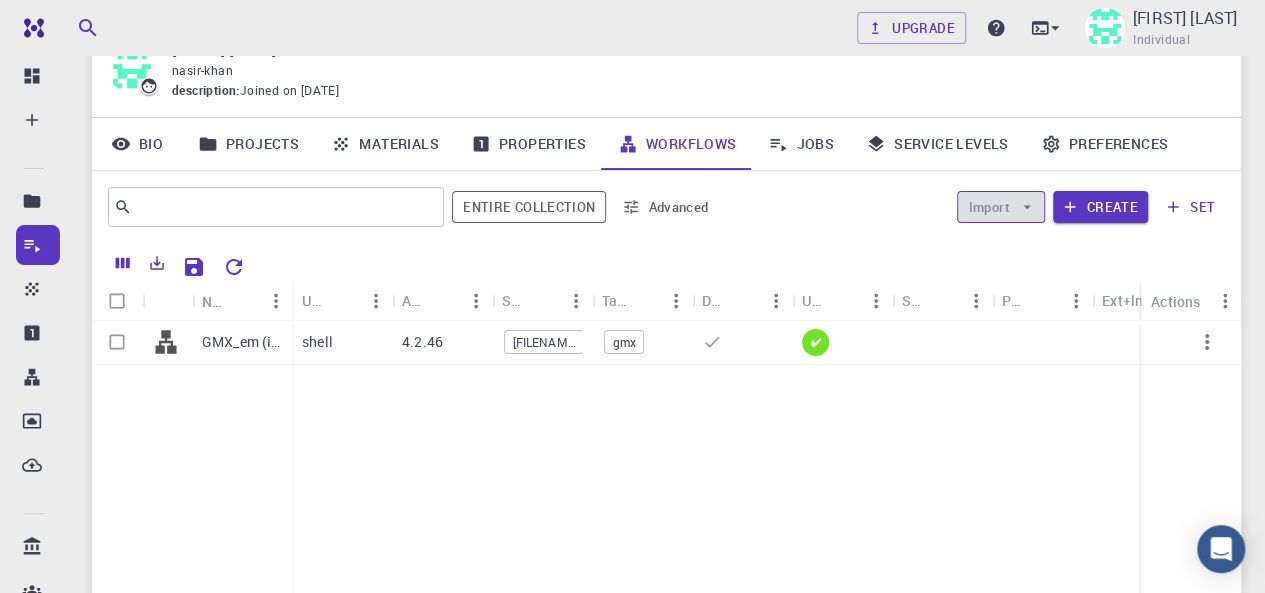 click at bounding box center (1027, 207) 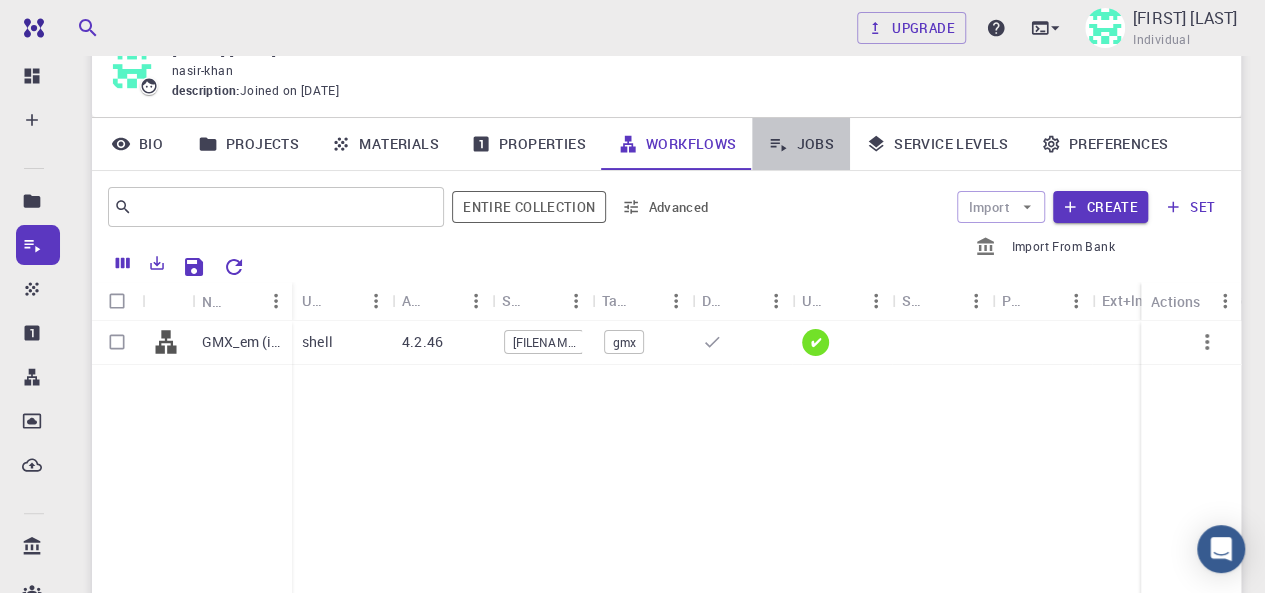click on "Jobs" at bounding box center [801, 144] 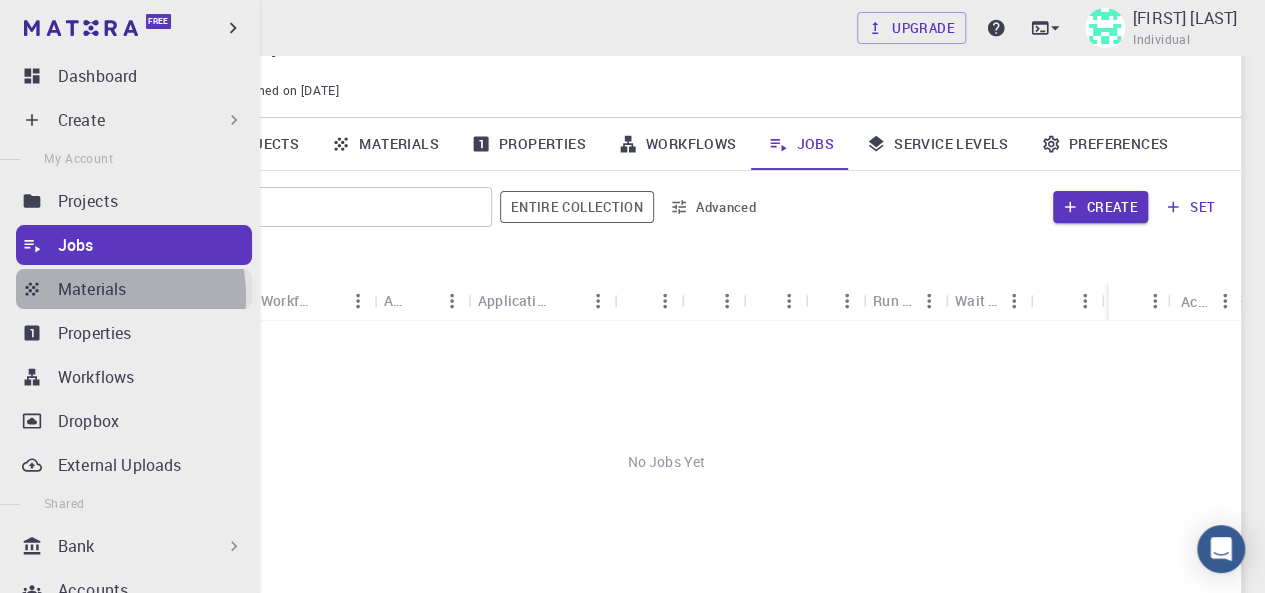 click on "Materials" at bounding box center (92, 289) 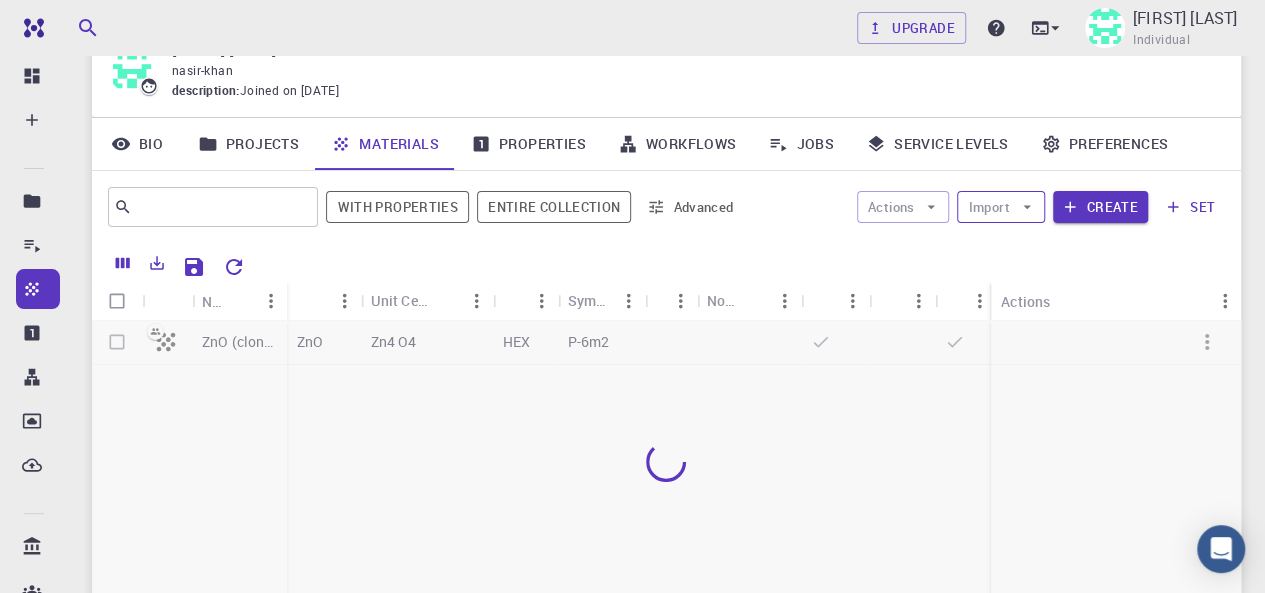 click at bounding box center (1027, 207) 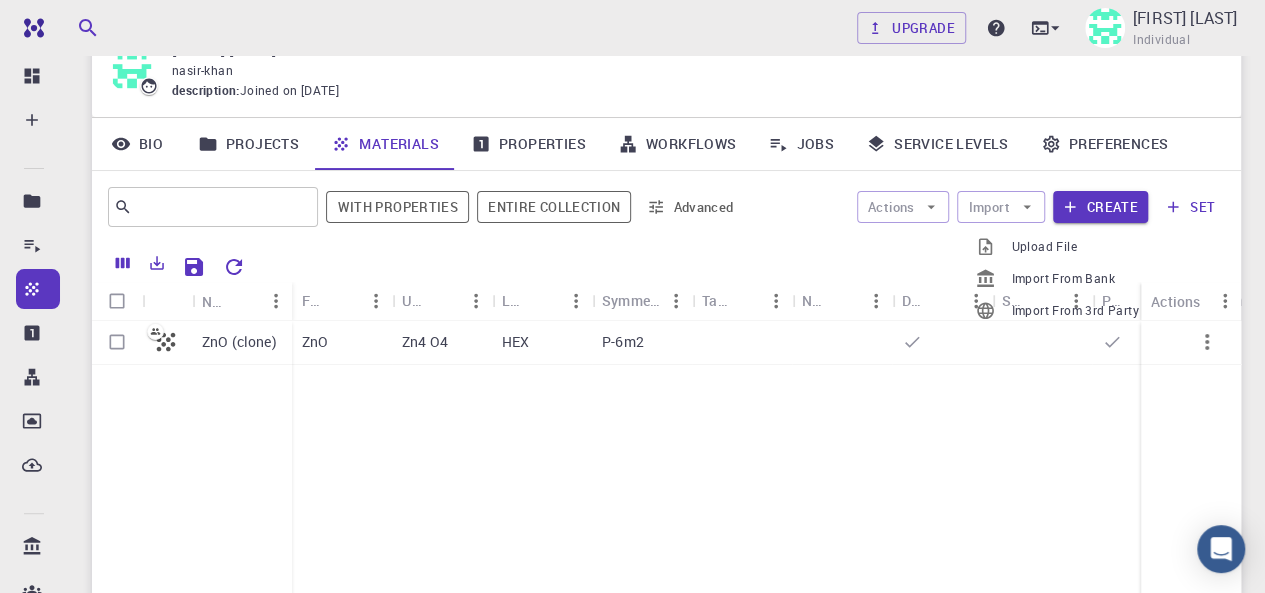click on "Upload File" at bounding box center [1074, 247] 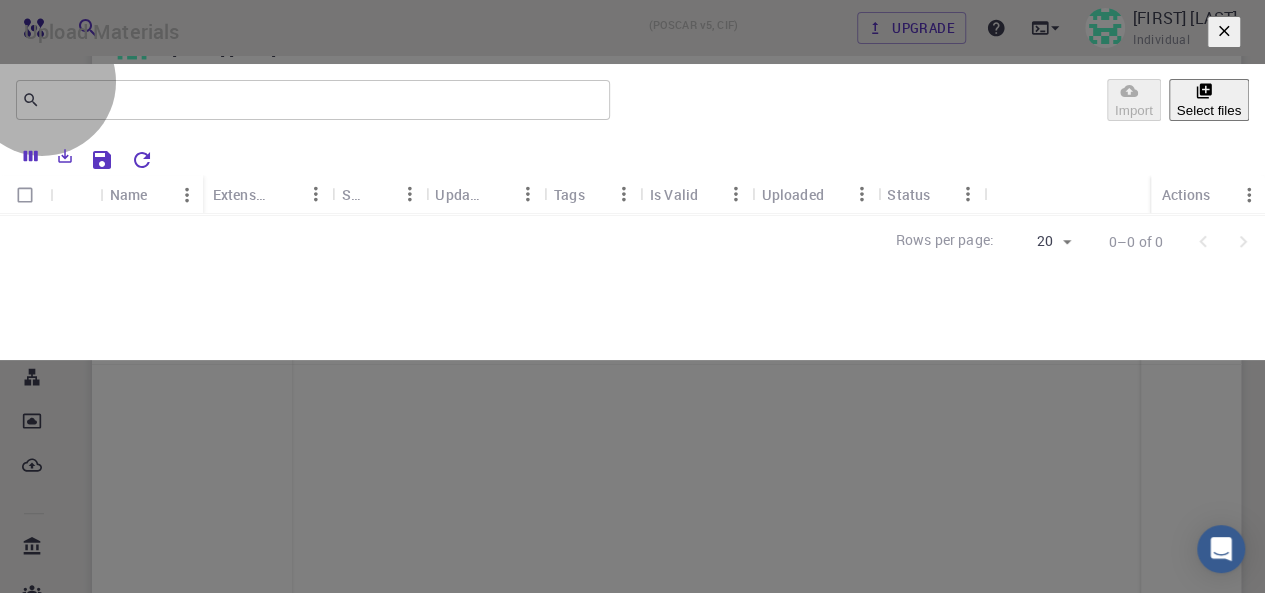 click on "Select files" at bounding box center (1209, 100) 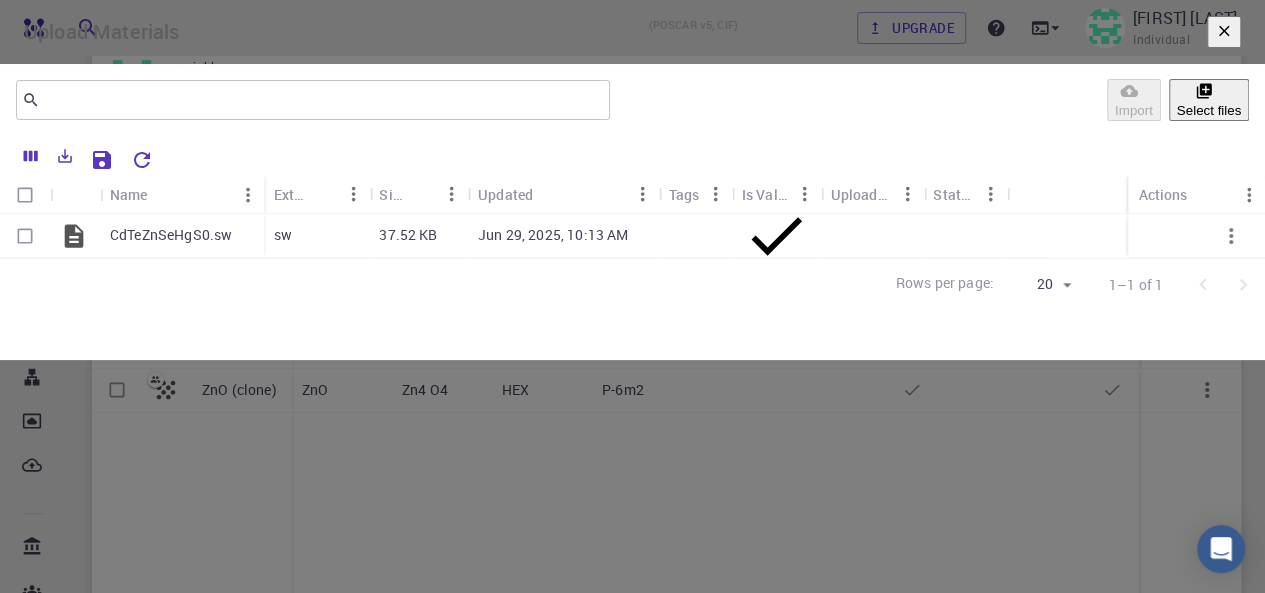 scroll, scrollTop: 326, scrollLeft: 0, axis: vertical 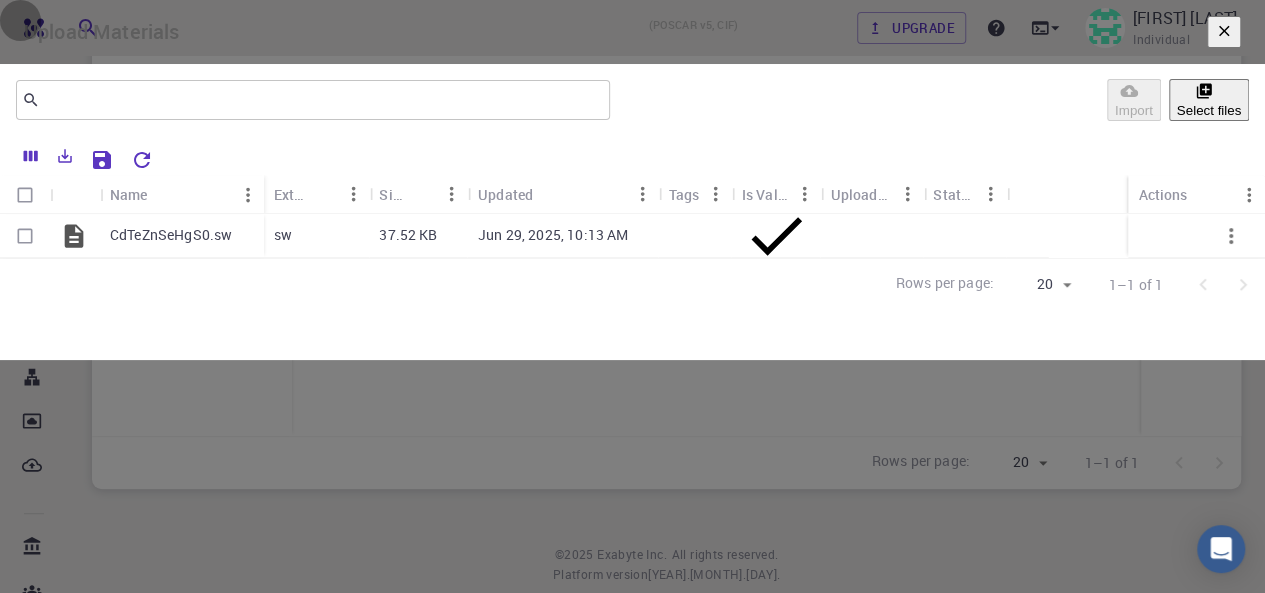 click at bounding box center (1224, 31) 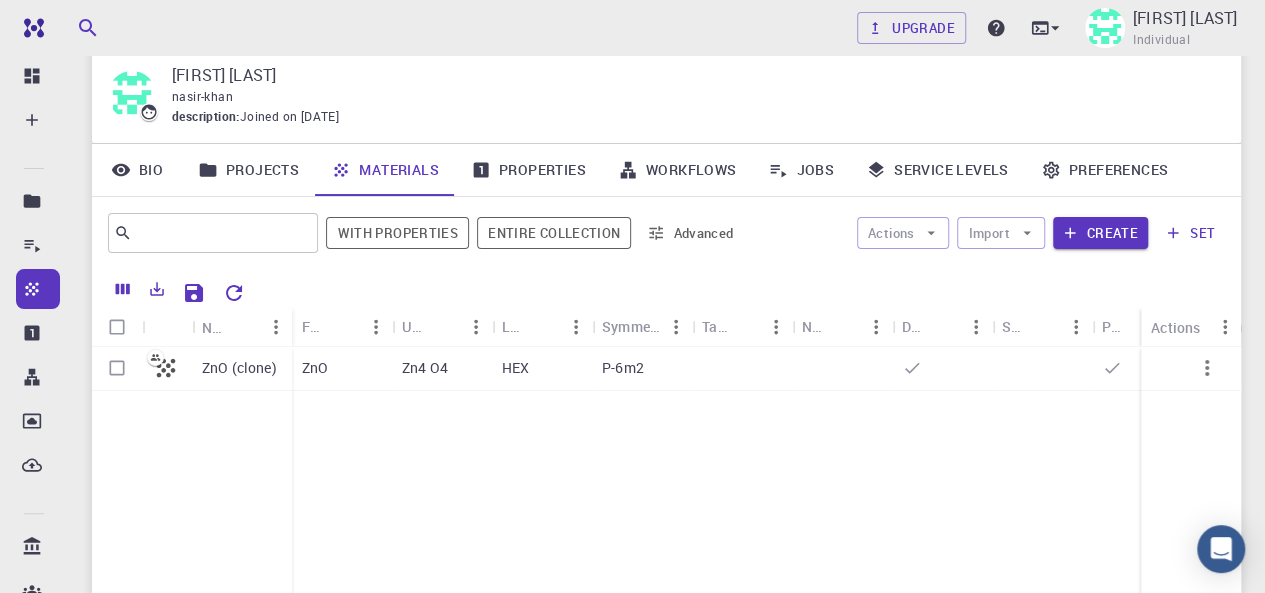 scroll, scrollTop: 63, scrollLeft: 0, axis: vertical 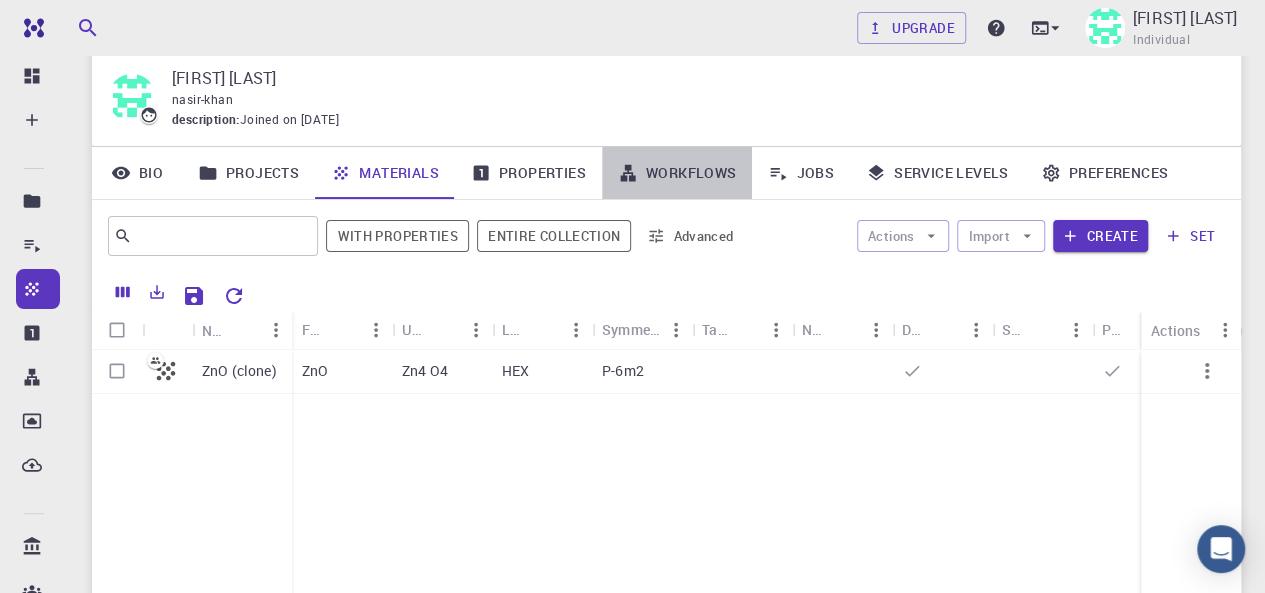 click on "Workflows" at bounding box center [677, 173] 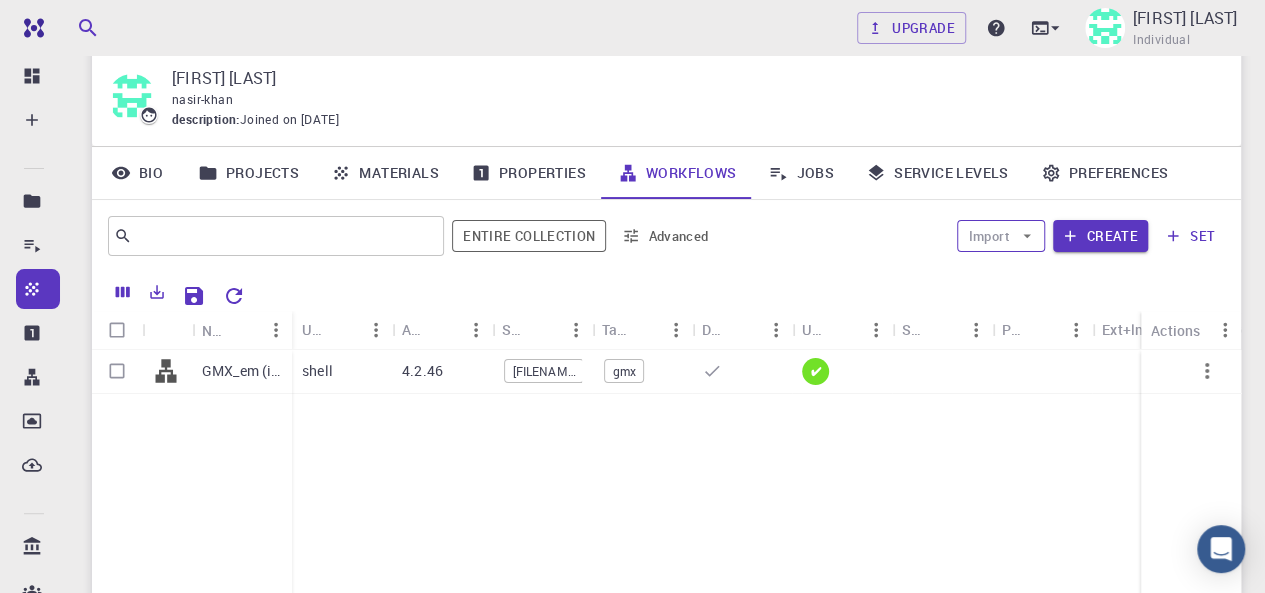 click at bounding box center (1027, 236) 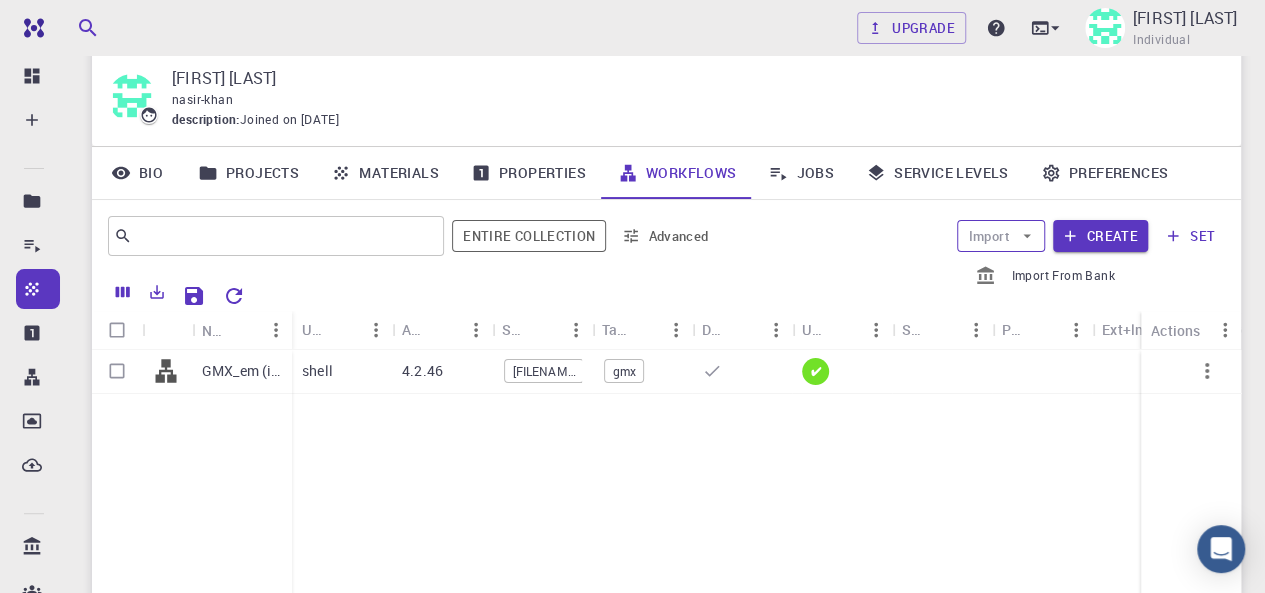 click at bounding box center (1027, 236) 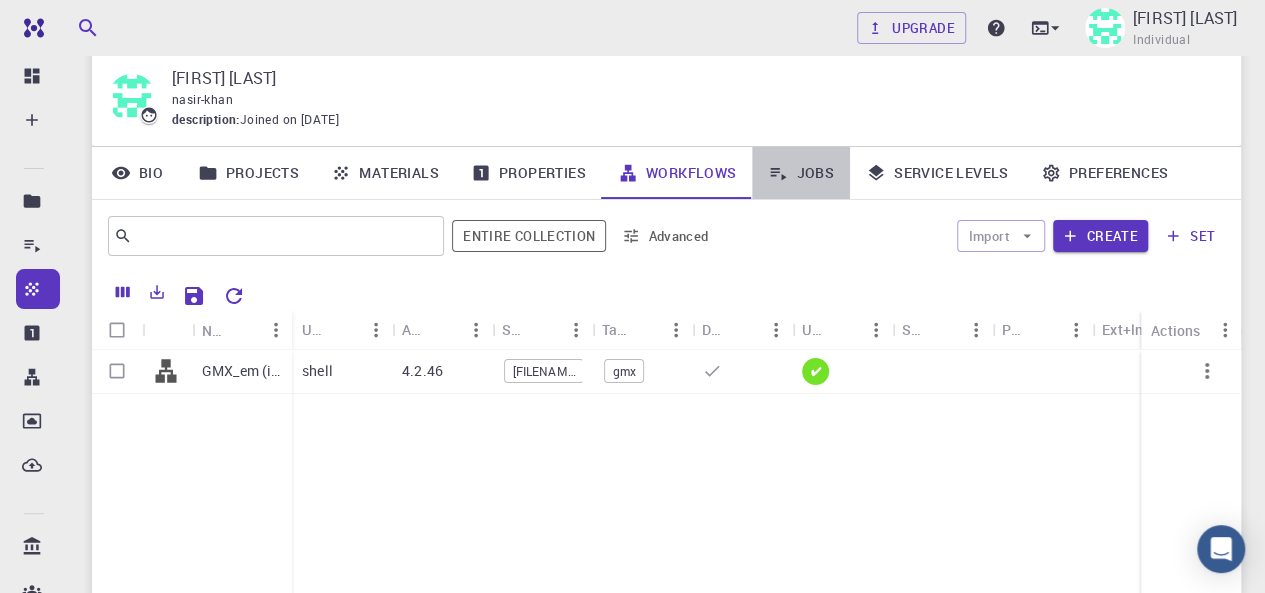 click on "Jobs" at bounding box center (801, 173) 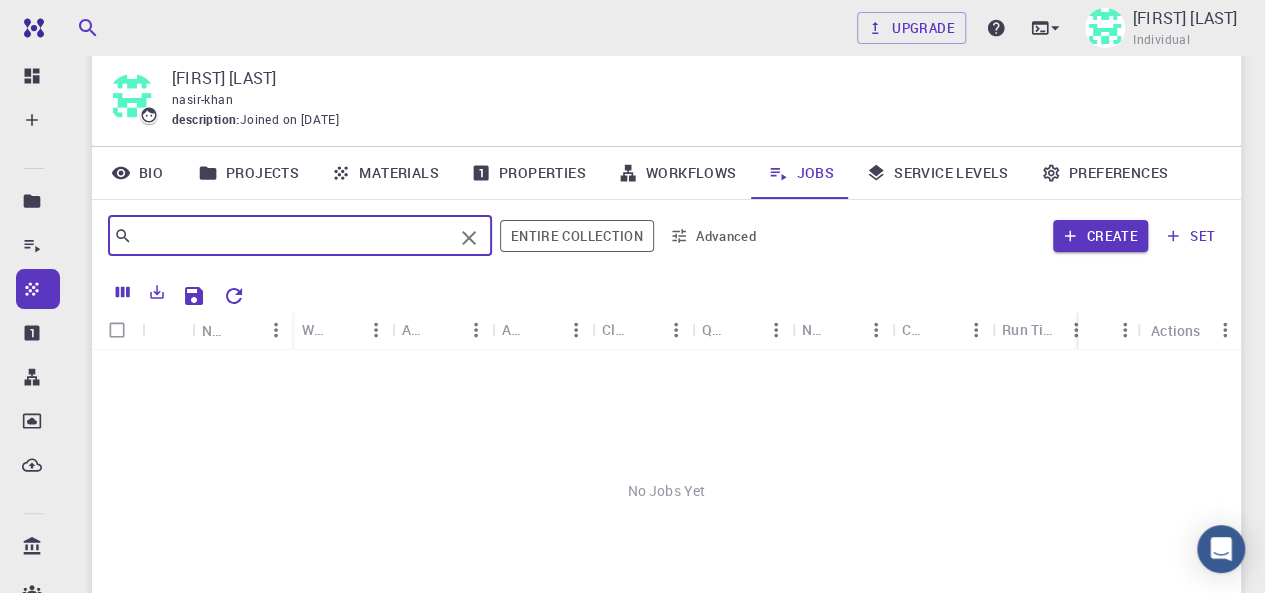 click at bounding box center (292, 236) 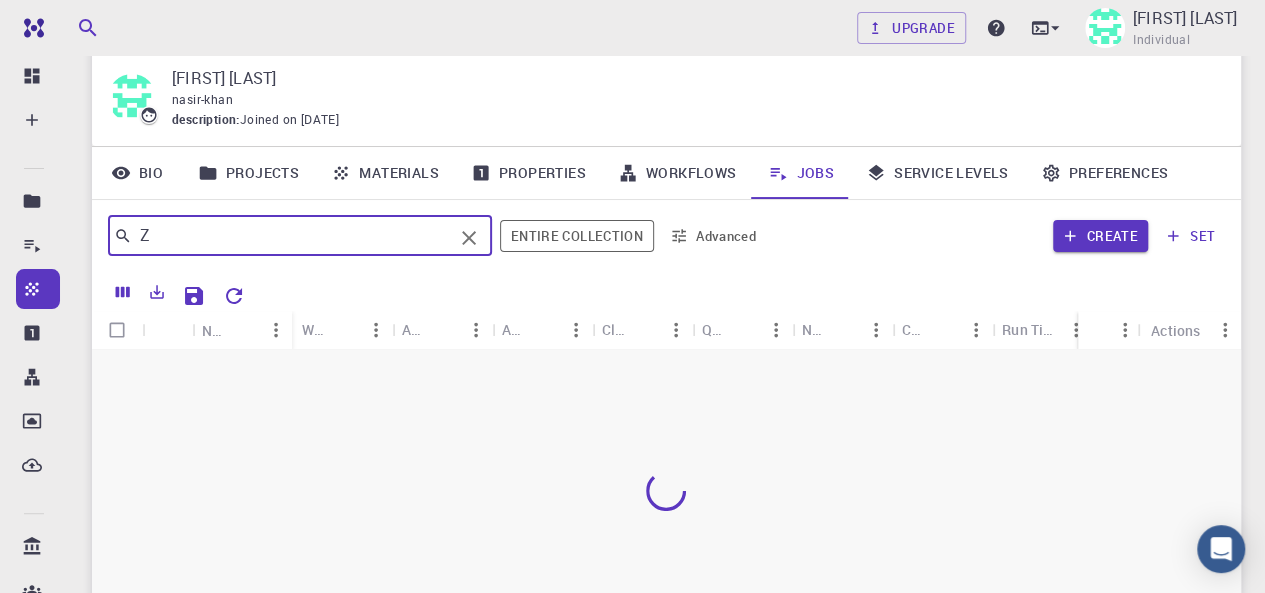 type on "Zn" 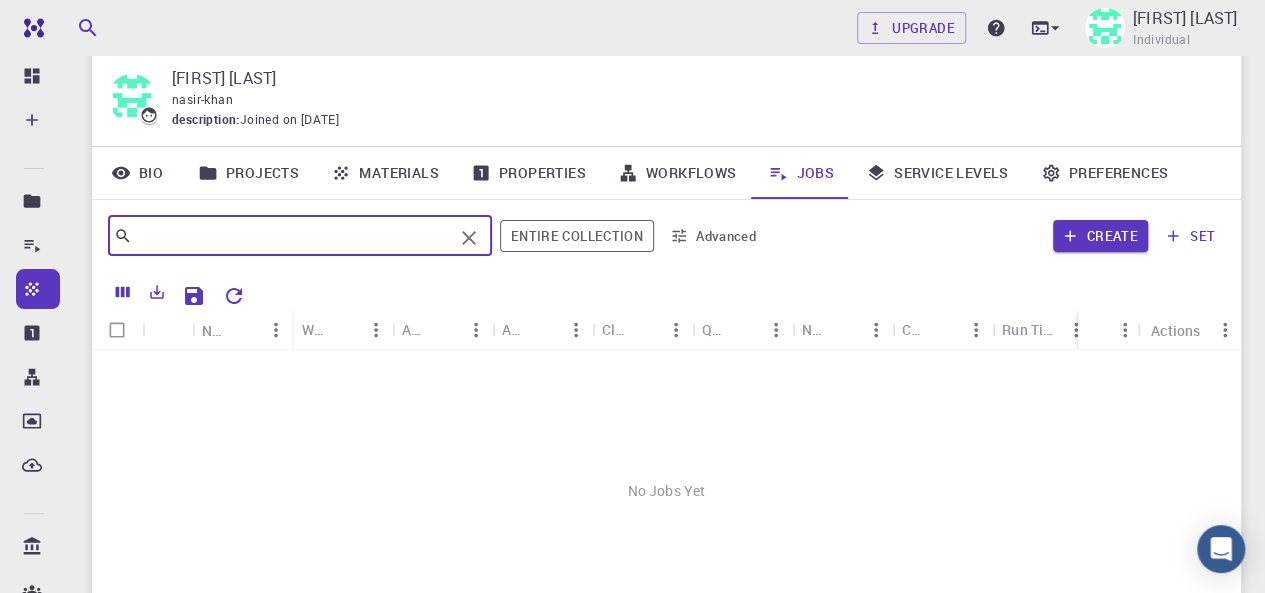 click on "Workflows" at bounding box center [677, 173] 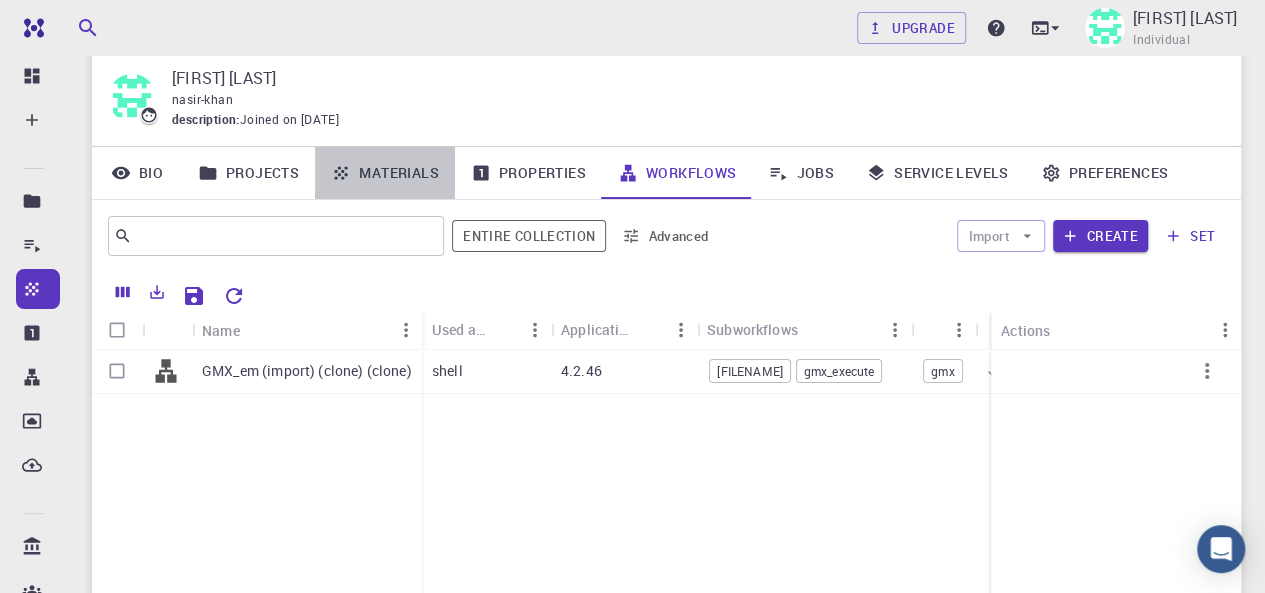 click on "Materials" at bounding box center [385, 173] 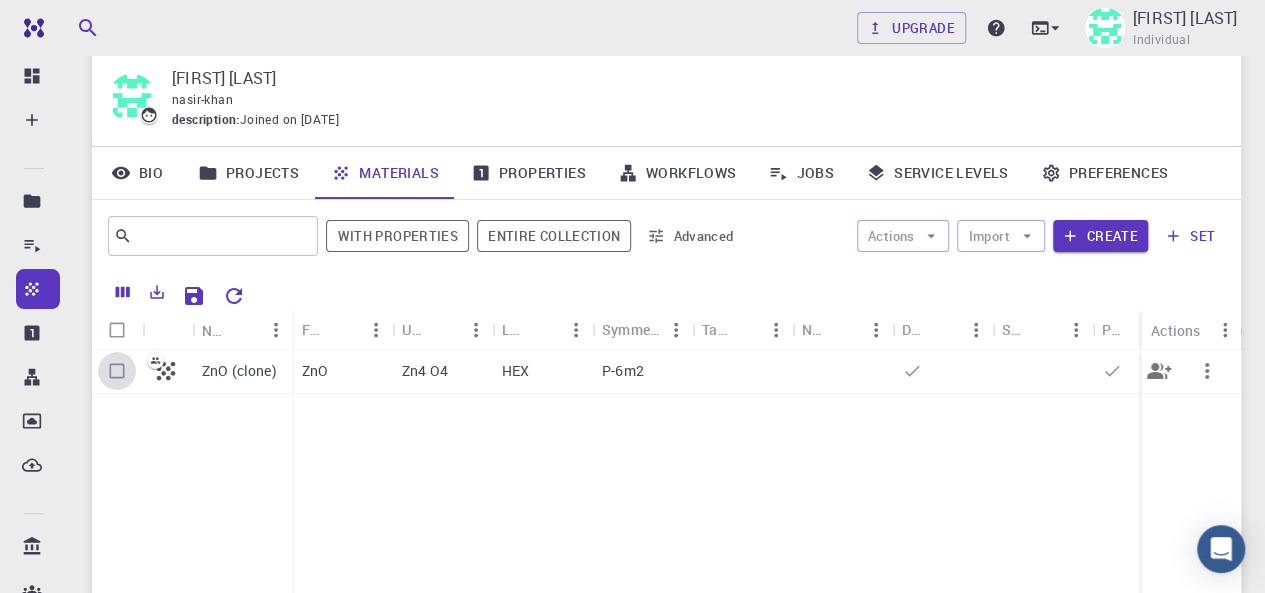 click at bounding box center [117, 371] 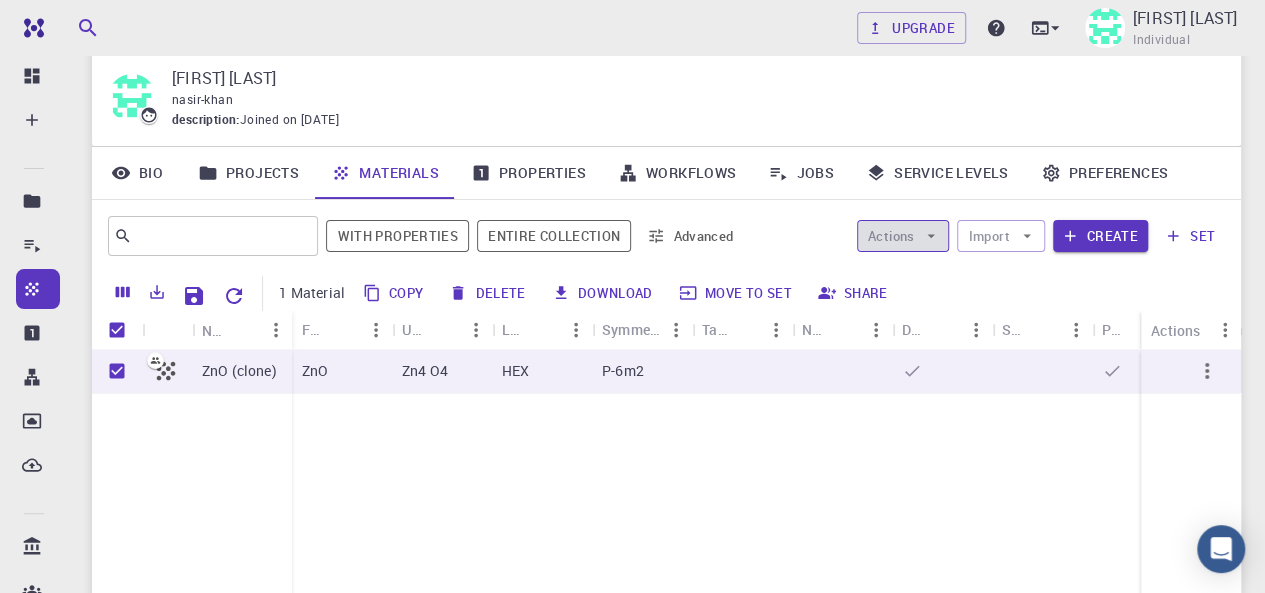 click at bounding box center (931, 236) 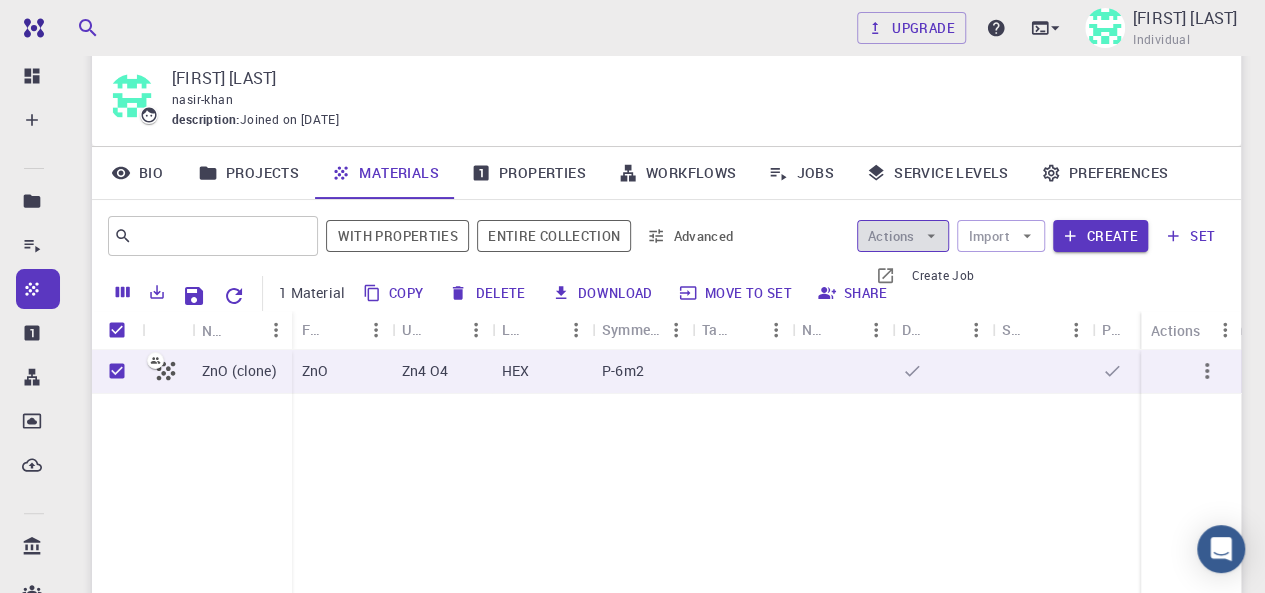click at bounding box center [931, 236] 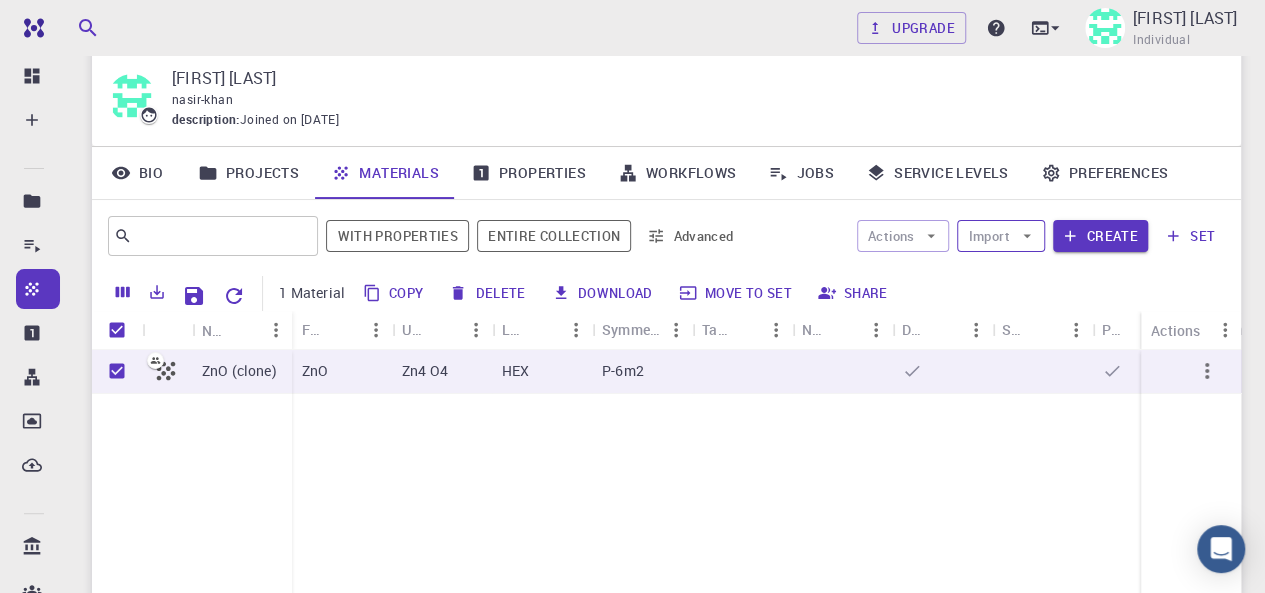 click at bounding box center (1027, 236) 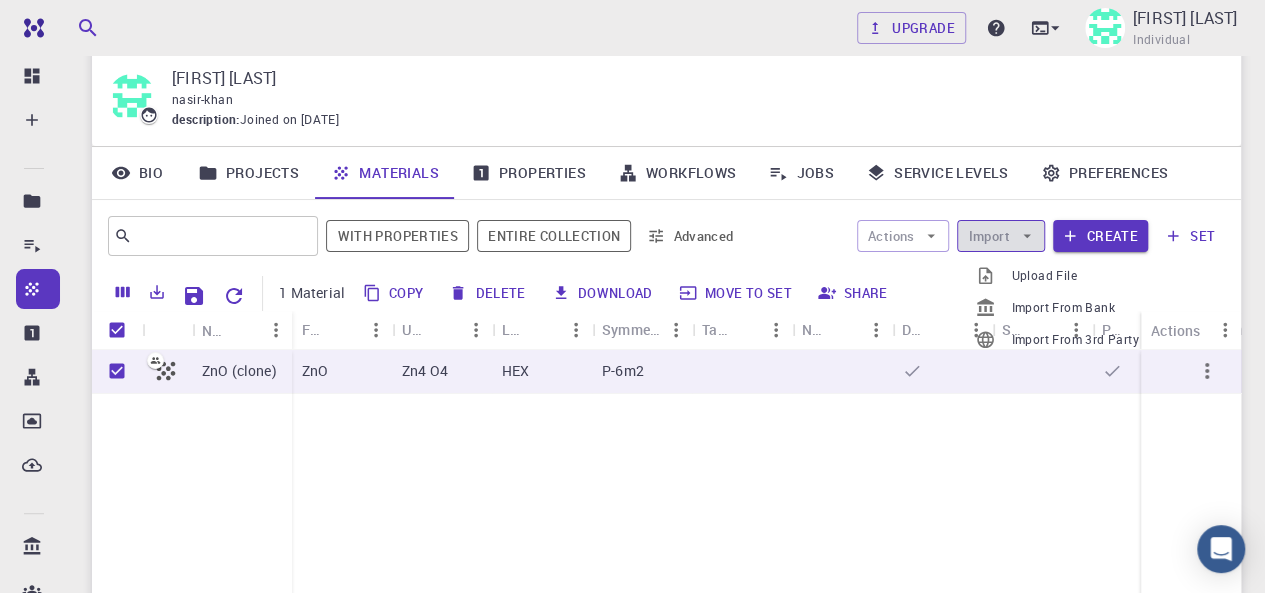 click at bounding box center (1027, 236) 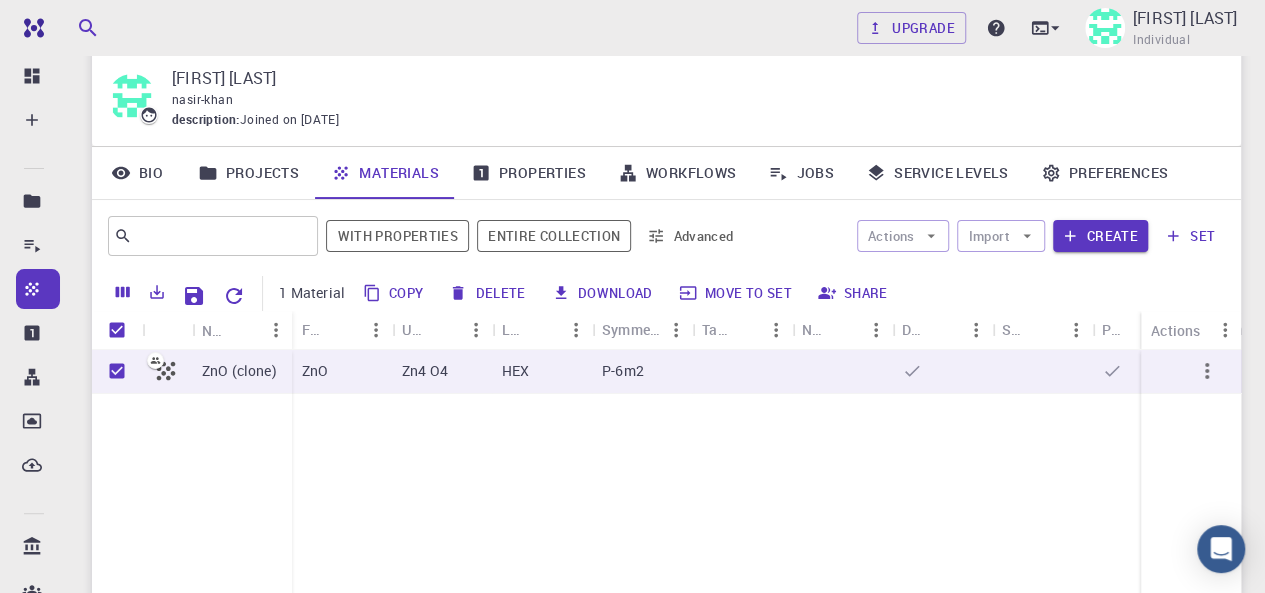 click on "set" at bounding box center [1190, 236] 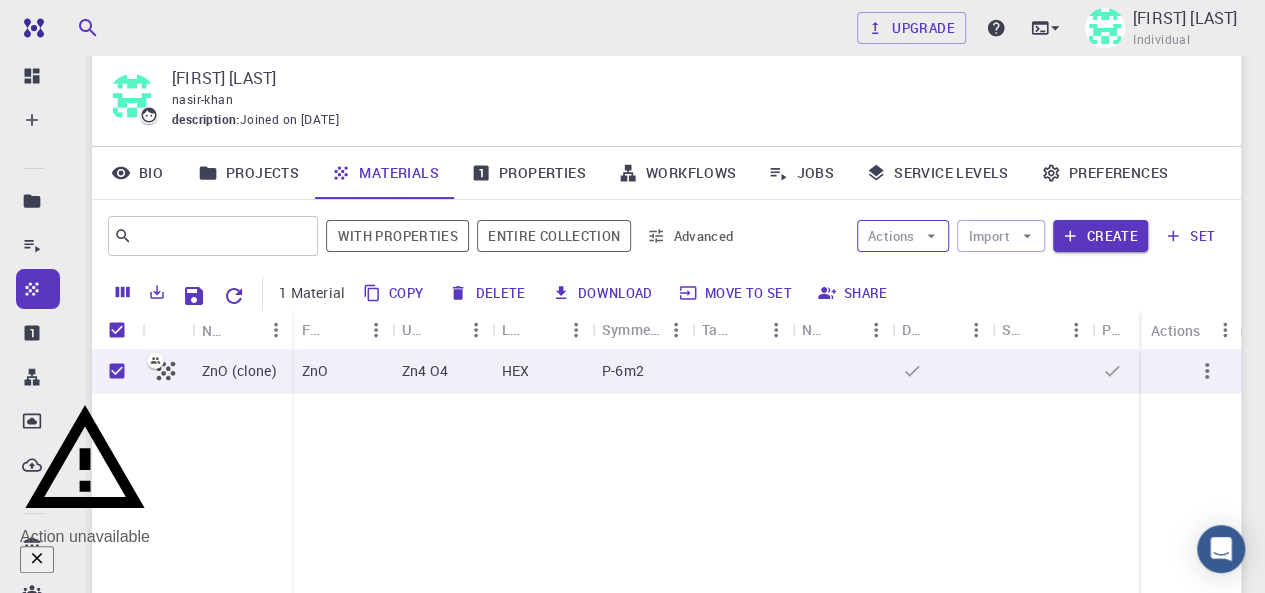 click at bounding box center [931, 236] 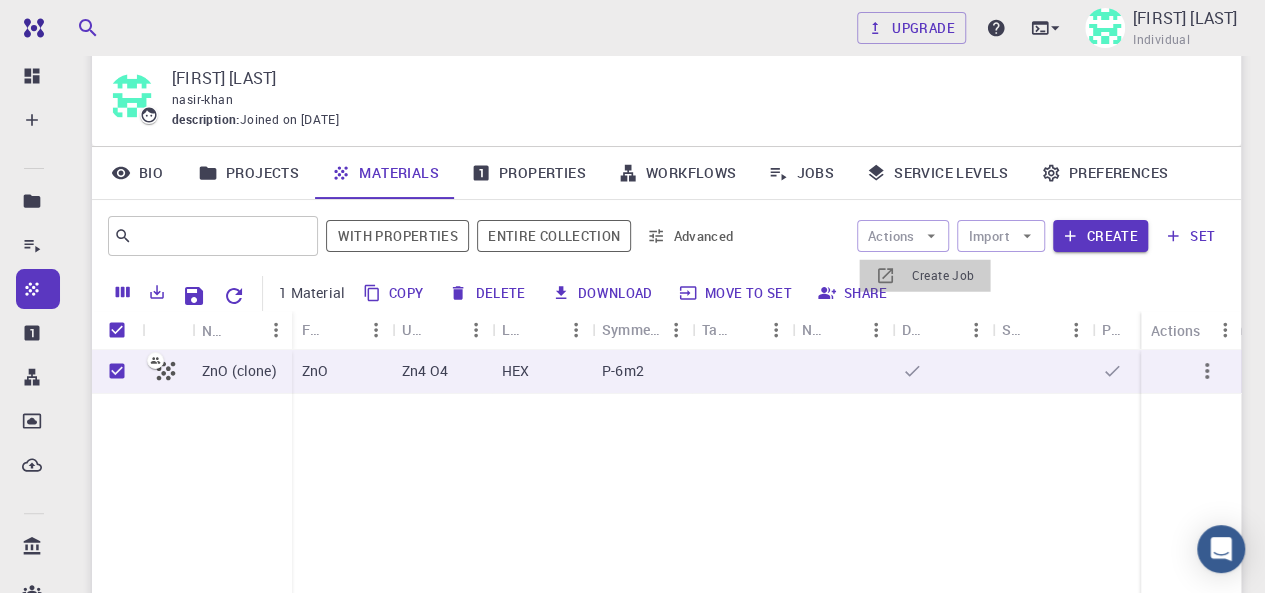 click on "Create Job" at bounding box center (942, 276) 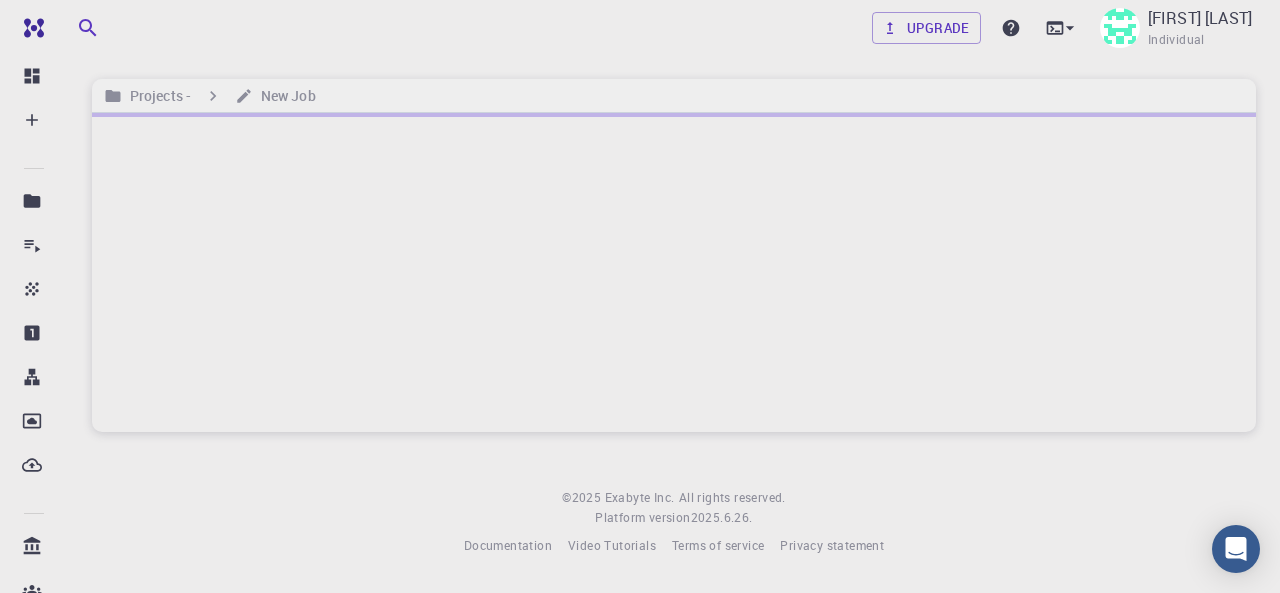 scroll, scrollTop: 0, scrollLeft: 0, axis: both 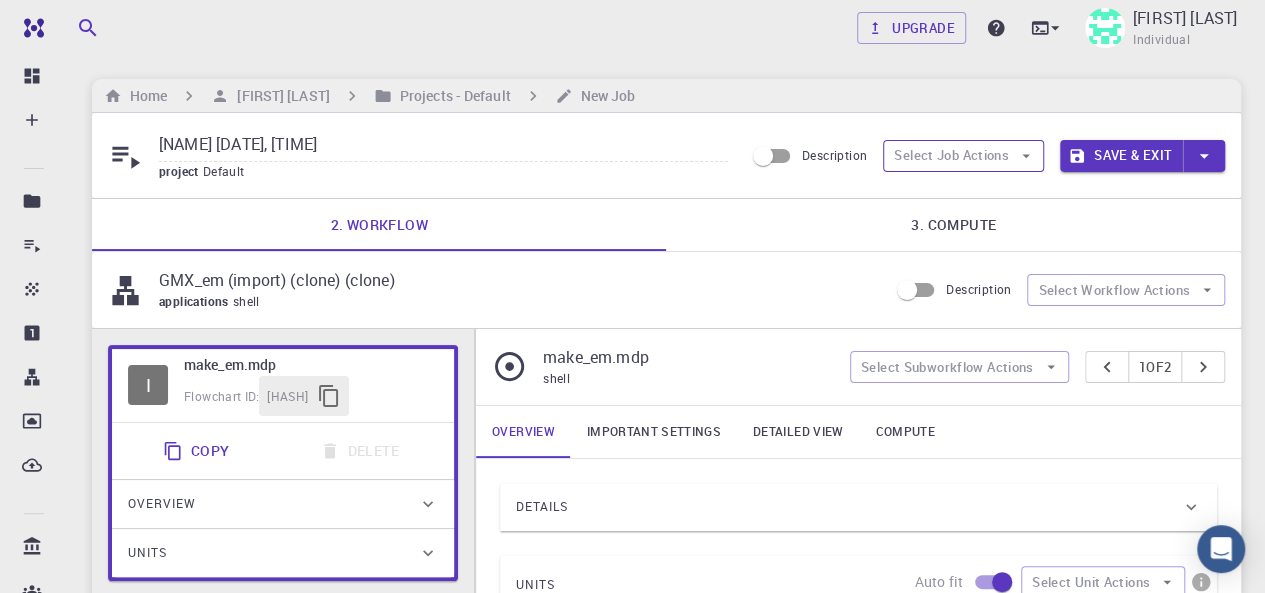 click at bounding box center (1026, 156) 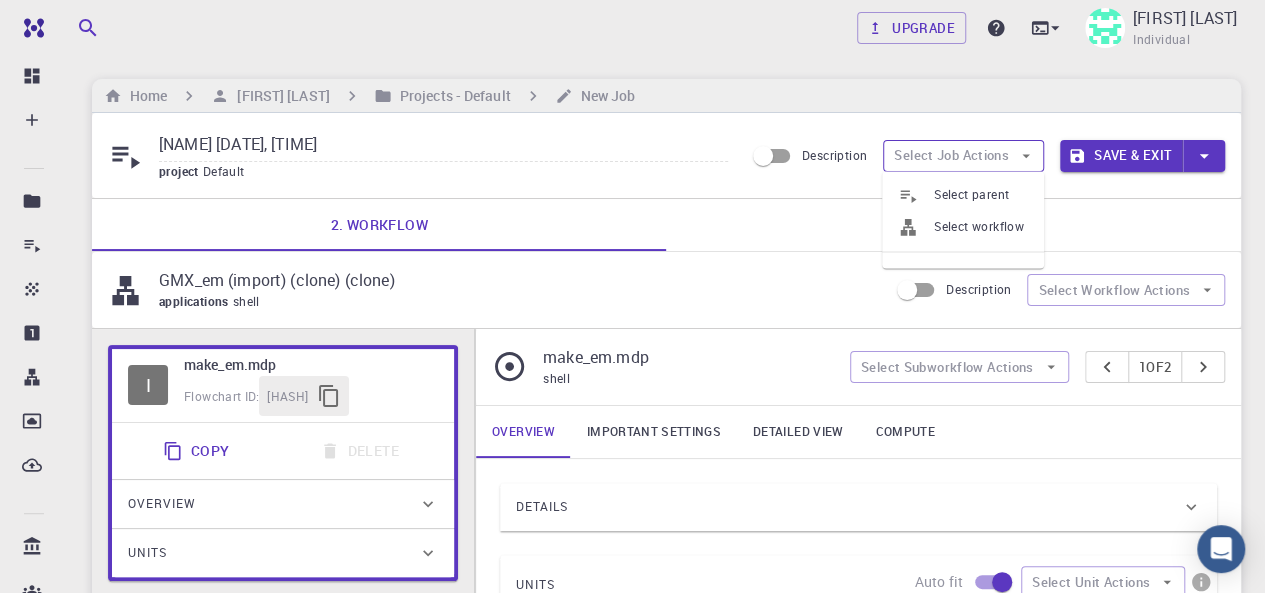 click at bounding box center (1026, 156) 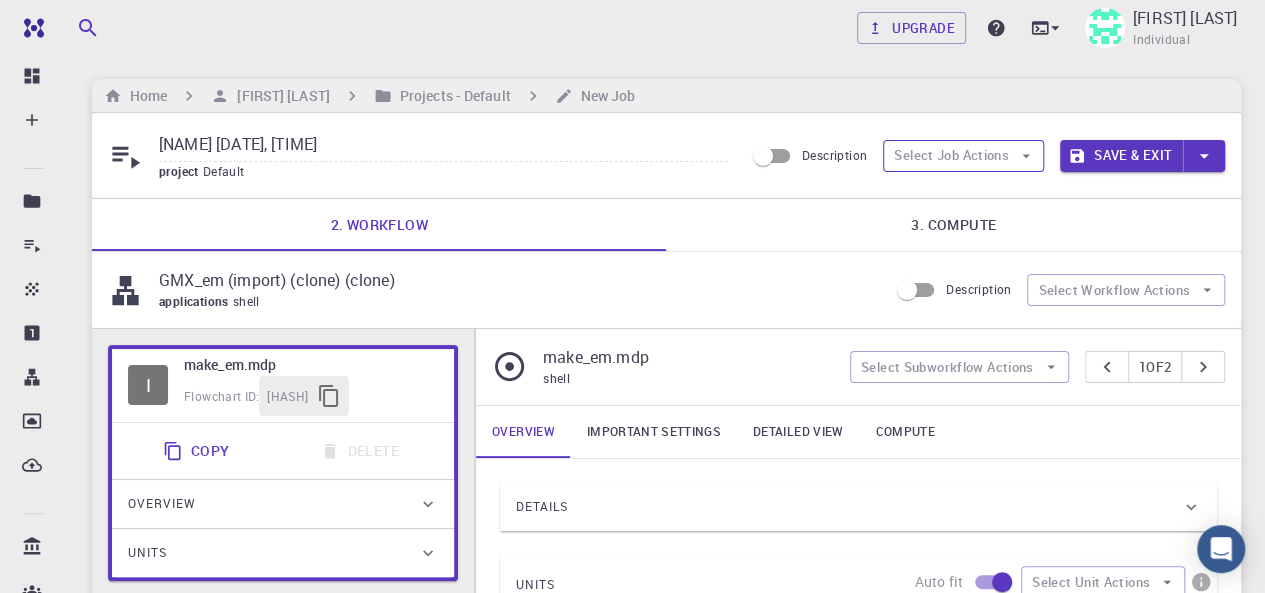 click at bounding box center (1026, 156) 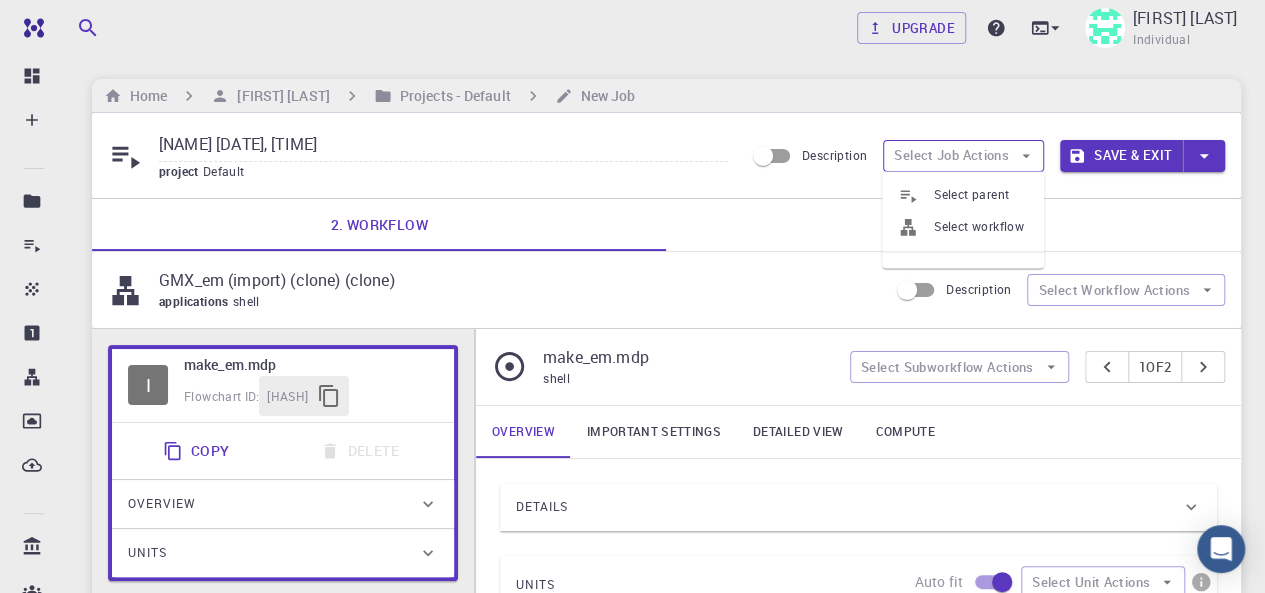 click at bounding box center [1026, 156] 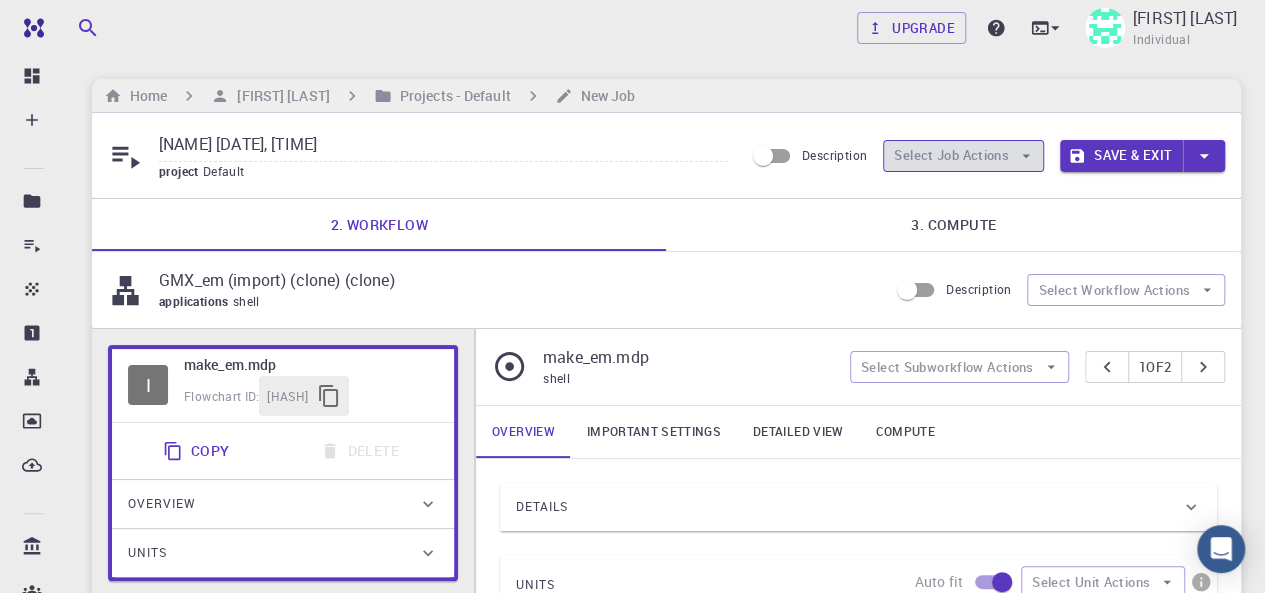 click at bounding box center [1026, 156] 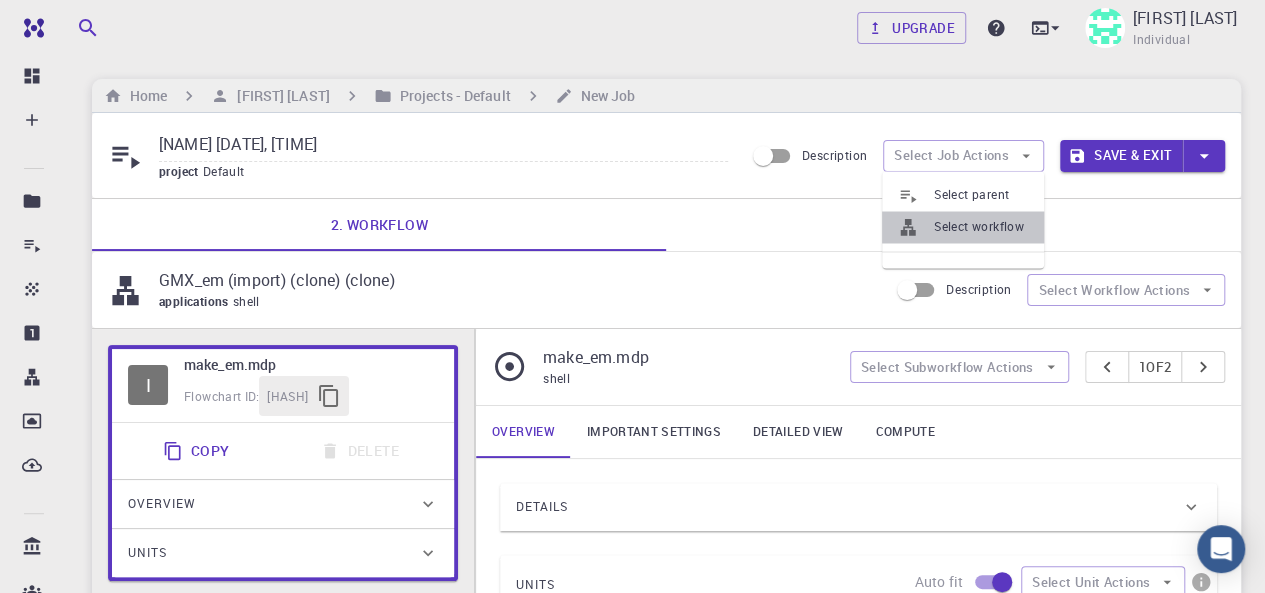 click on "Select workflow" at bounding box center [981, 227] 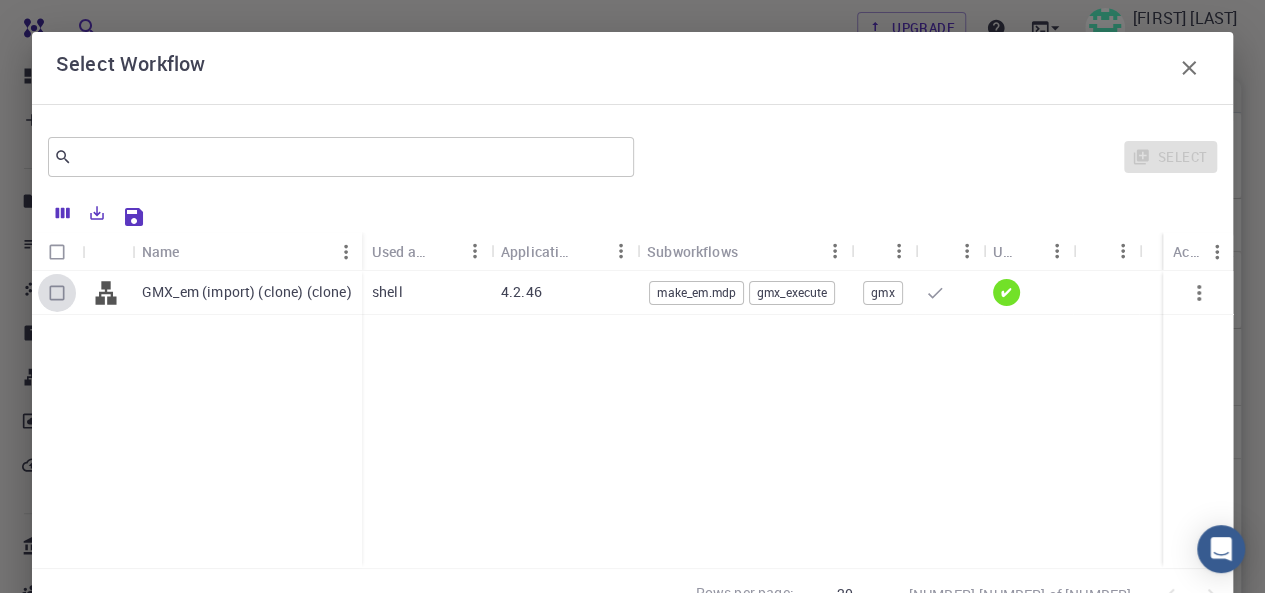 click at bounding box center (57, 293) 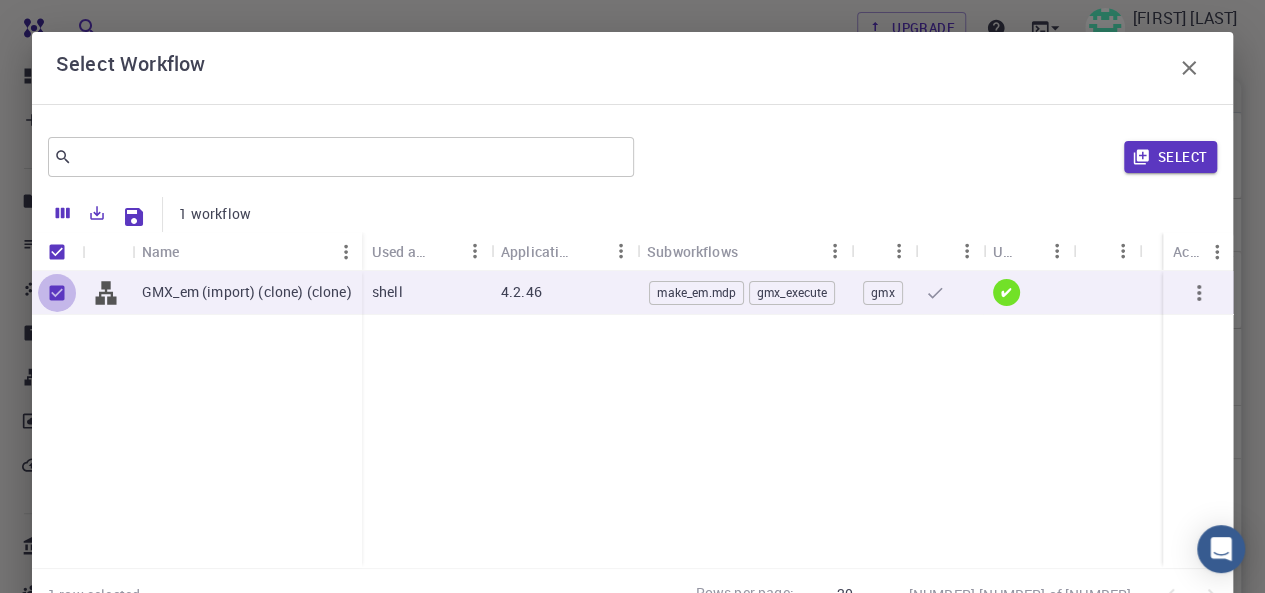 click at bounding box center (57, 293) 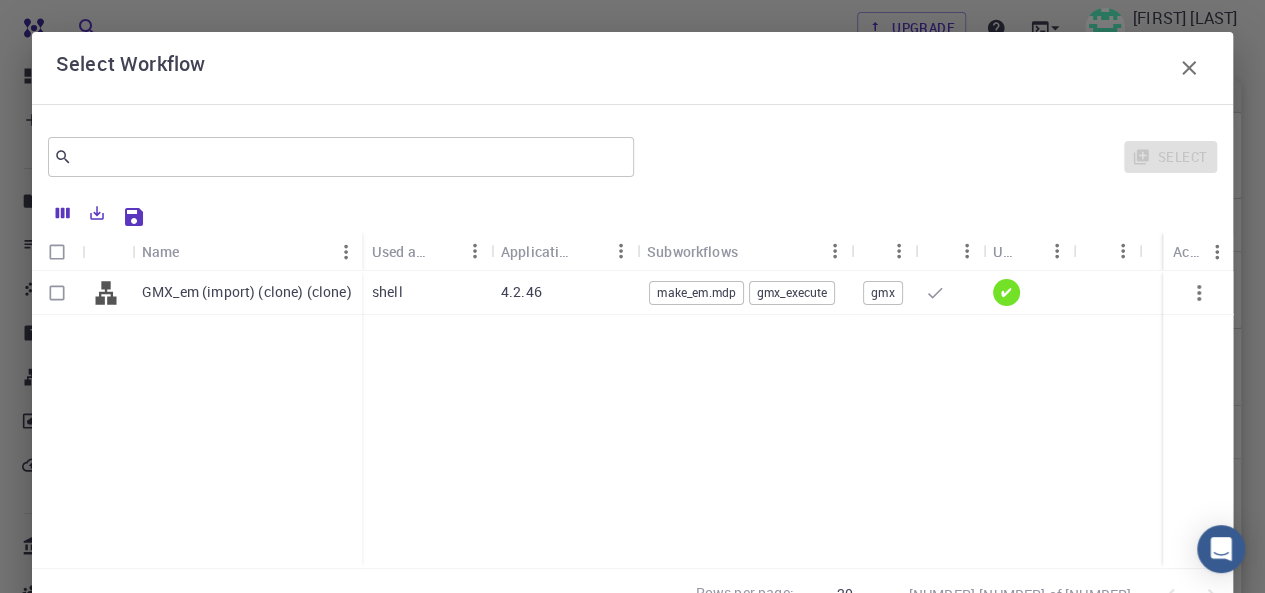 click at bounding box center (57, 293) 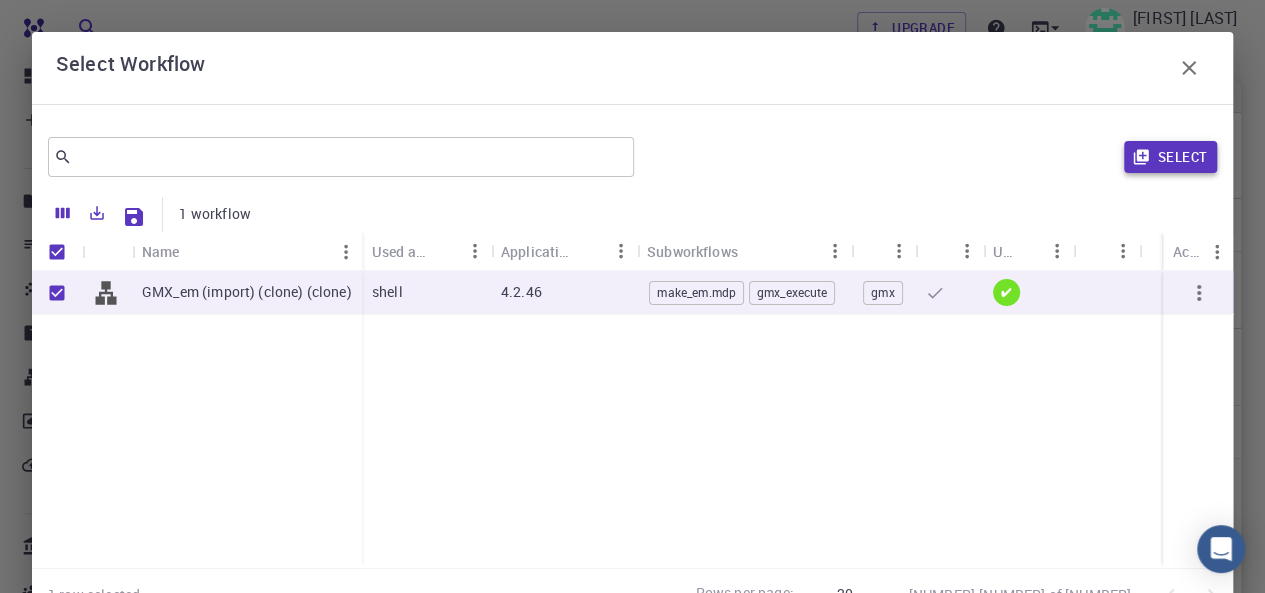 click on "Select" at bounding box center [1170, 157] 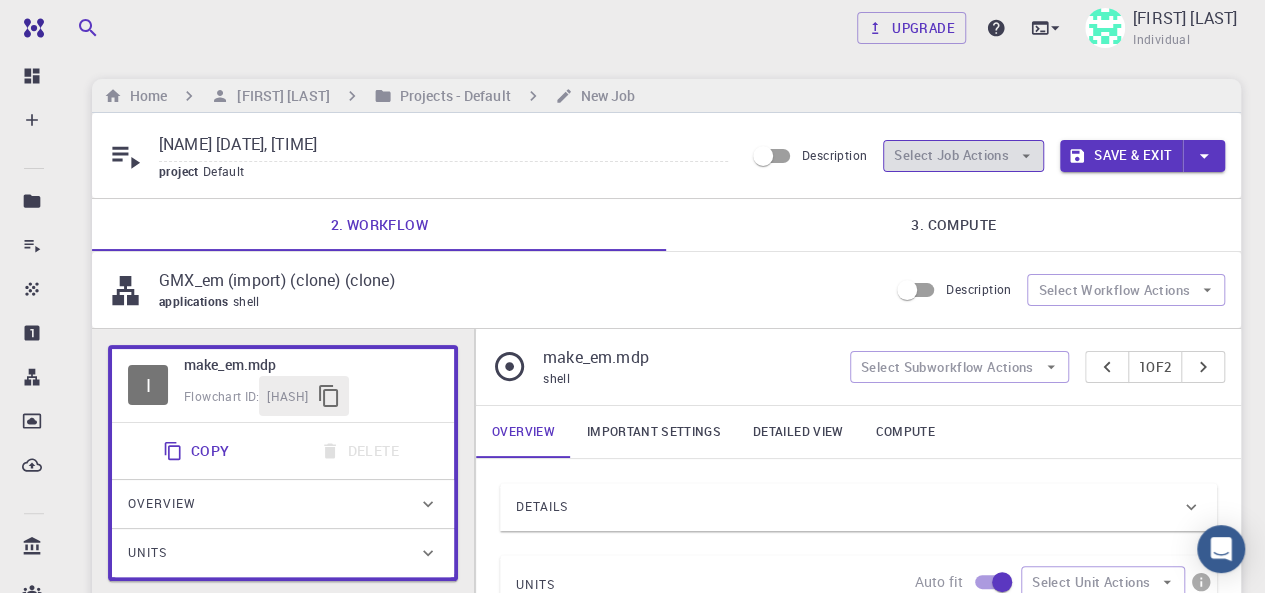 click at bounding box center (1026, 156) 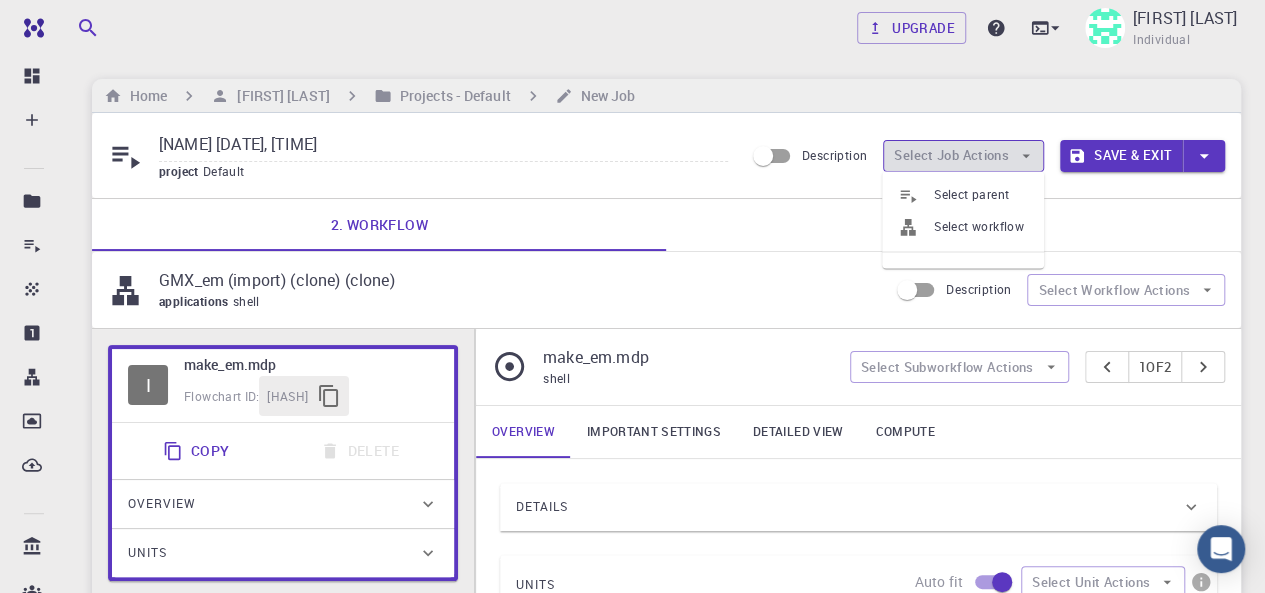 click at bounding box center [1026, 156] 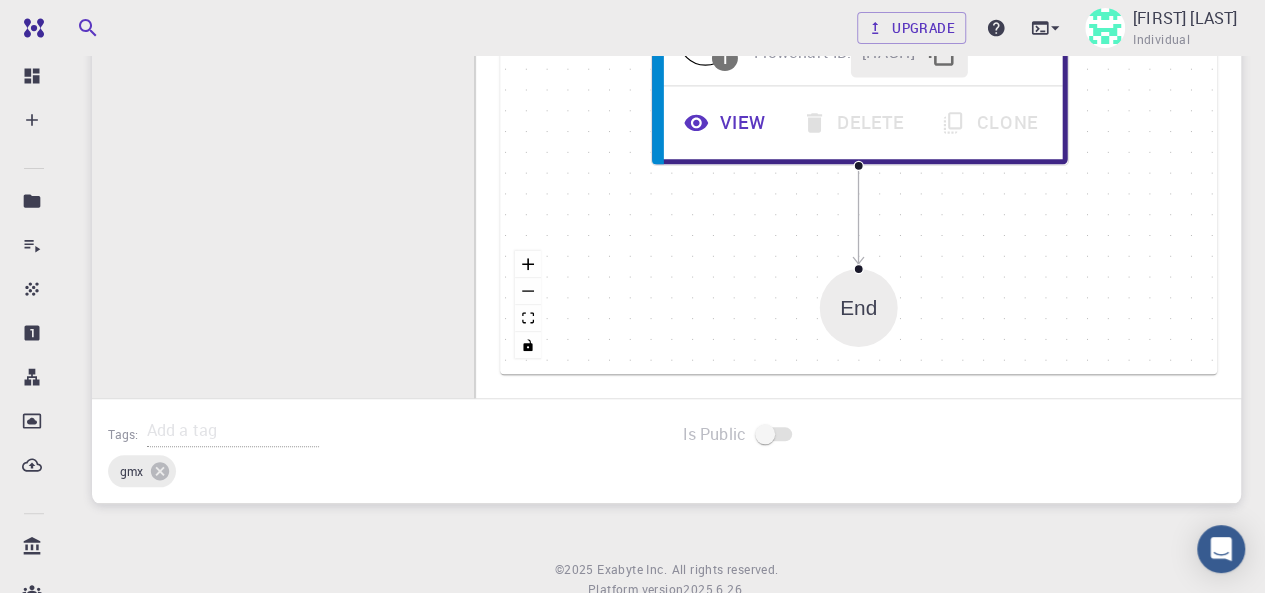 scroll, scrollTop: 0, scrollLeft: 0, axis: both 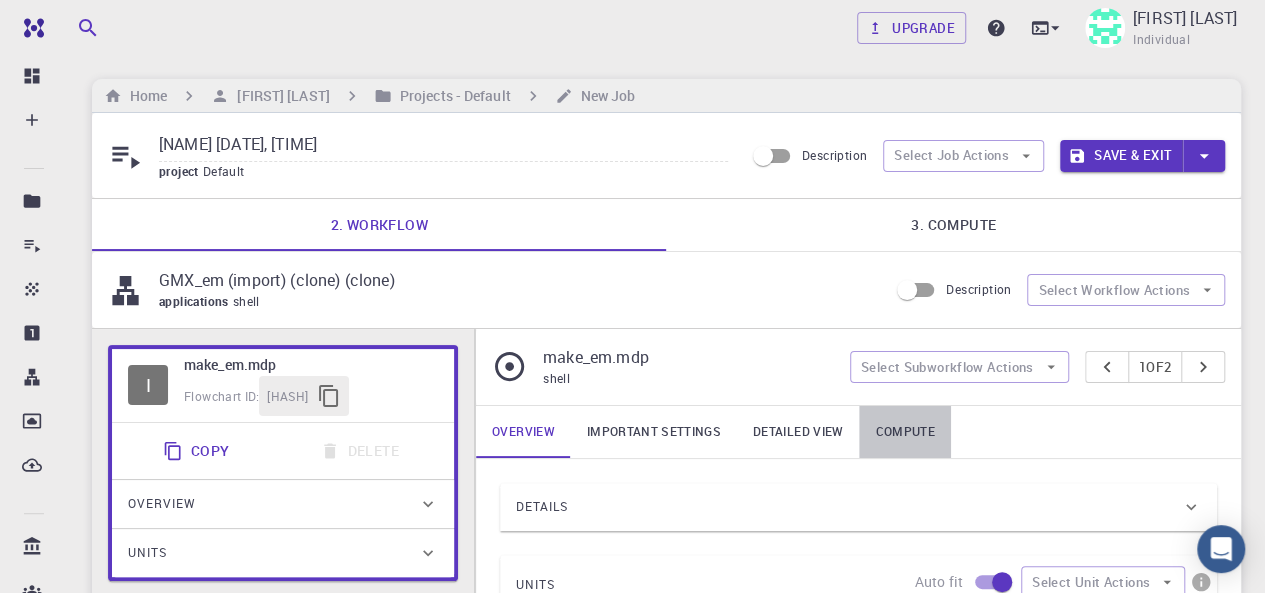 click on "Compute" at bounding box center [904, 432] 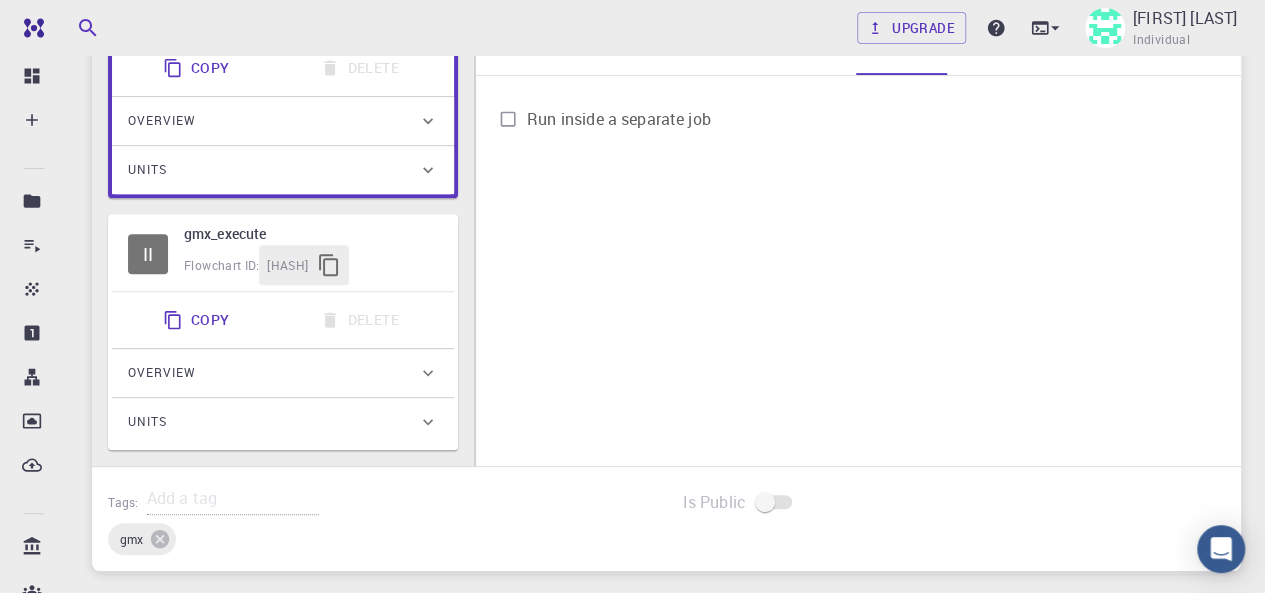 scroll, scrollTop: 392, scrollLeft: 0, axis: vertical 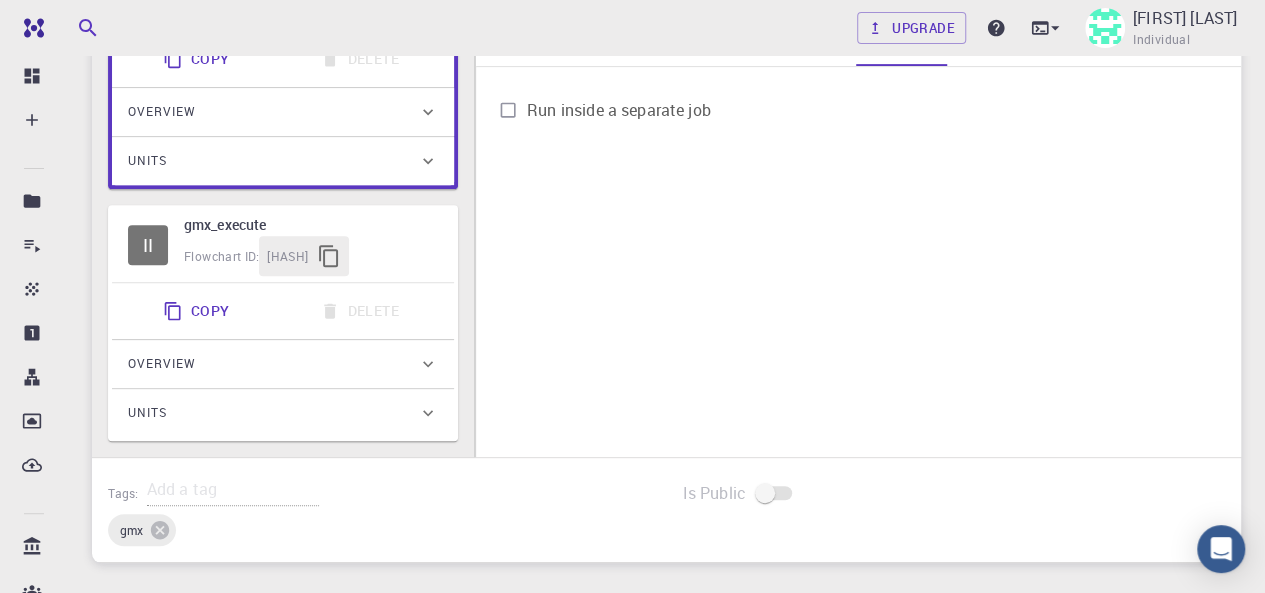 click on "Overview" at bounding box center (273, 364) 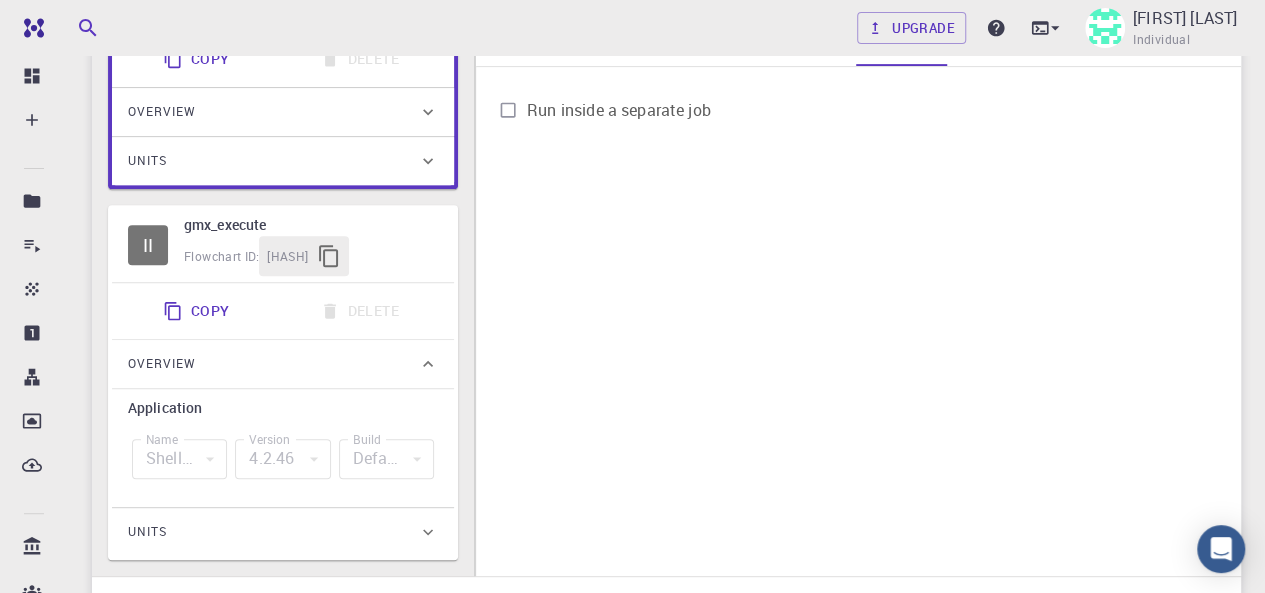 click on "Overview" at bounding box center (273, 364) 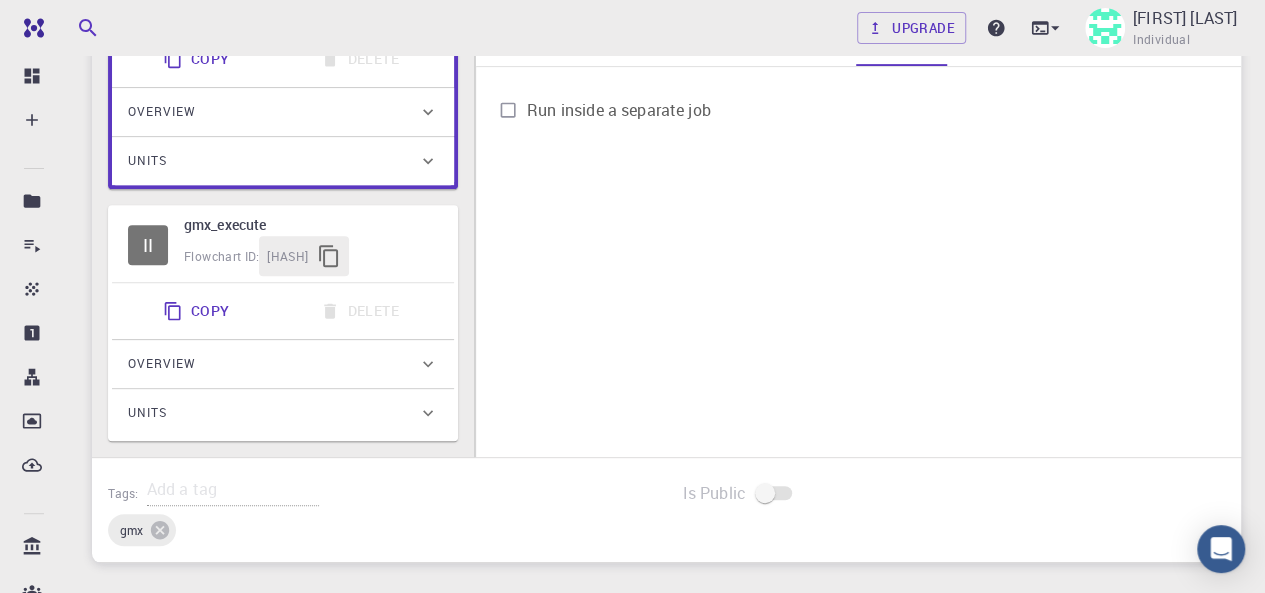 click at bounding box center [428, 112] 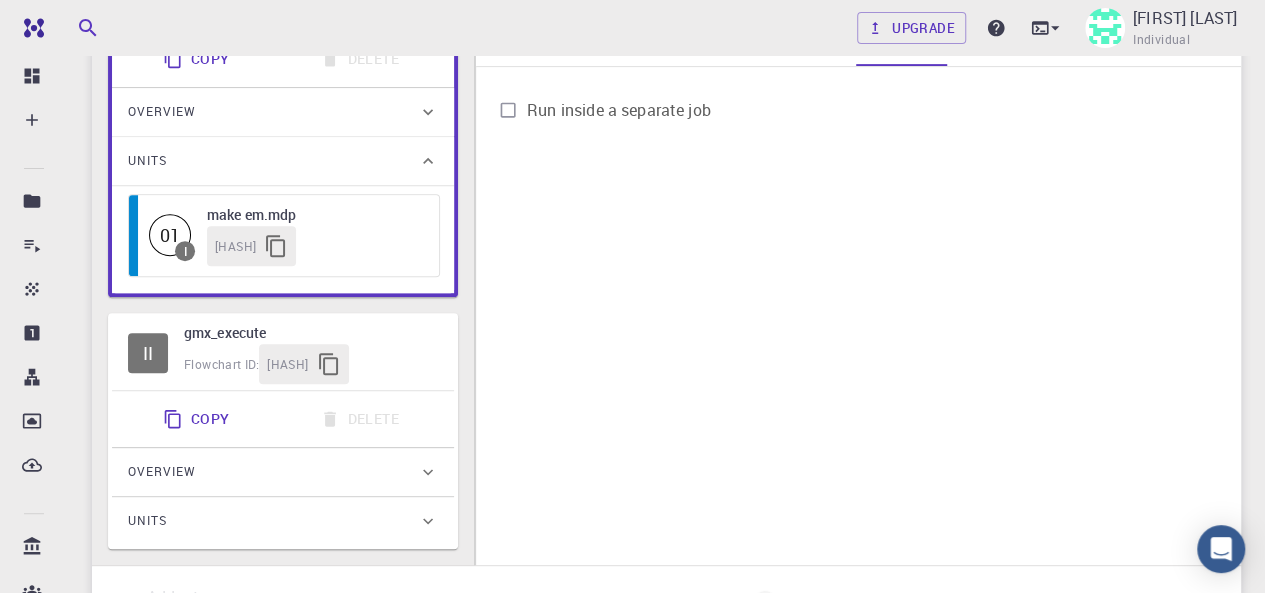 click on "01" at bounding box center (170, 235) 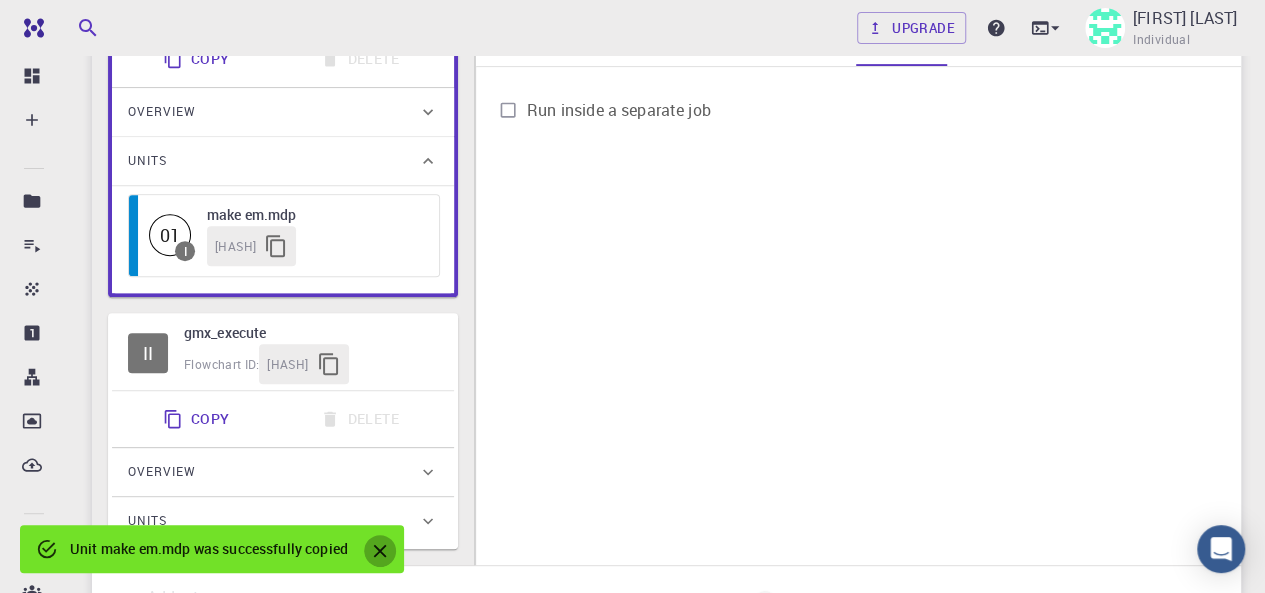 click at bounding box center (380, 551) 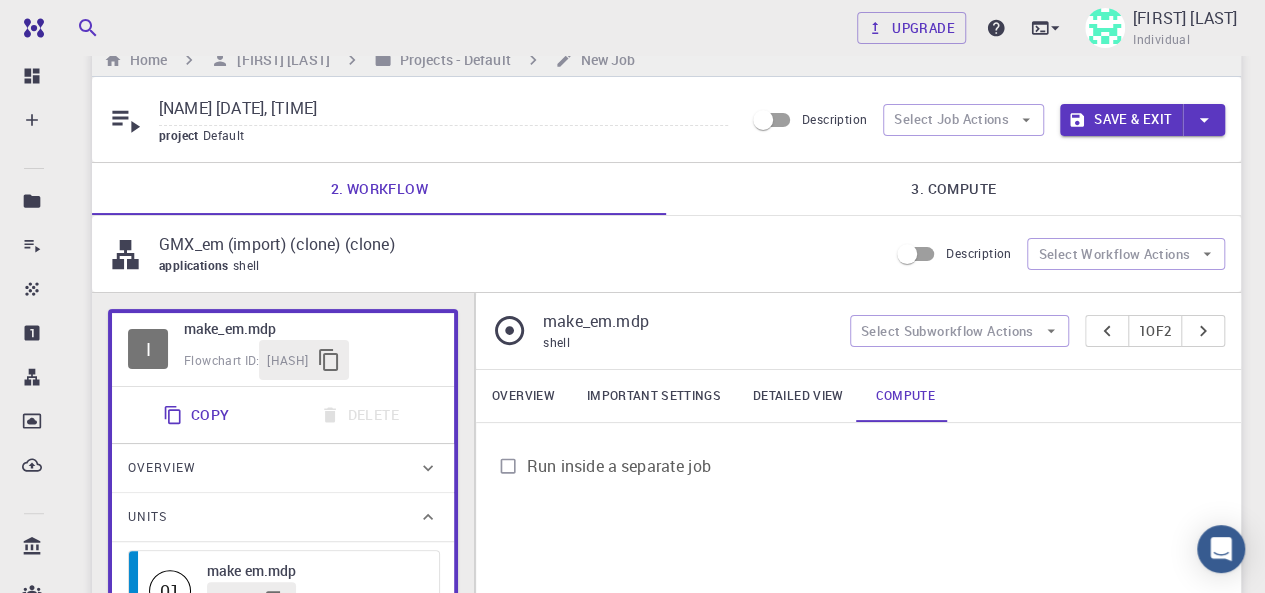 scroll, scrollTop: 29, scrollLeft: 0, axis: vertical 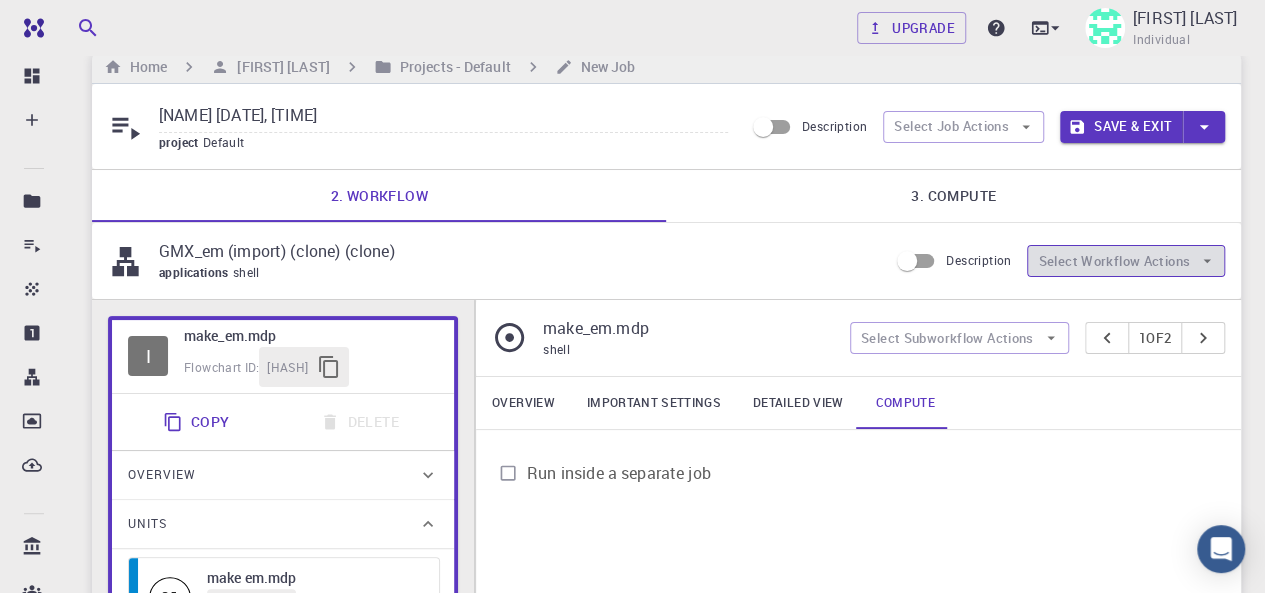 click on "Select Workflow Actions" at bounding box center (1126, 261) 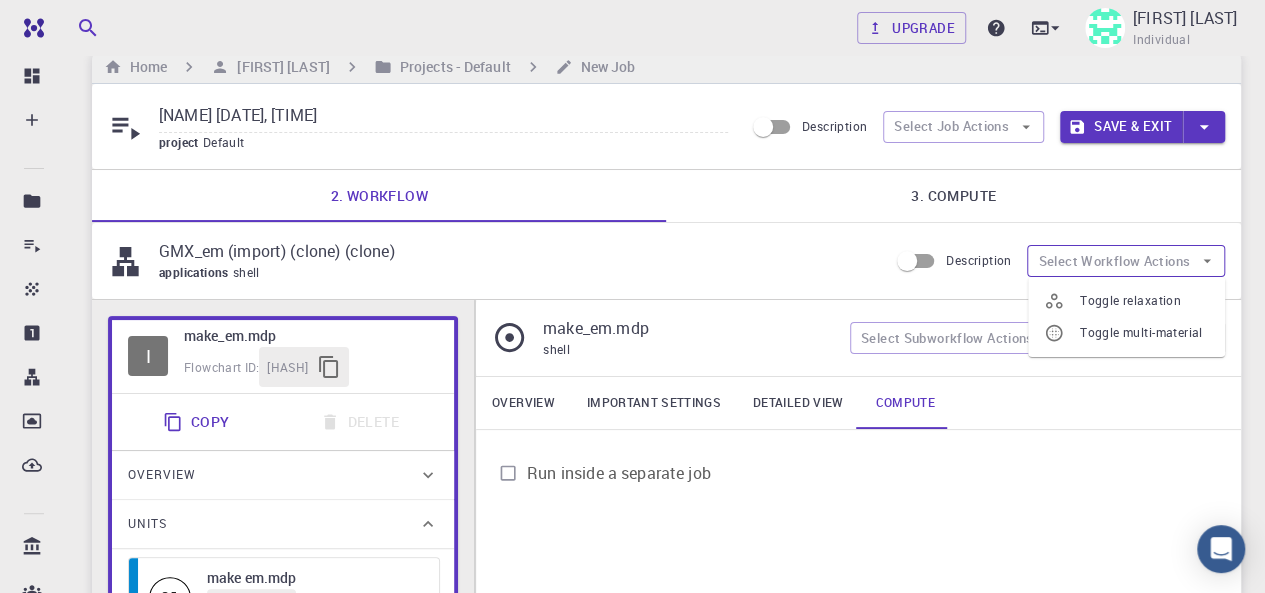 click on "Select Workflow Actions" at bounding box center [1126, 261] 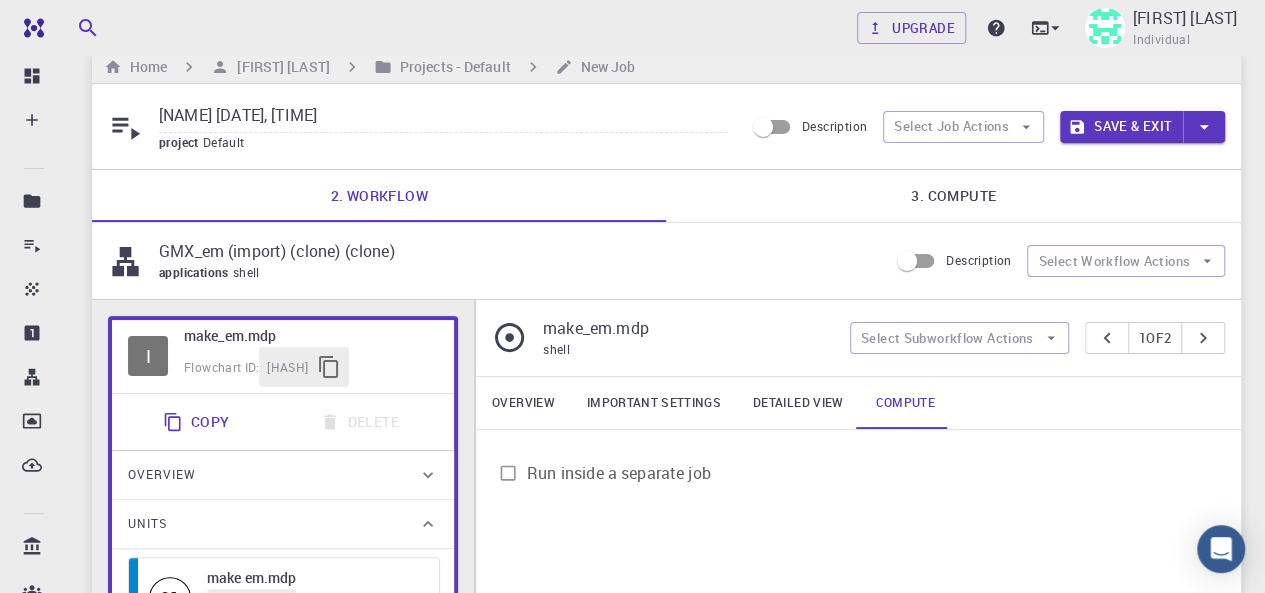 click on "3. Compute" at bounding box center [954, 196] 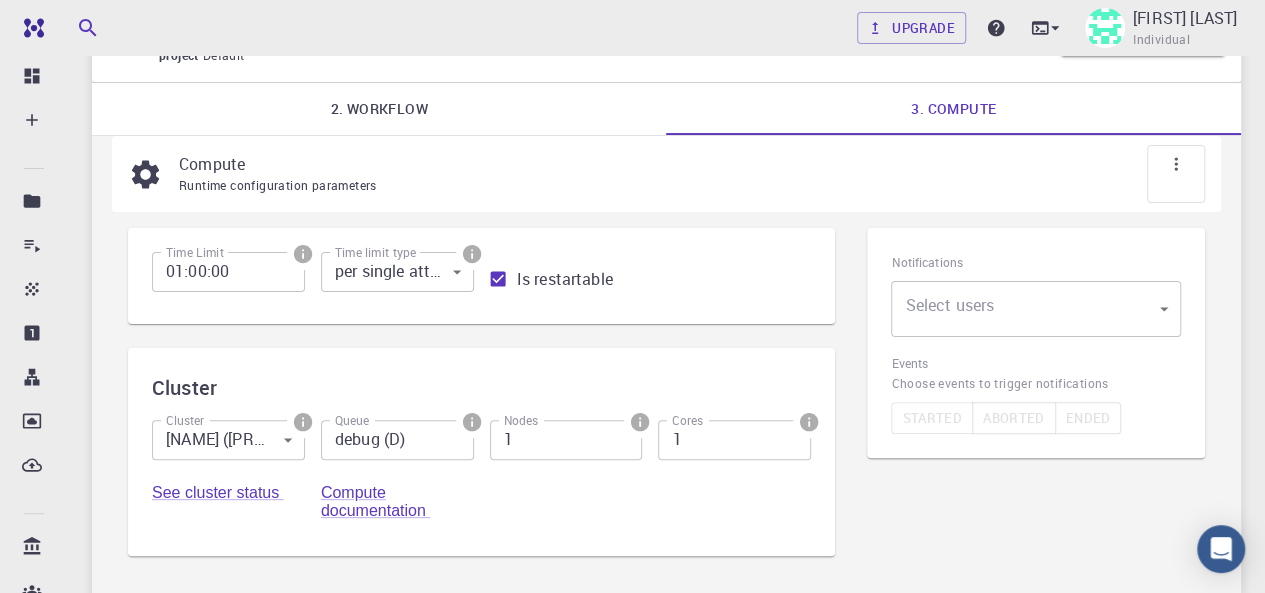 scroll, scrollTop: 134, scrollLeft: 0, axis: vertical 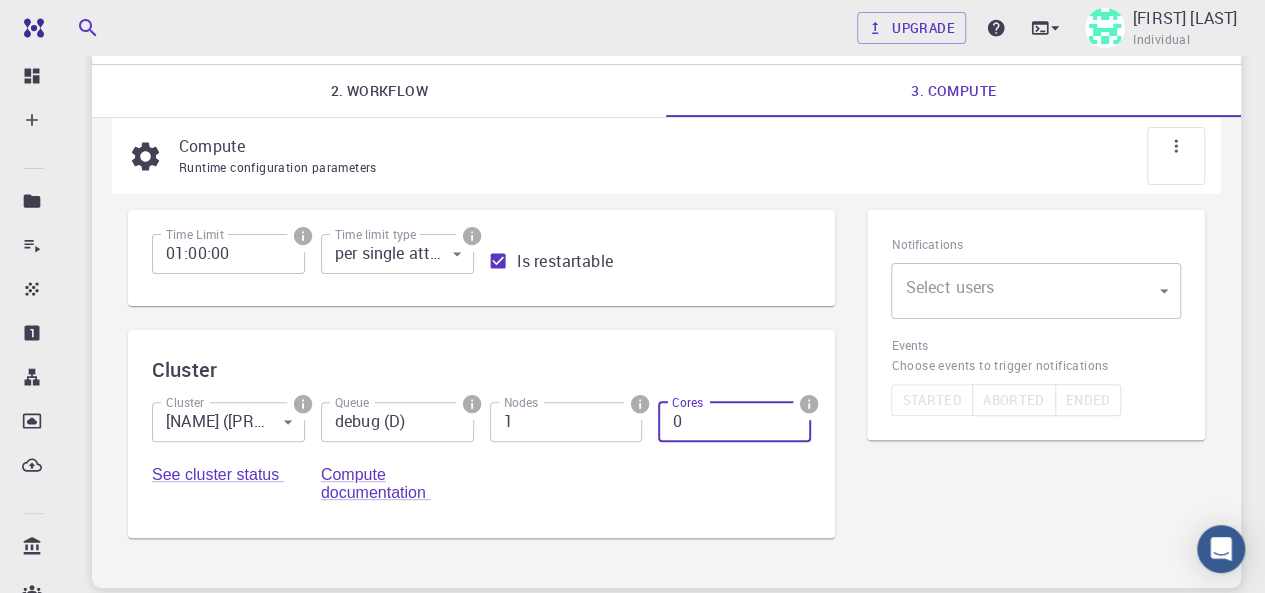 click on "0" at bounding box center (734, 422) 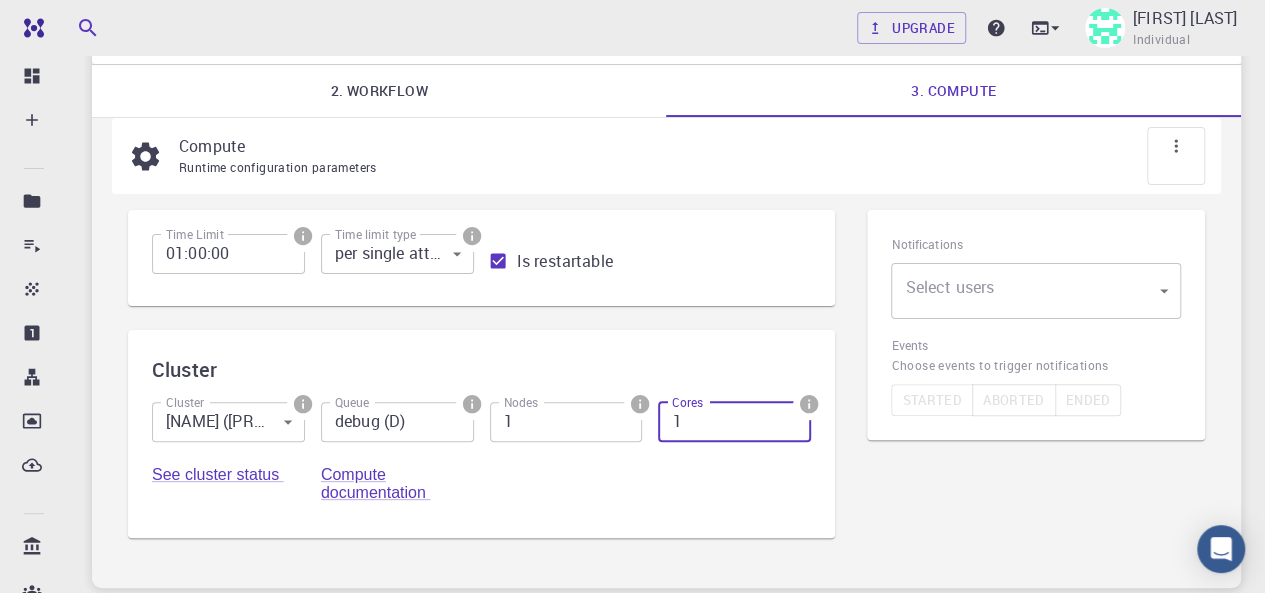 click on "1" at bounding box center (734, 422) 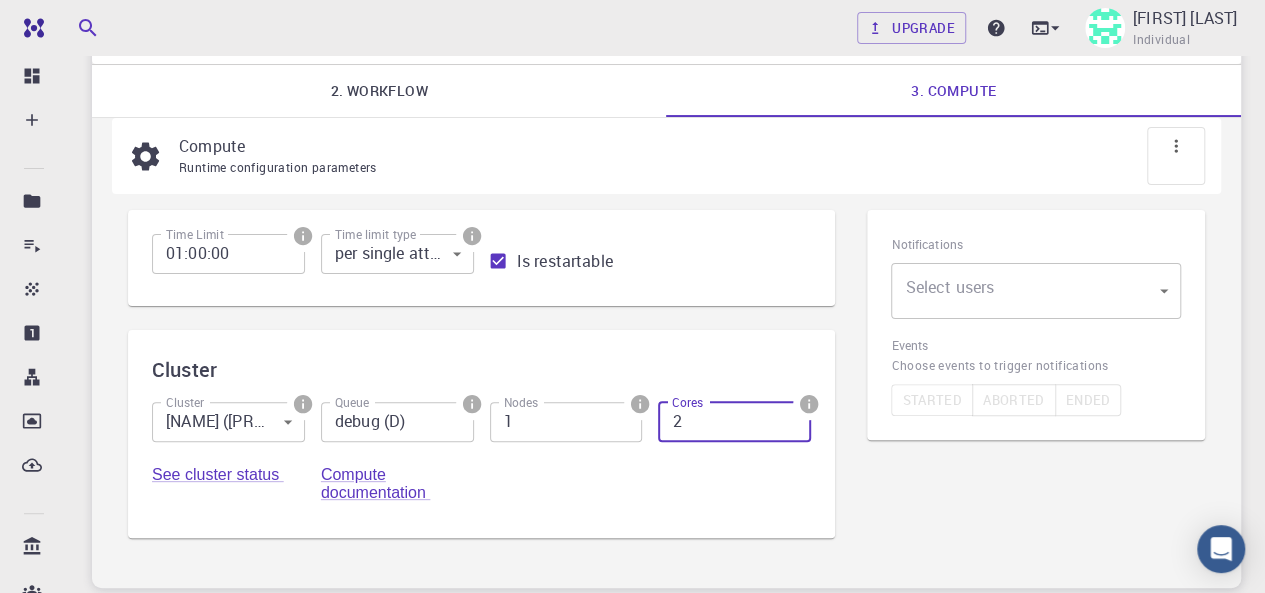click on "2" at bounding box center [734, 422] 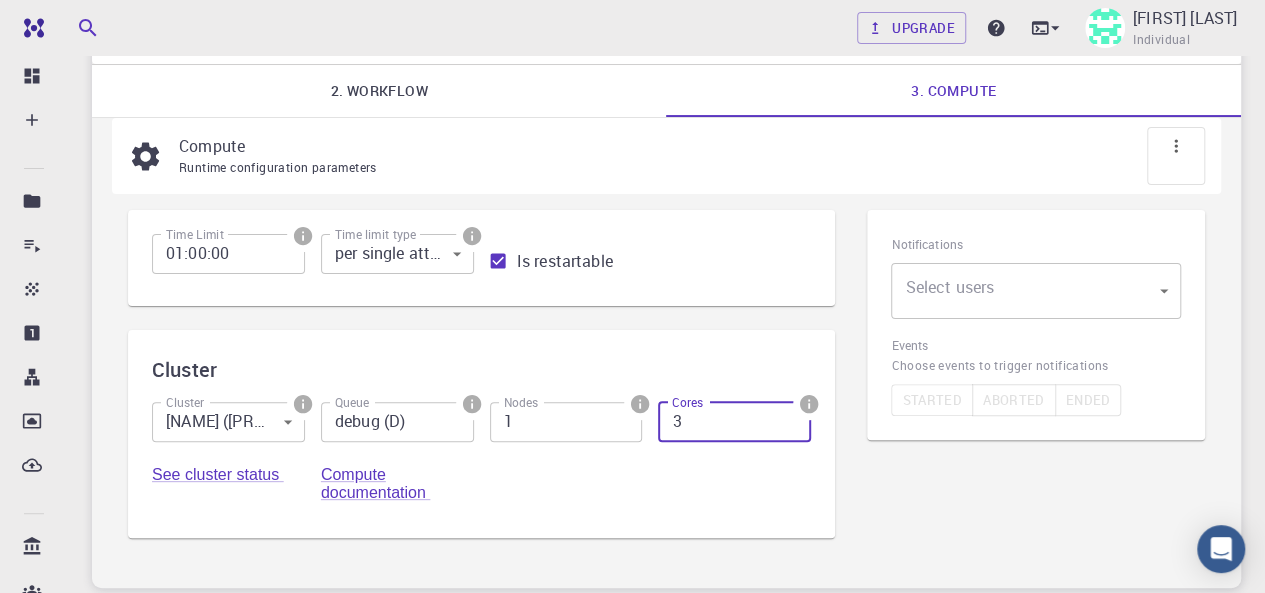 click on "3" at bounding box center (734, 422) 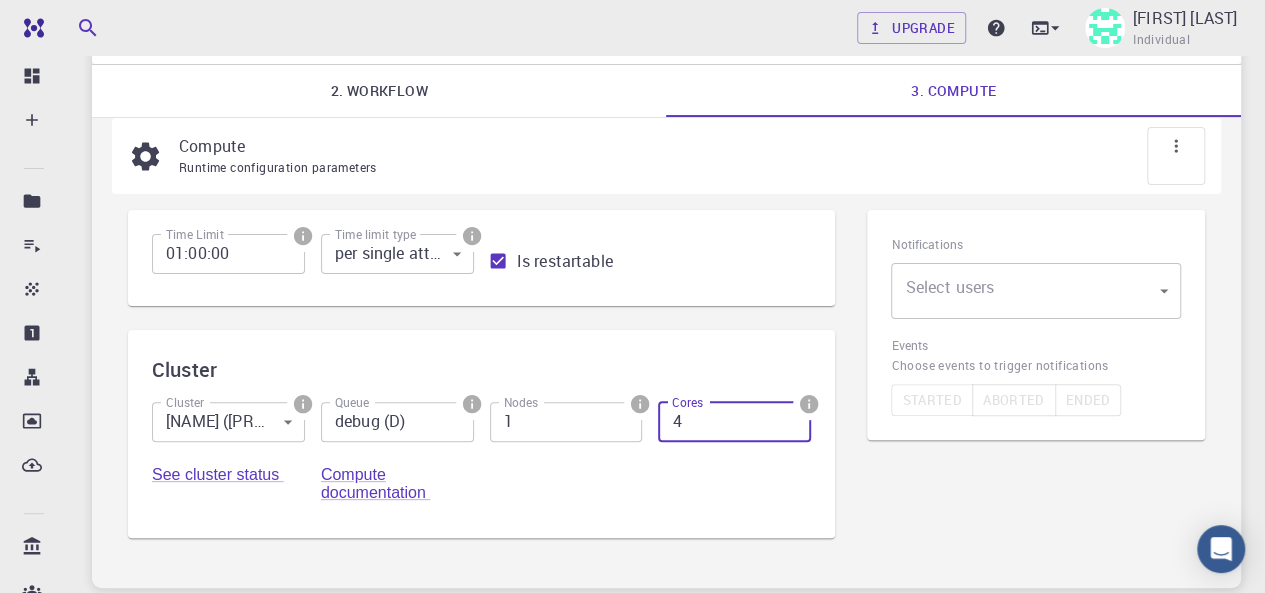 click on "4" at bounding box center [734, 422] 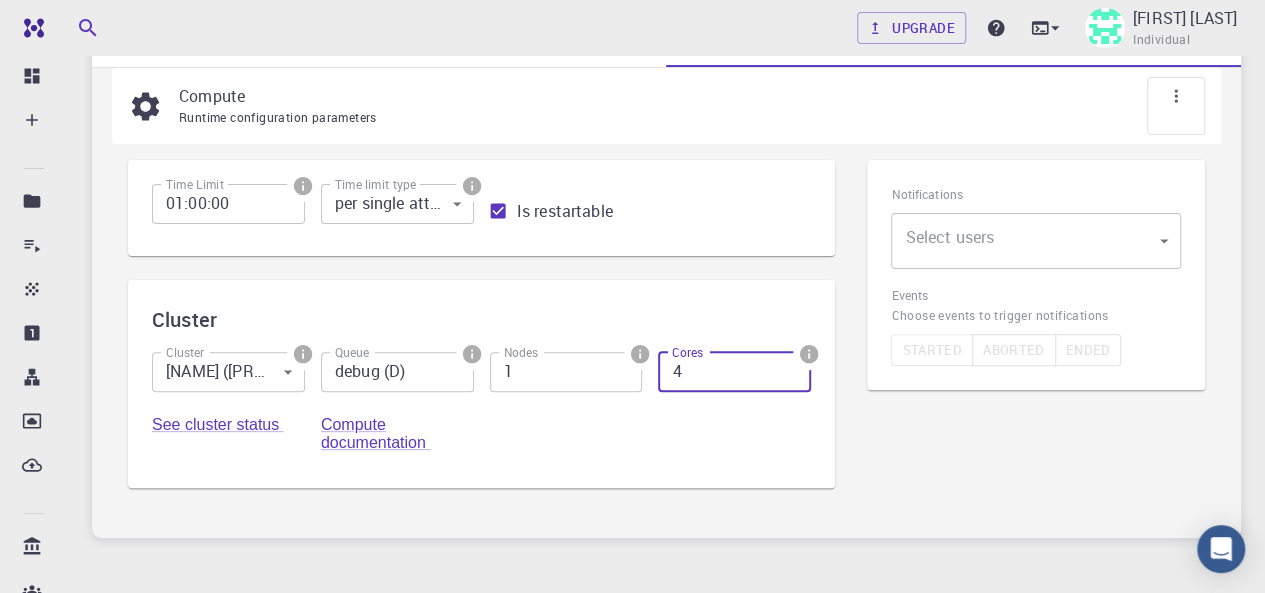 scroll, scrollTop: 0, scrollLeft: 0, axis: both 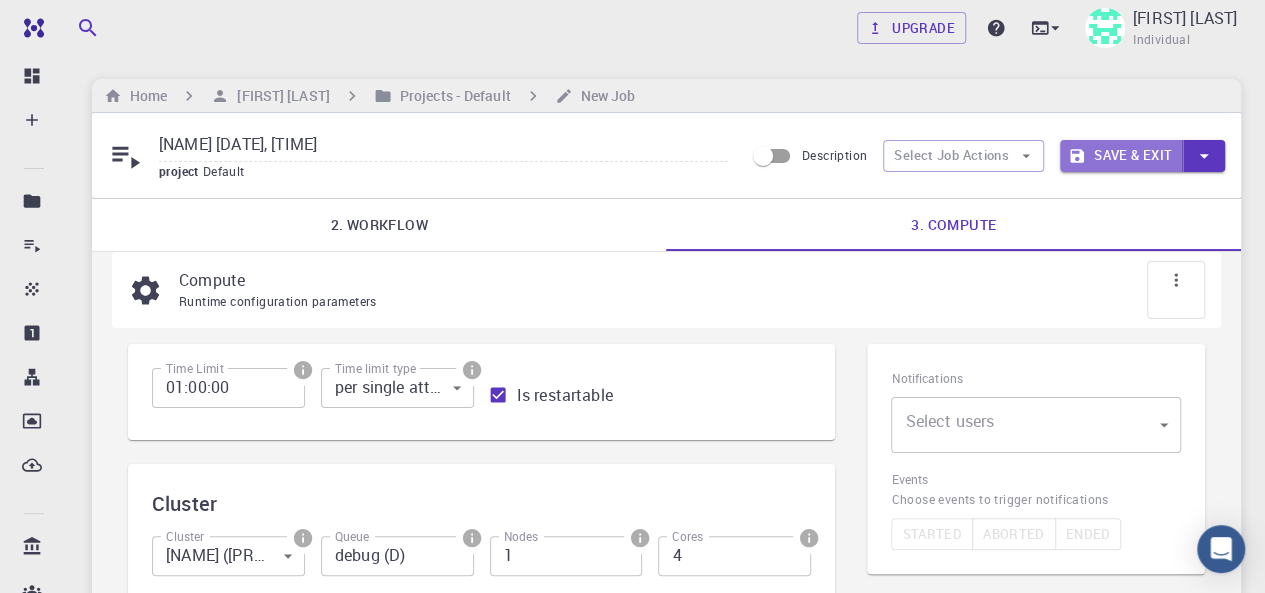 click on "Save & Exit" at bounding box center (1121, 156) 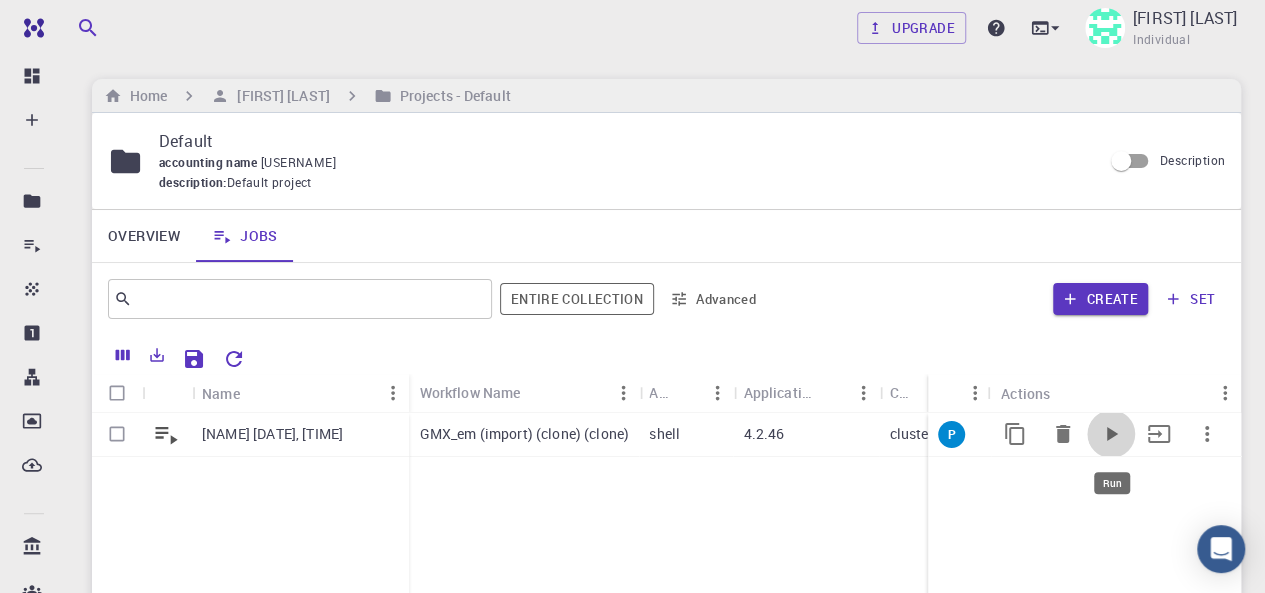click at bounding box center (1112, 434) 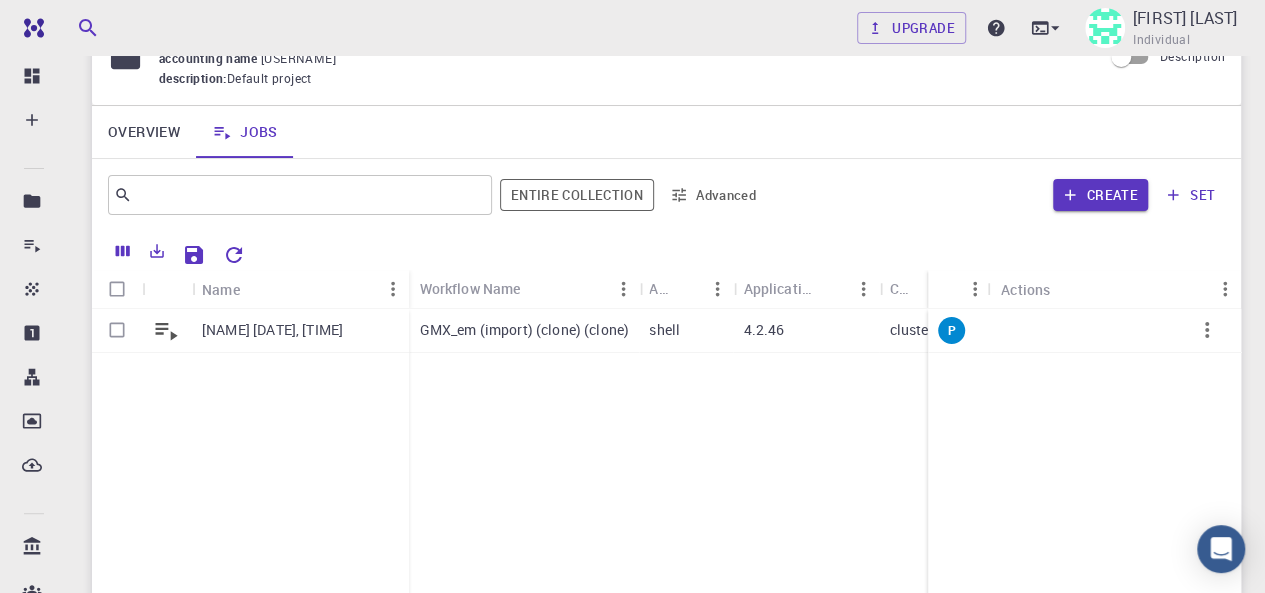 scroll, scrollTop: 108, scrollLeft: 0, axis: vertical 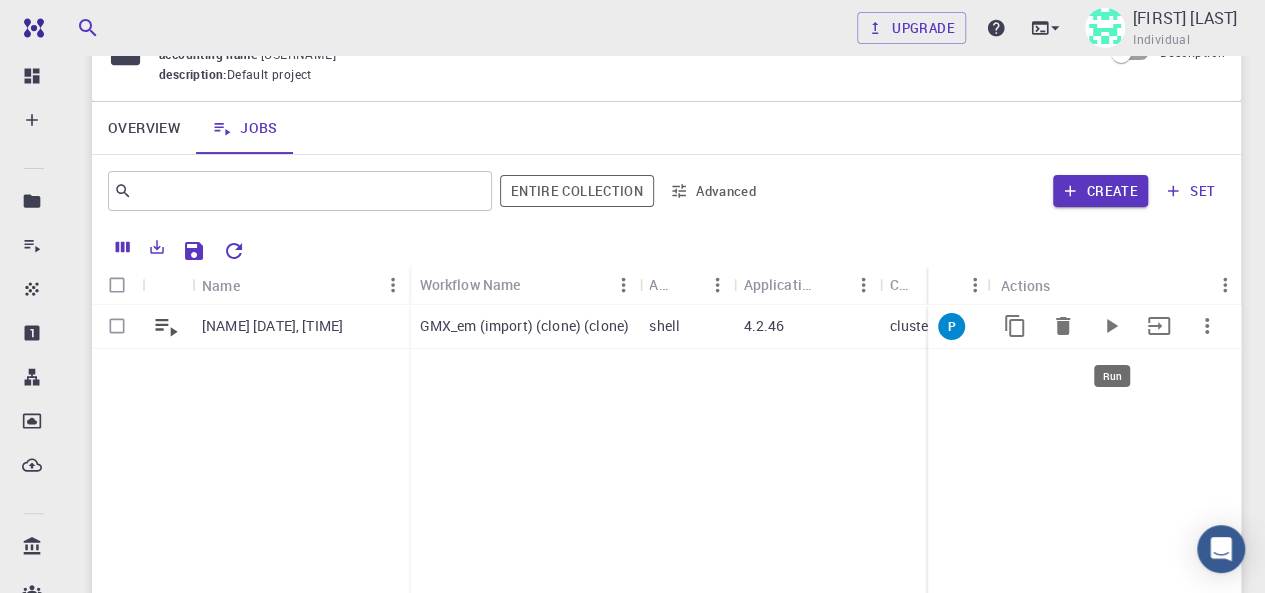 click at bounding box center (1112, 326) 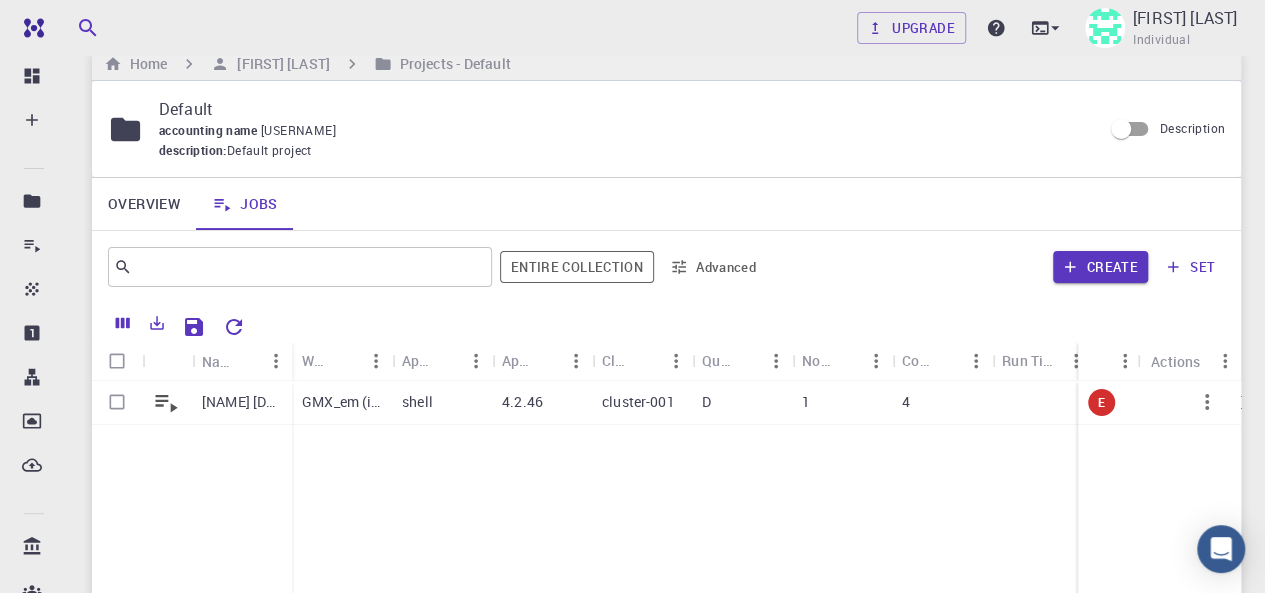scroll, scrollTop: 14, scrollLeft: 0, axis: vertical 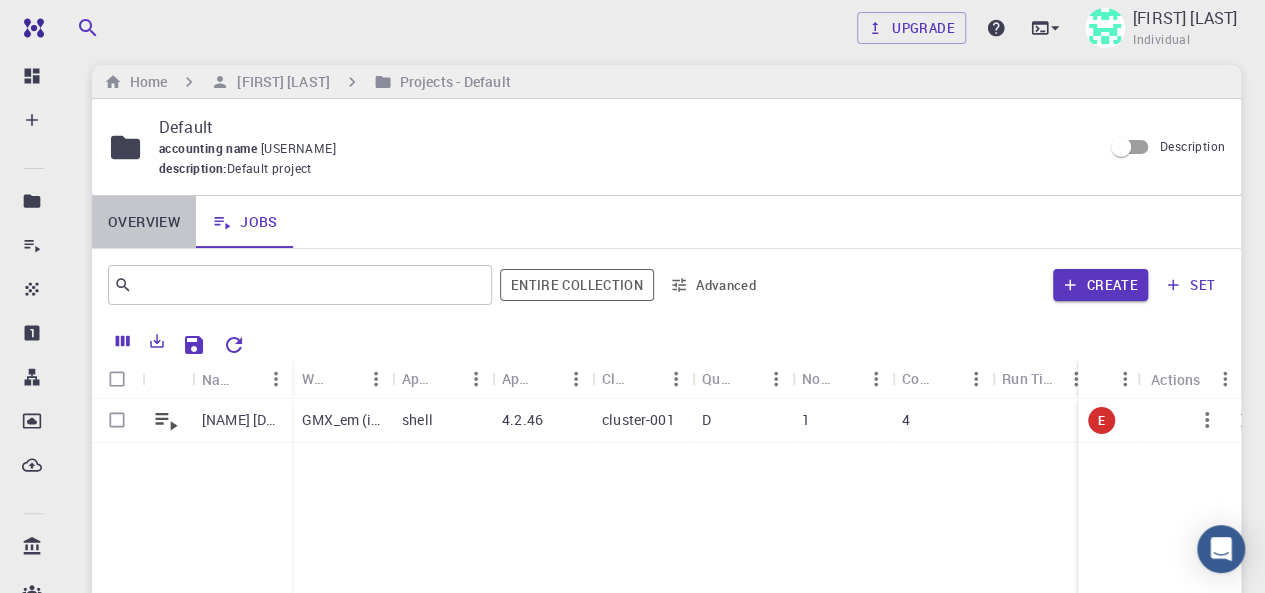 click on "Overview" at bounding box center [144, 222] 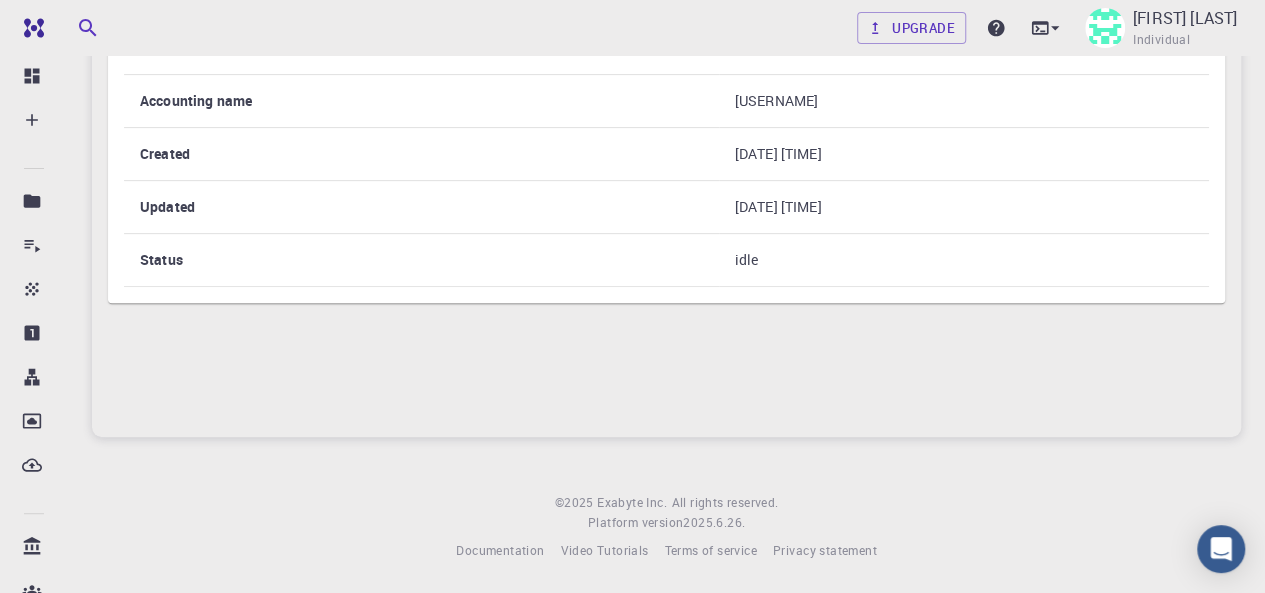 scroll, scrollTop: 0, scrollLeft: 0, axis: both 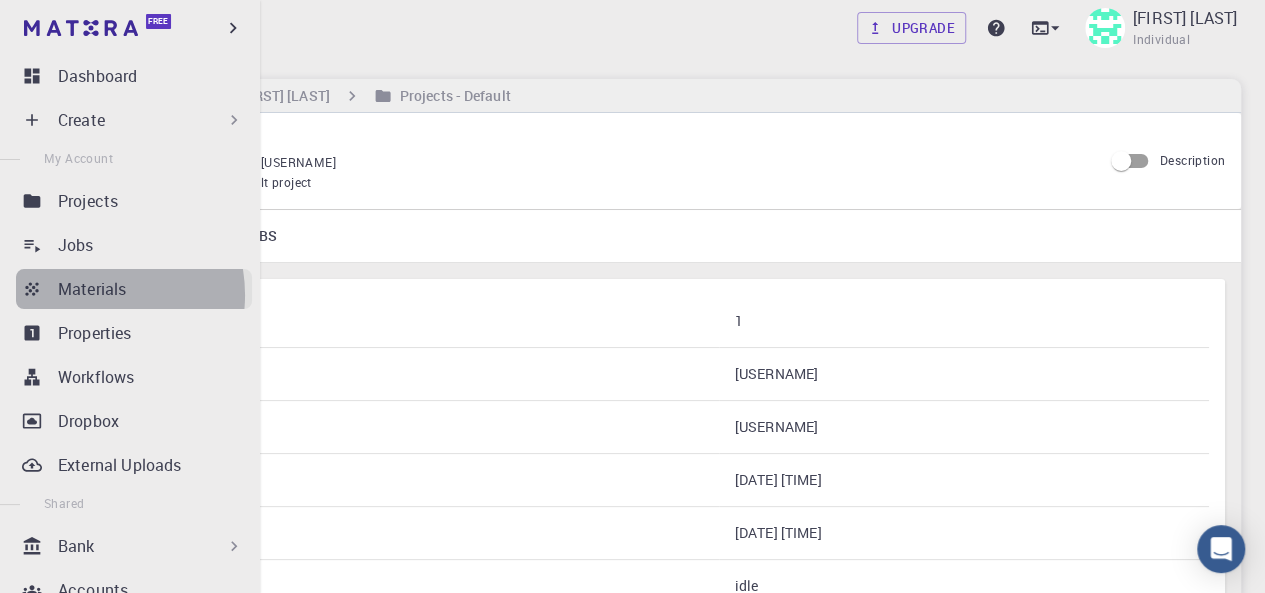 click on "Materials" at bounding box center (92, 289) 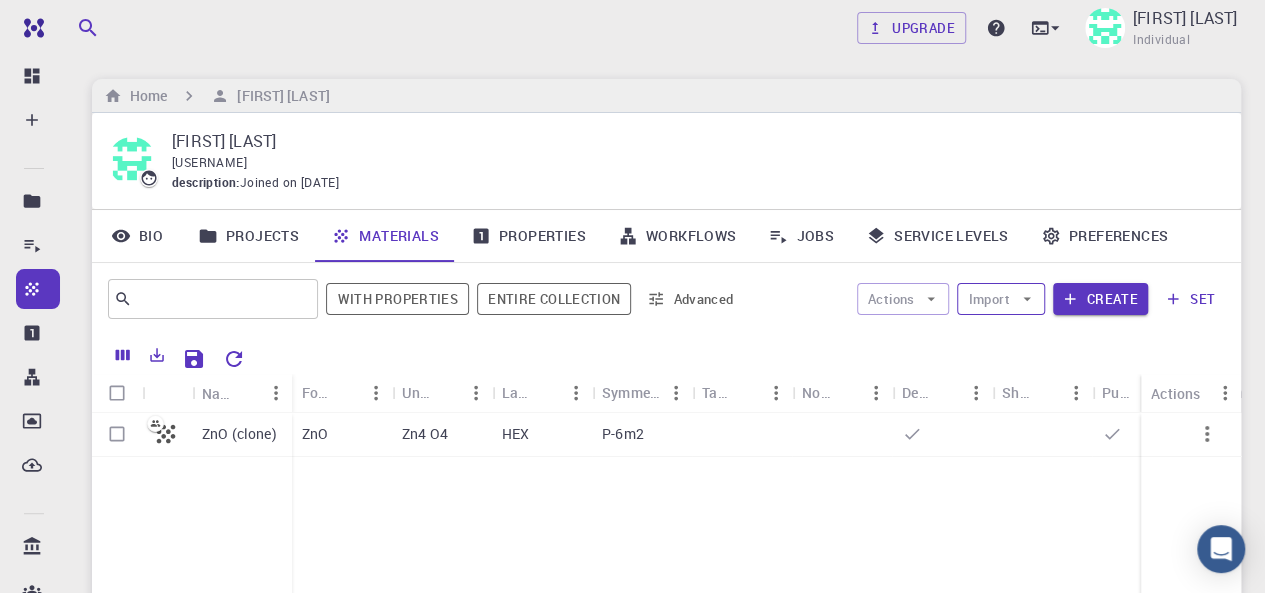 click at bounding box center [1027, 299] 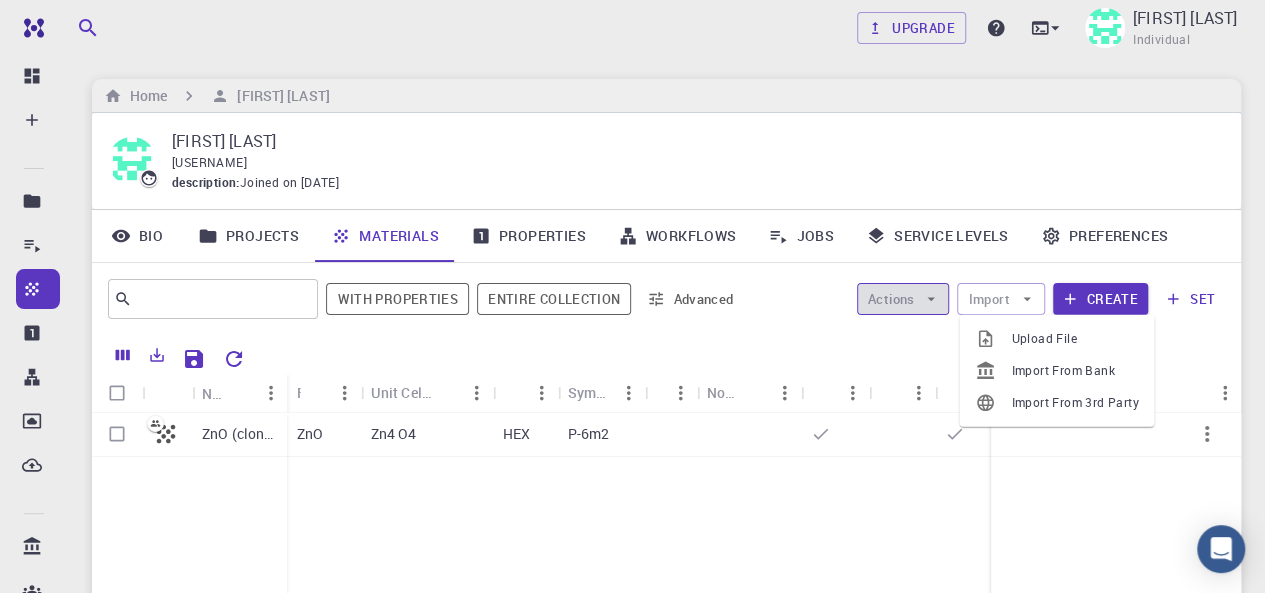 click at bounding box center [932, 299] 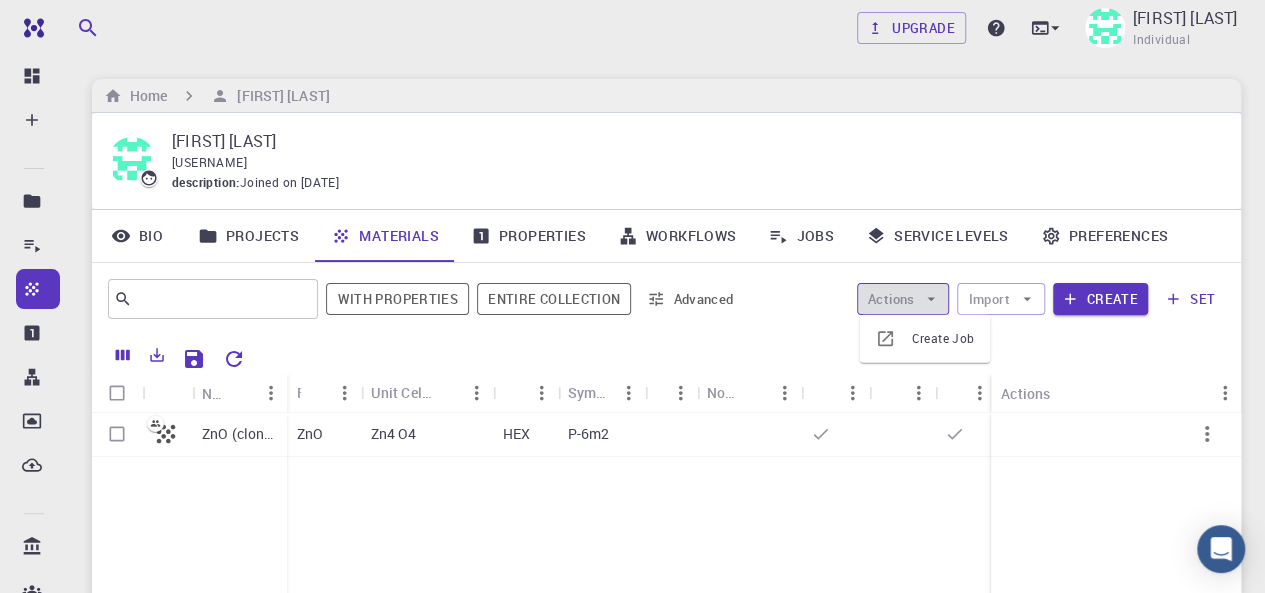 click at bounding box center [932, 299] 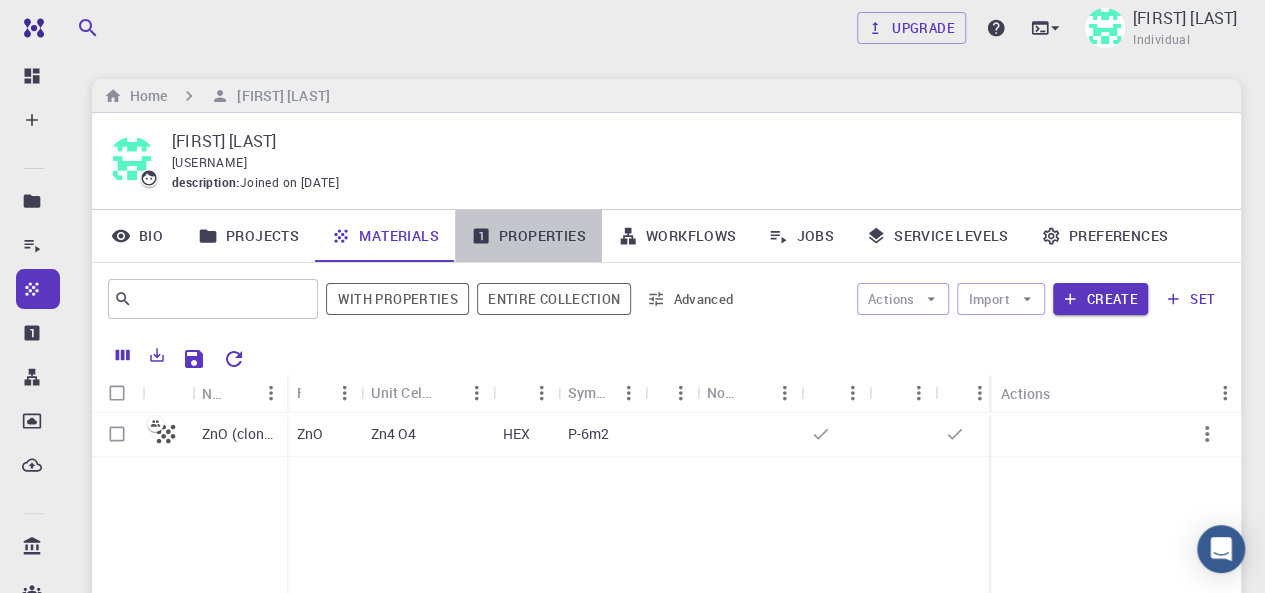 click on "Properties" at bounding box center (528, 236) 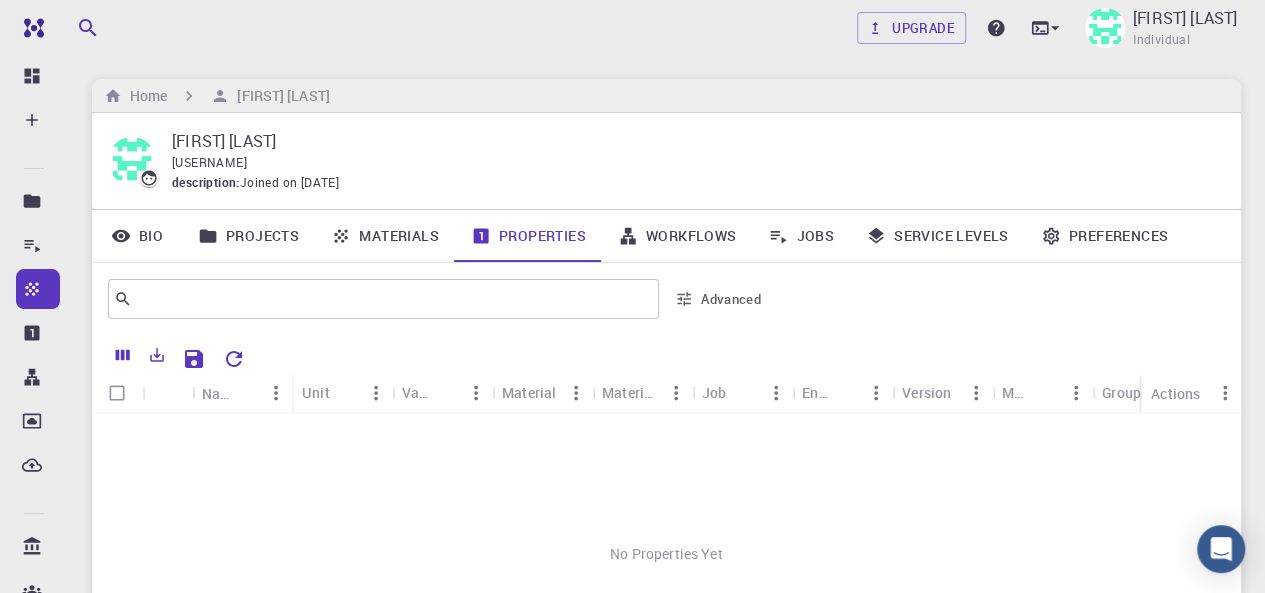 click on "Jobs" at bounding box center [801, 236] 